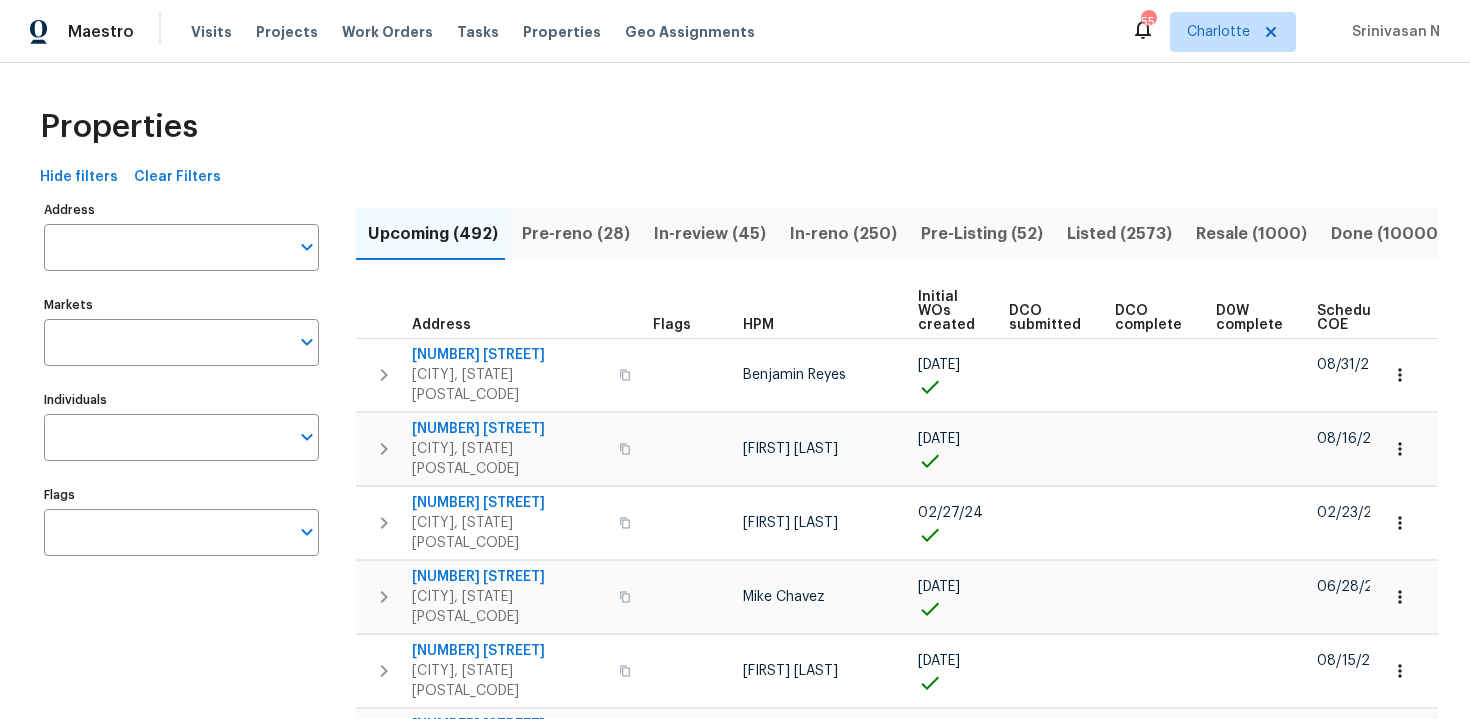 scroll, scrollTop: 0, scrollLeft: 0, axis: both 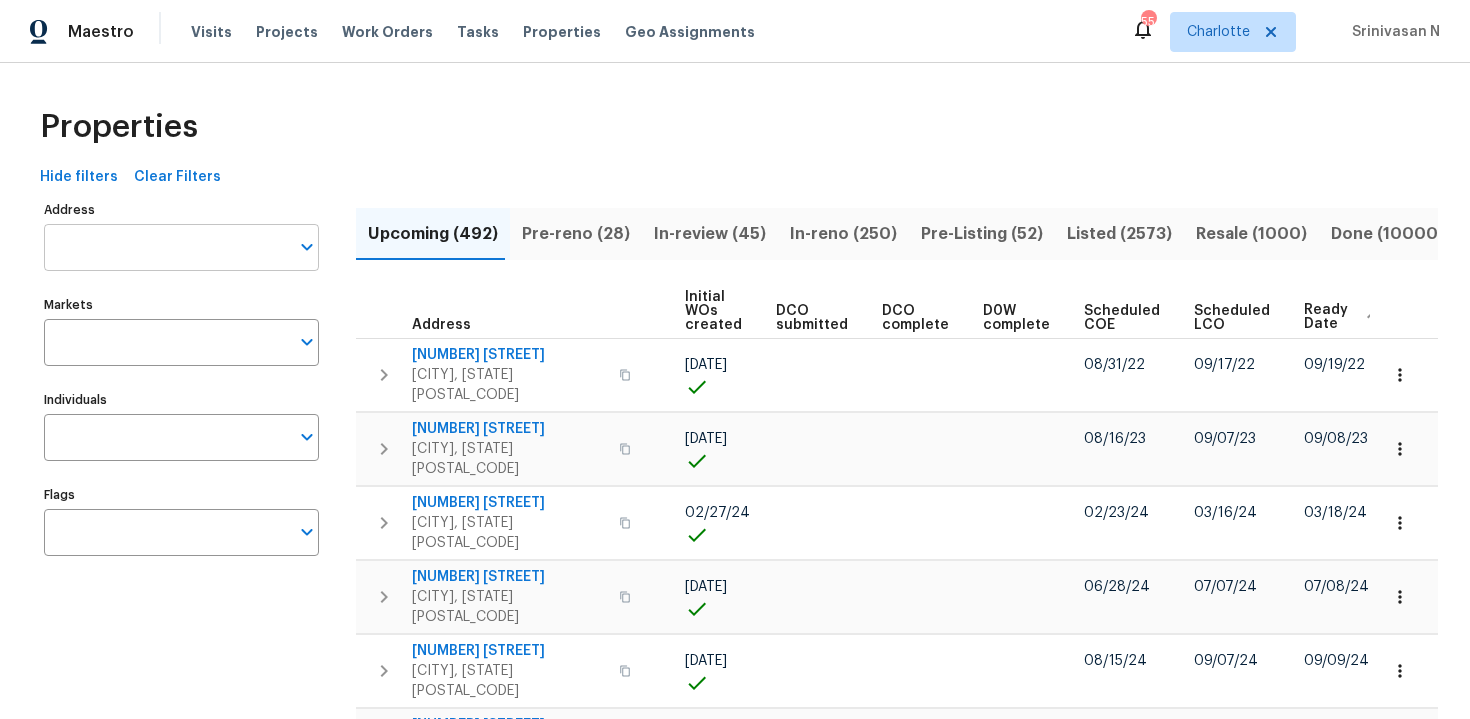 click on "Address" at bounding box center (166, 247) 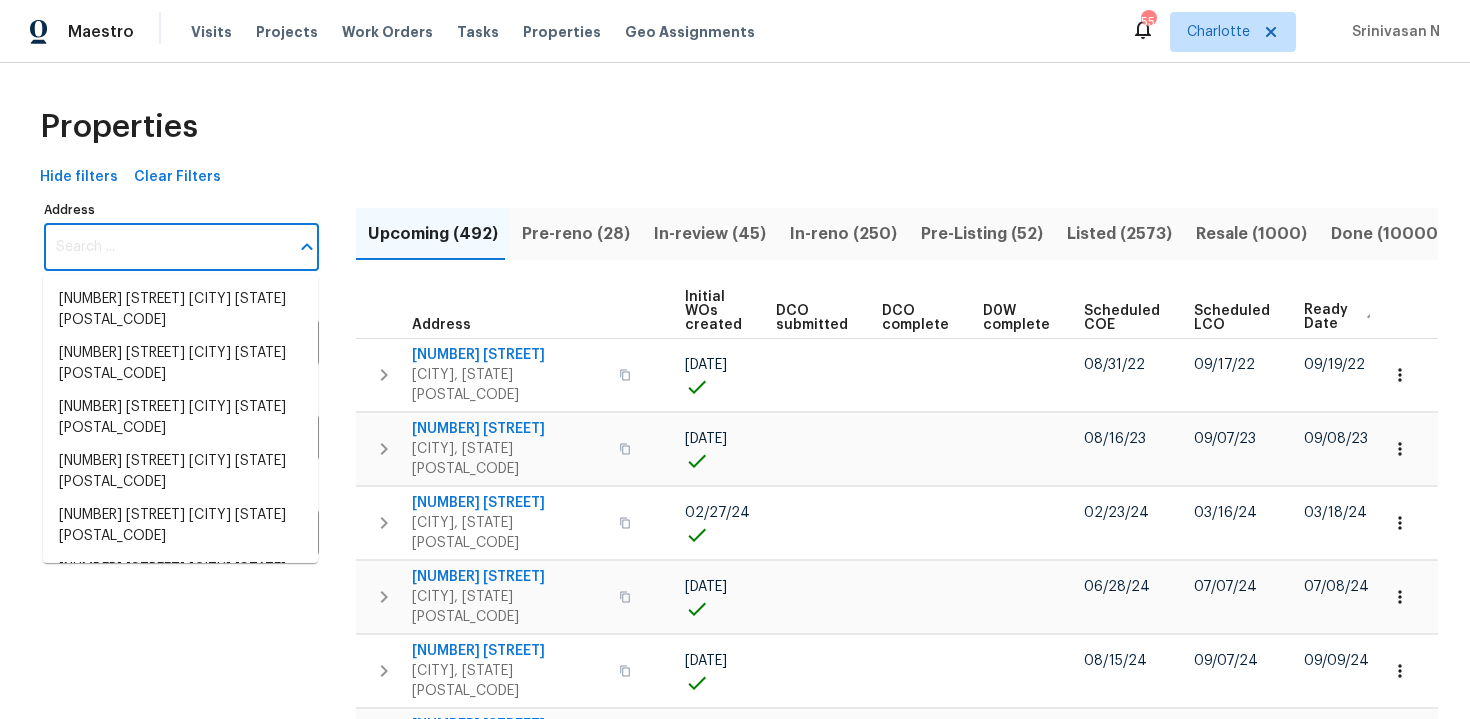 paste on "6256 Kimball Ct, Spring Hill, FL 34606" 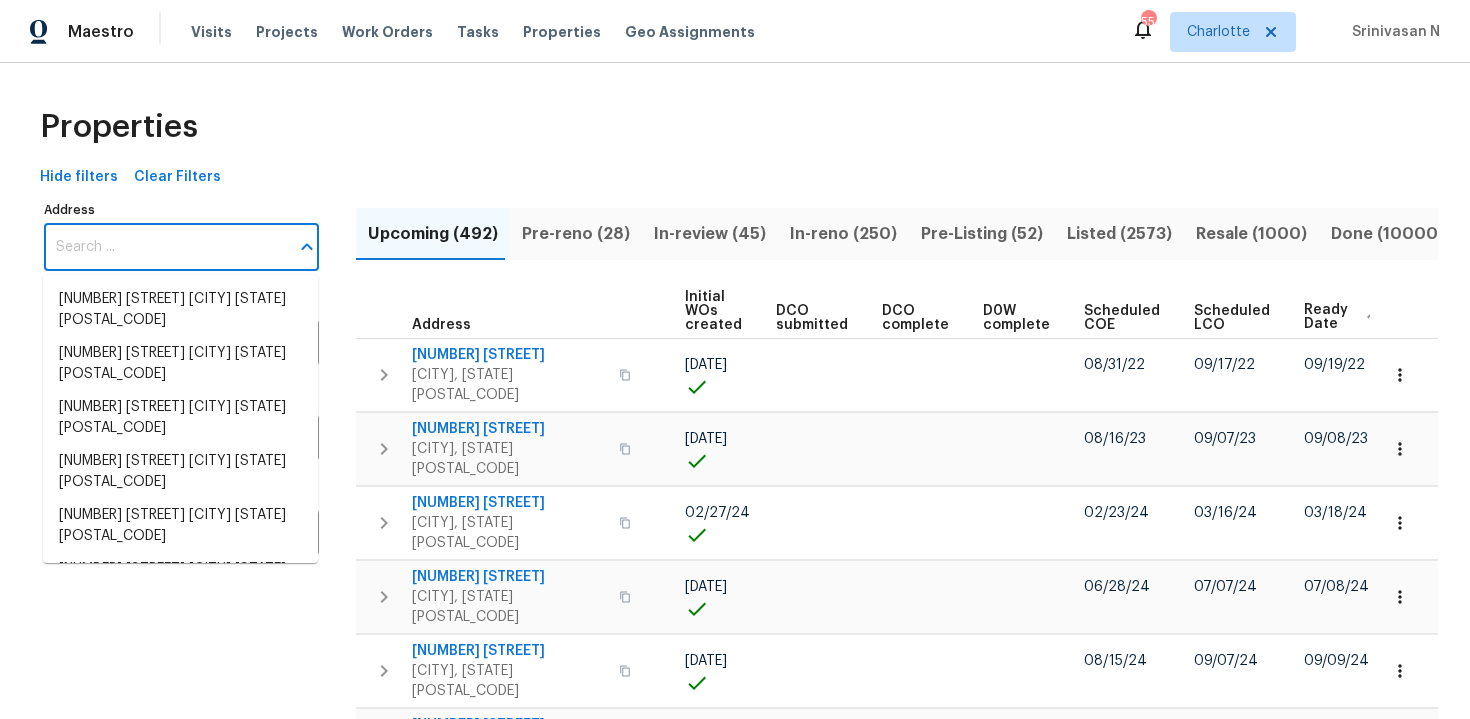 type on "6256 Kimball Ct, Spring Hill, FL 34606" 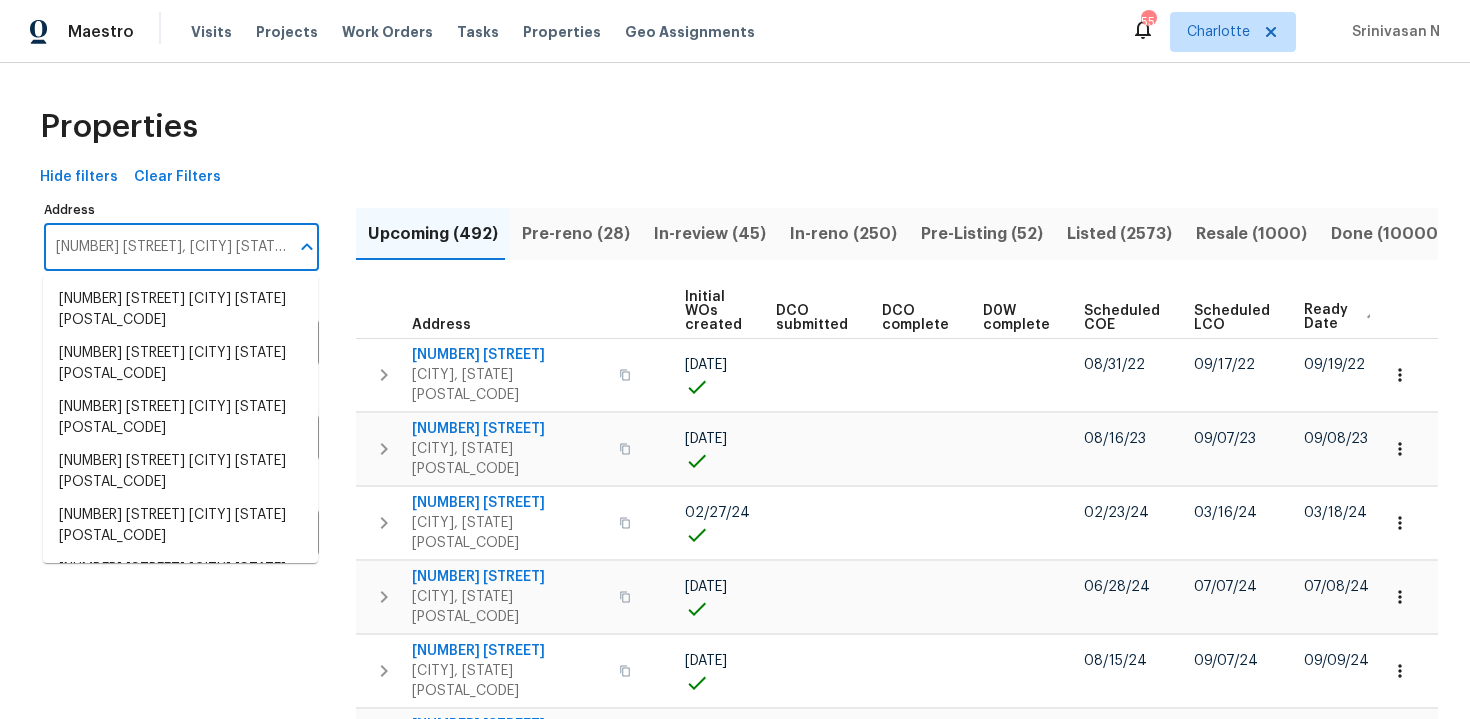 scroll, scrollTop: 0, scrollLeft: 17, axis: horizontal 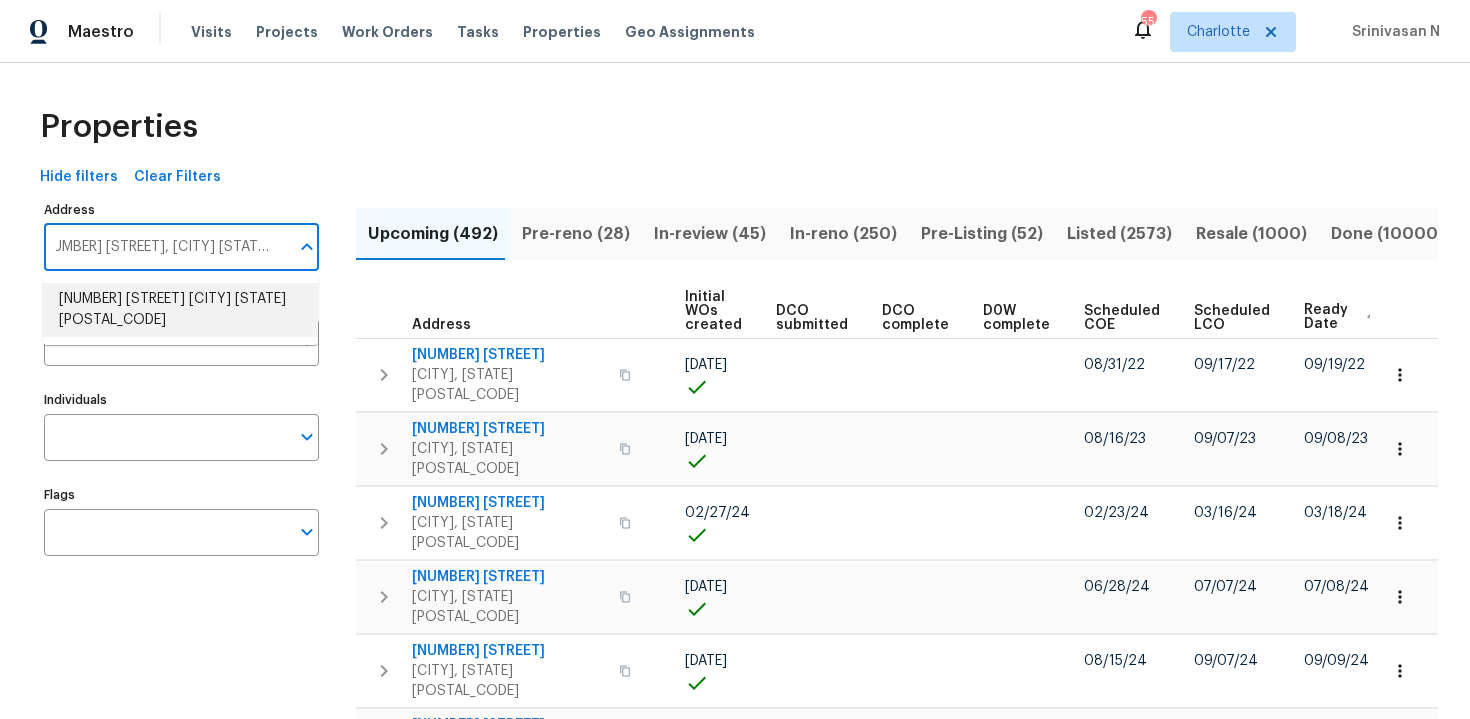 click on "6256 Kimball Ct Spring Hill FL 34606" at bounding box center [180, 310] 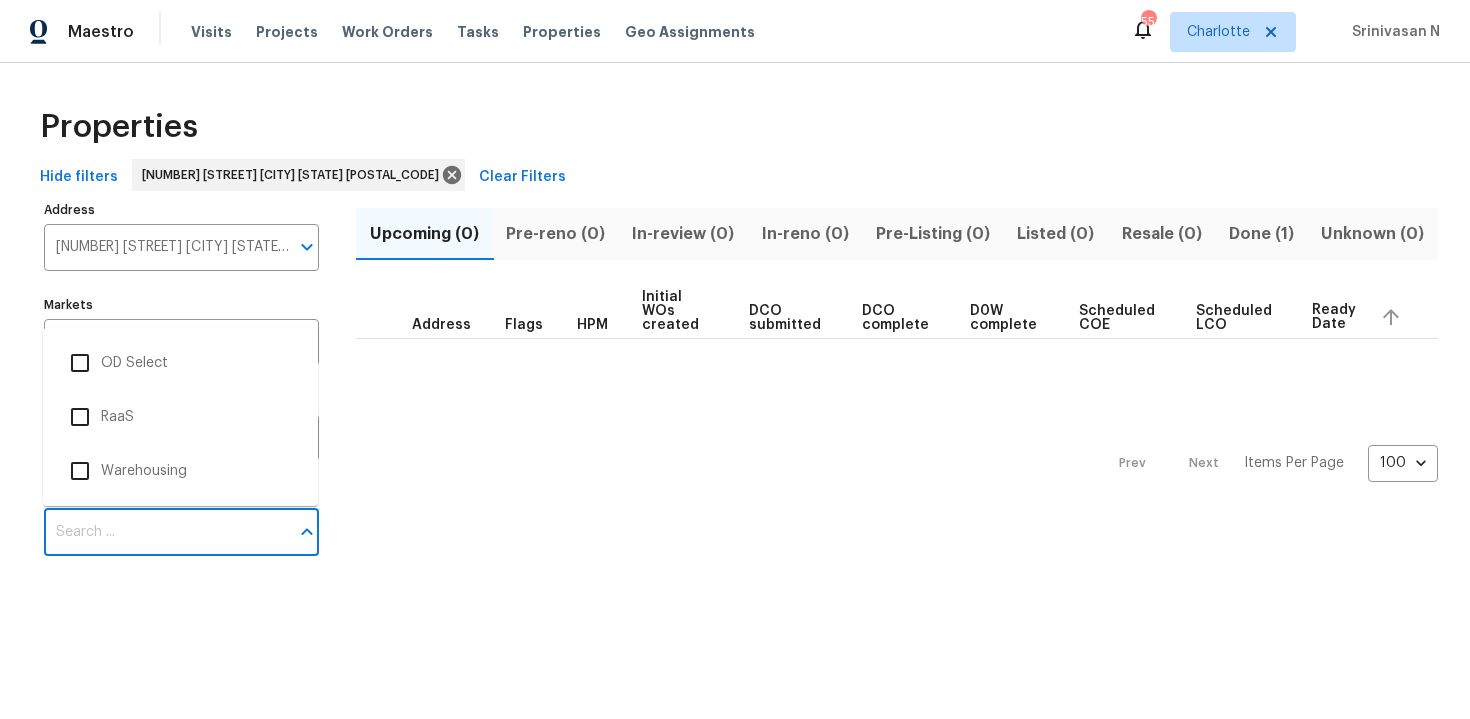 click on "Flags" at bounding box center (166, 532) 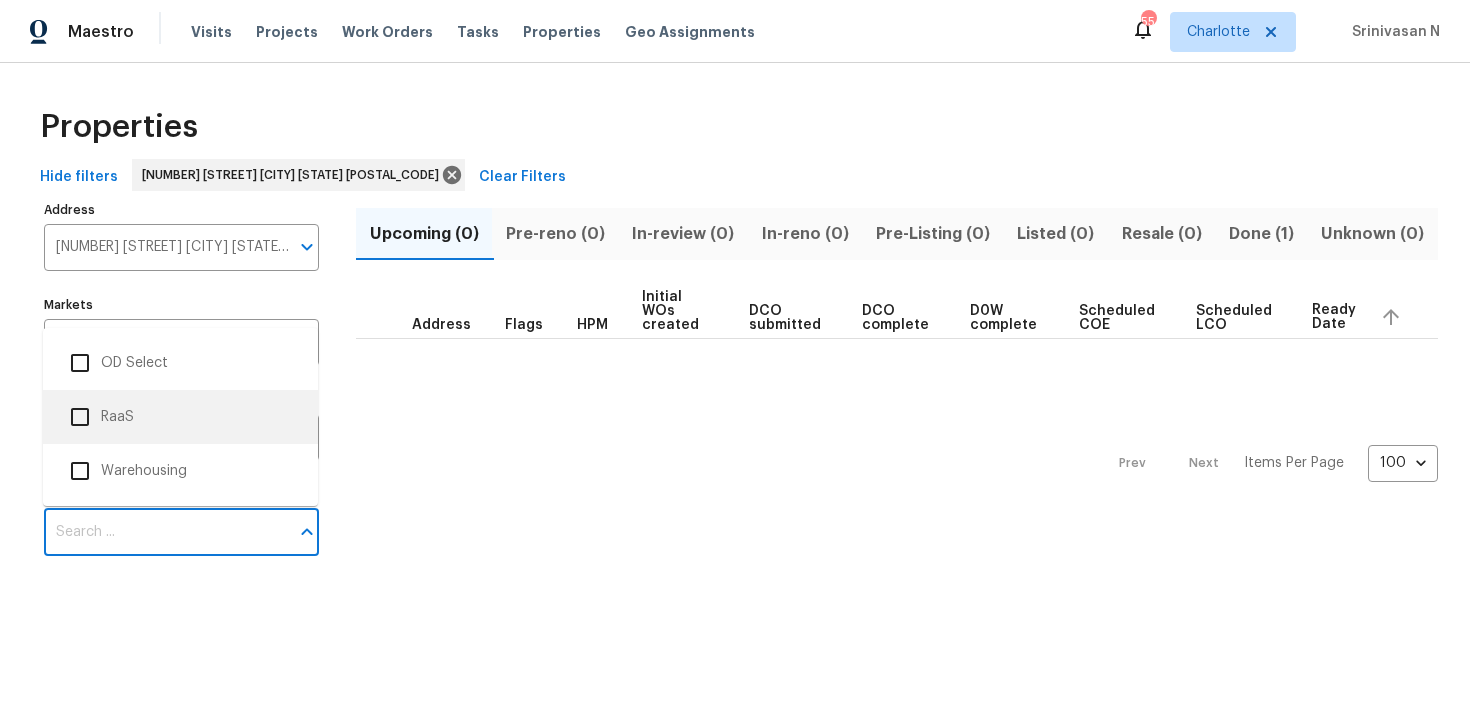 click on "RaaS" at bounding box center [180, 417] 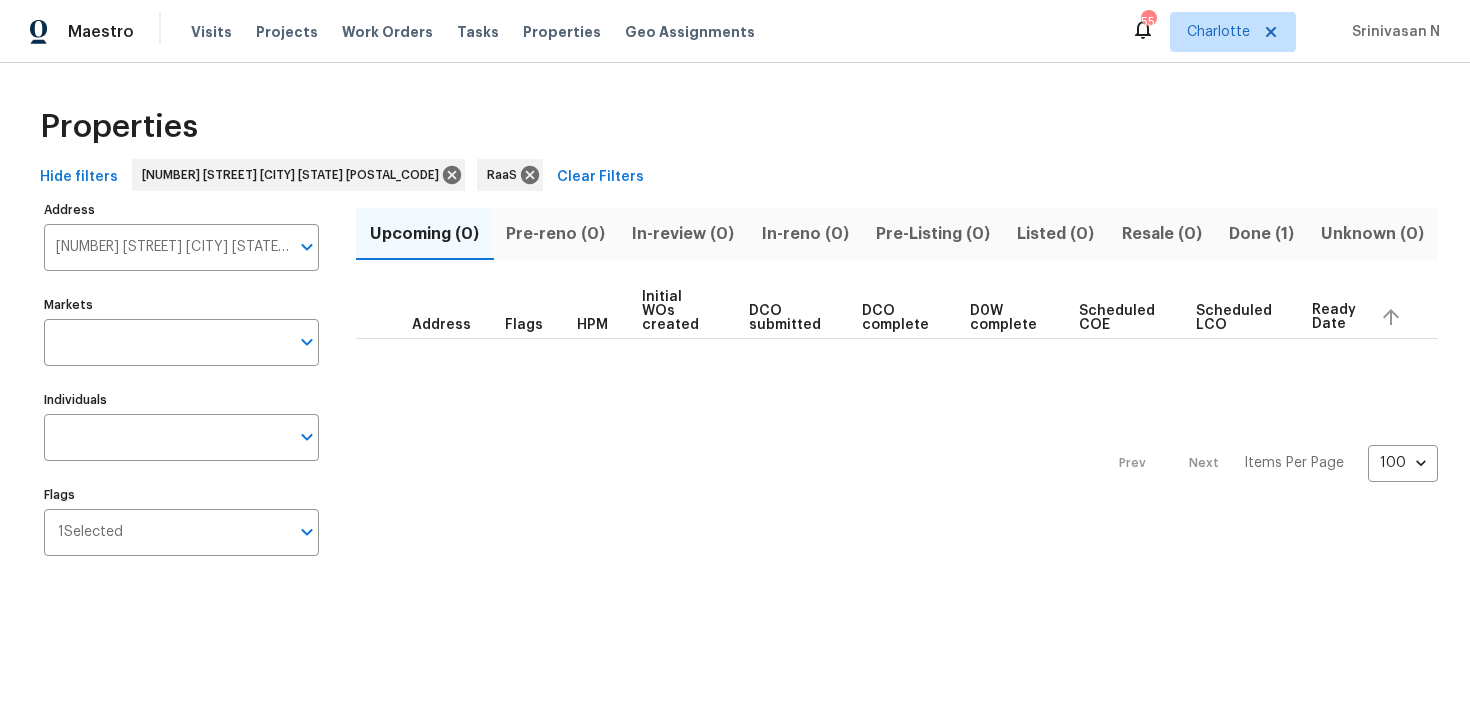 click on "Done (1)" at bounding box center (1261, 234) 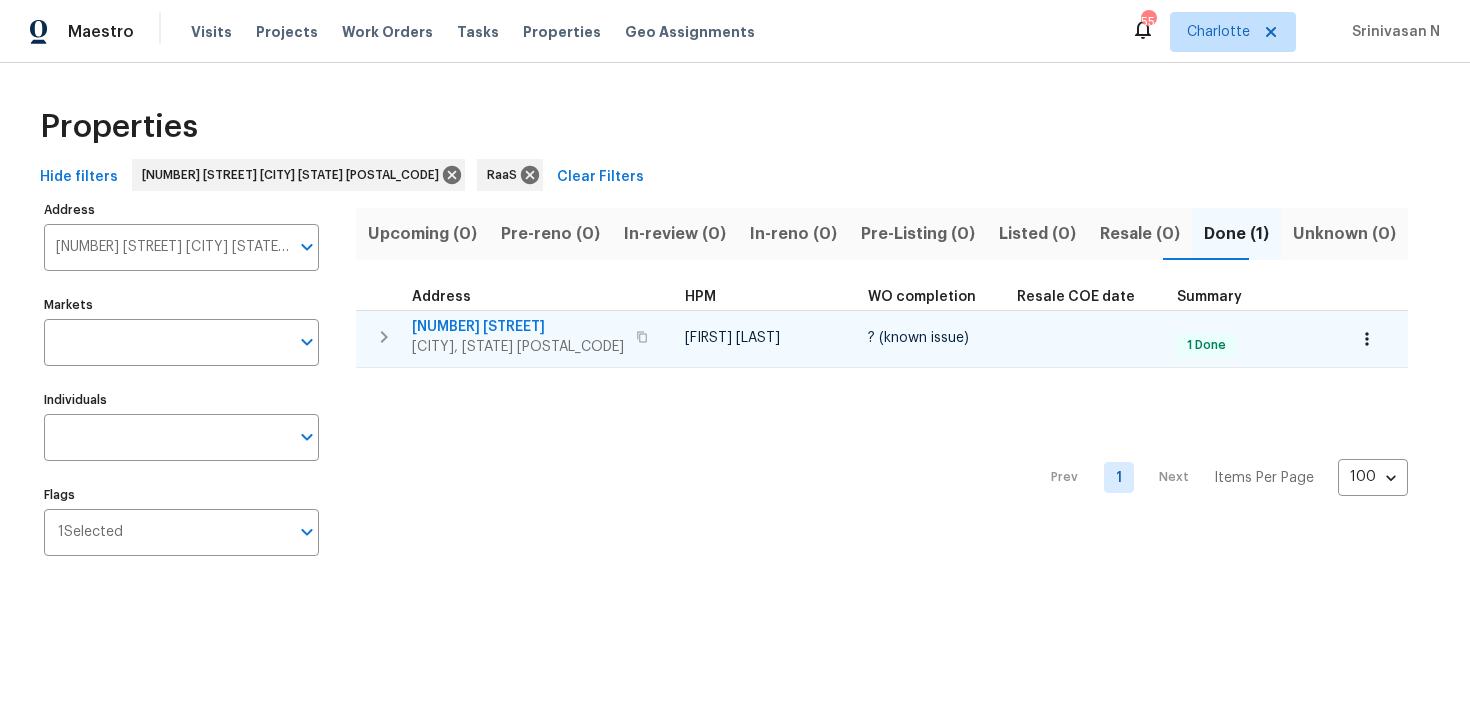 click on "6256 Kimball Ct Spring Hill, FL 34606" at bounding box center [533, 337] 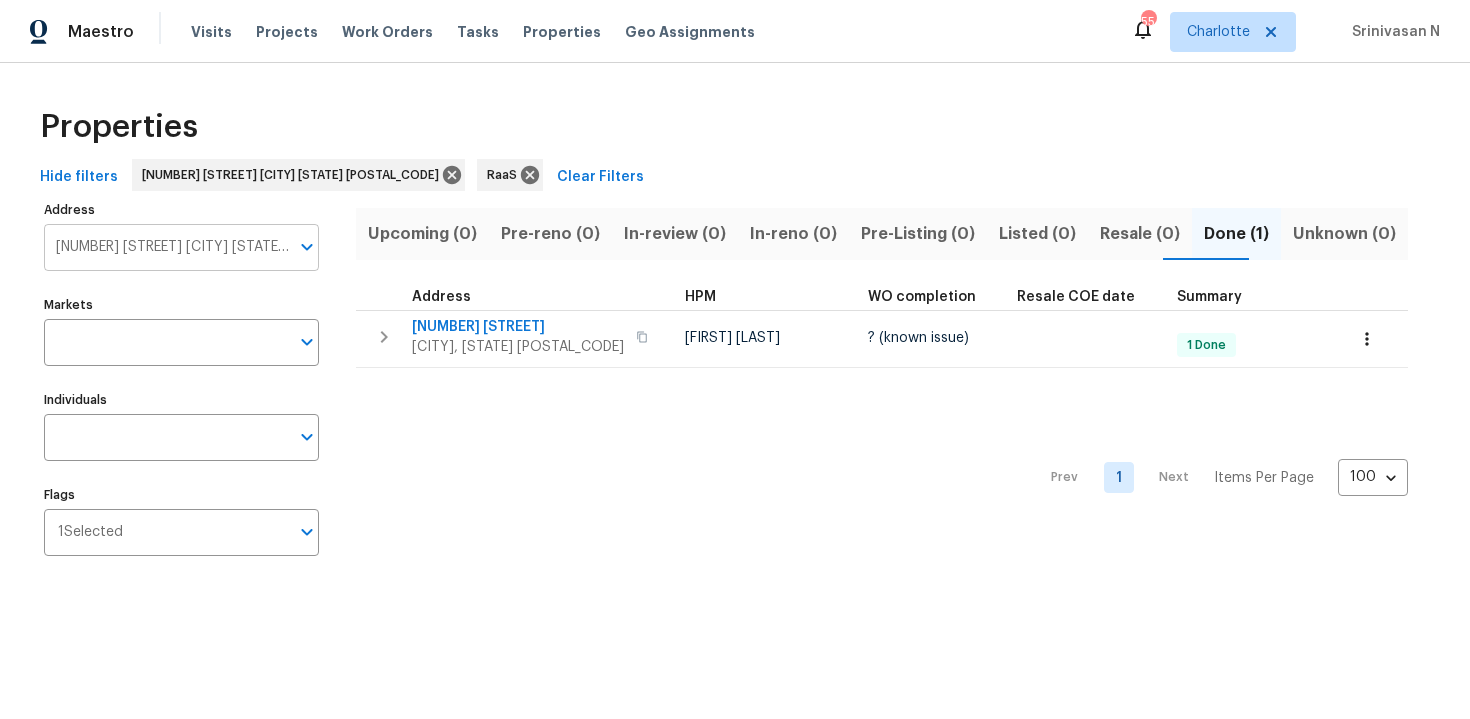 click on "6256 Kimball Ct Spring Hill FL 34606" at bounding box center [166, 247] 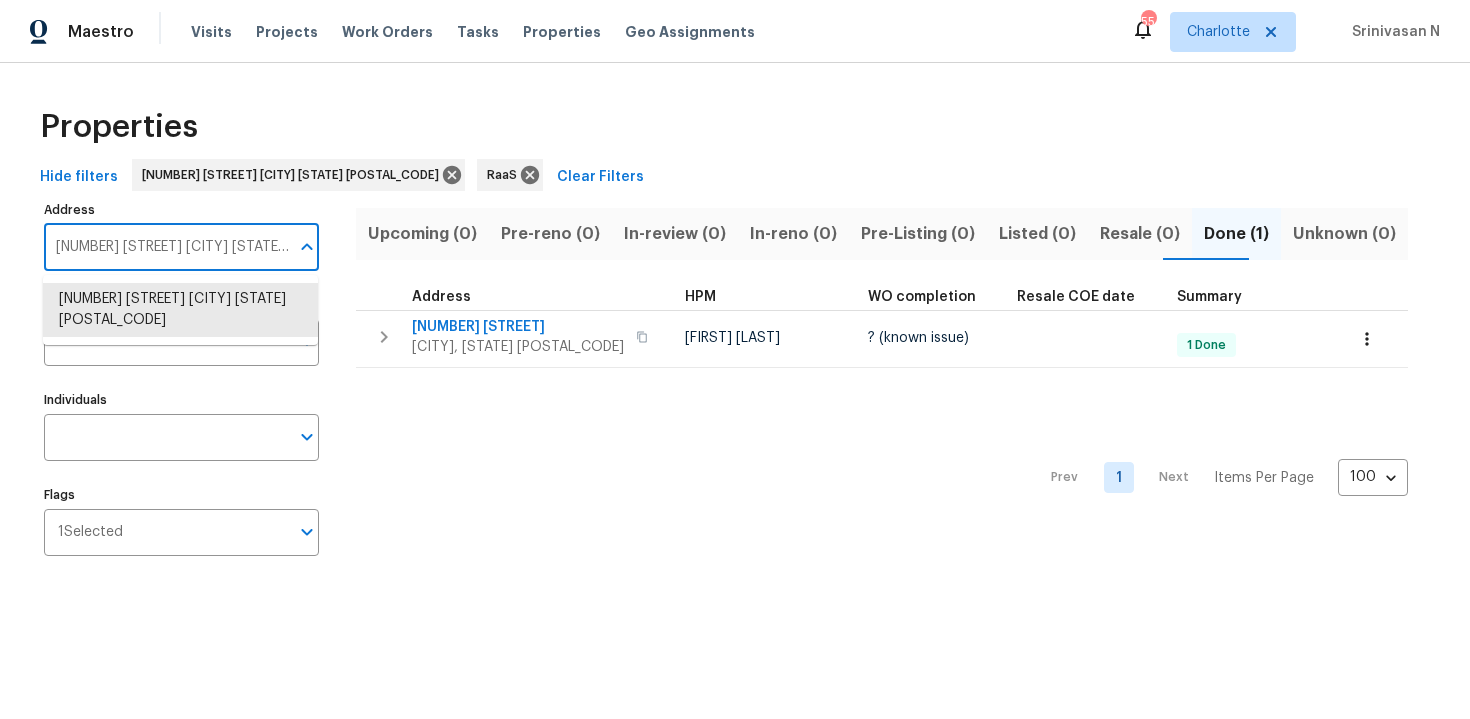 paste on "179 Dana Ct, Lithonia, GA 30058" 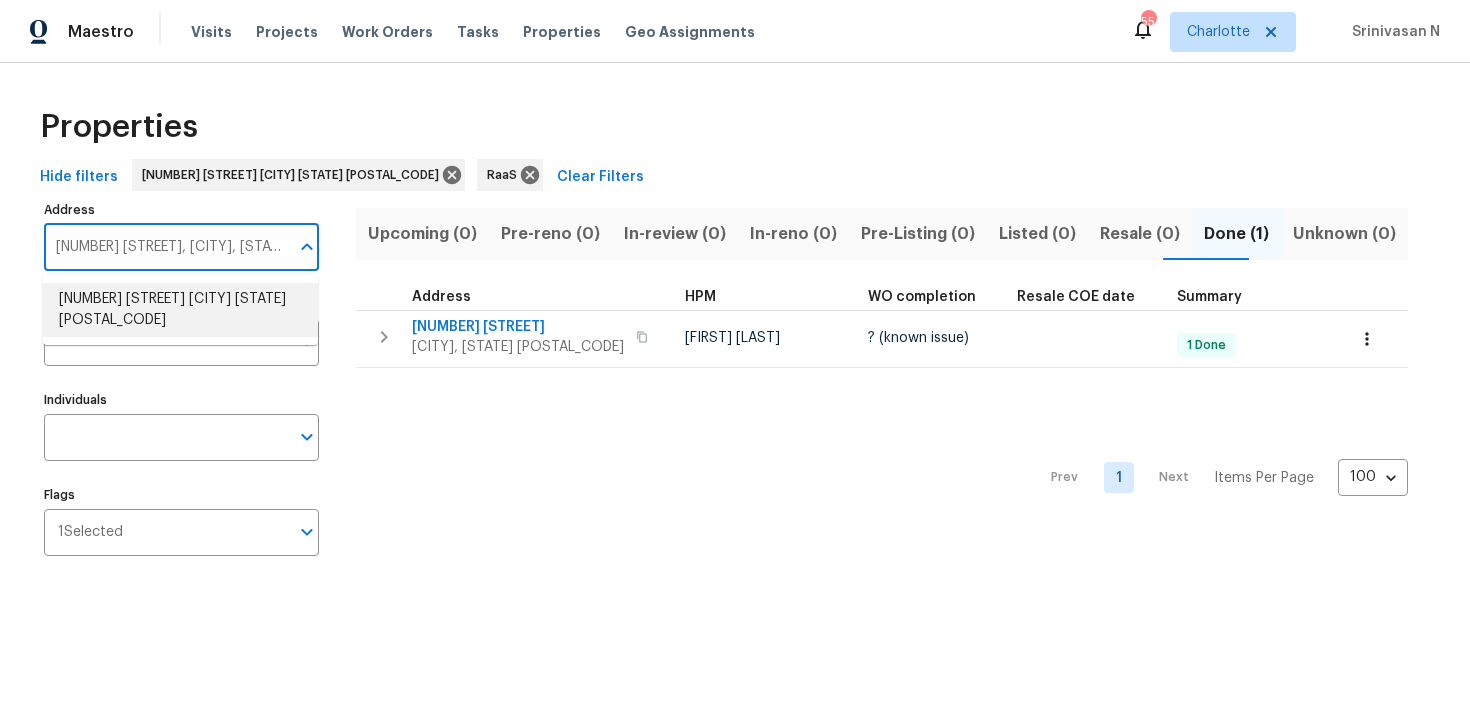 click on "6179 Dana Ct Lithonia GA 30058" at bounding box center [180, 310] 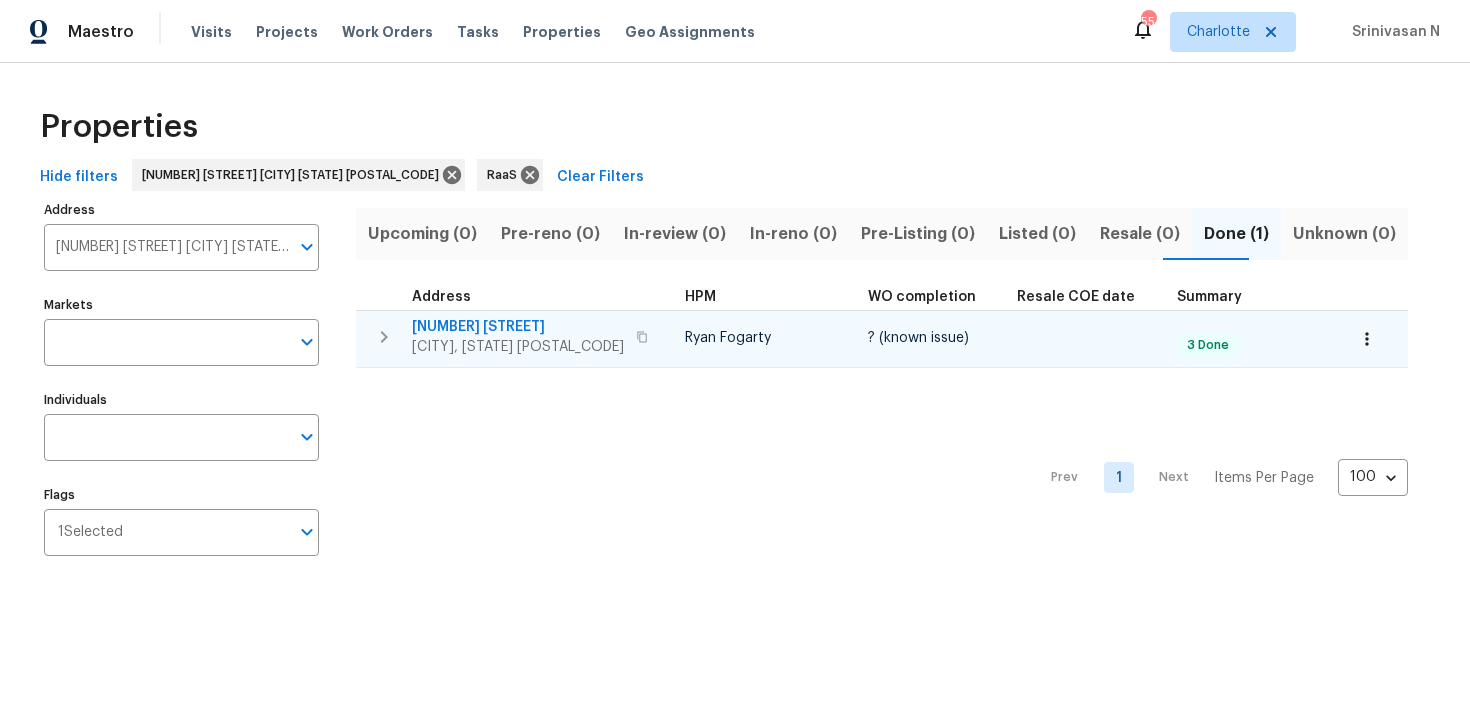 click on "6179 Dana Ct Lithonia, GA 30058" at bounding box center (533, 337) 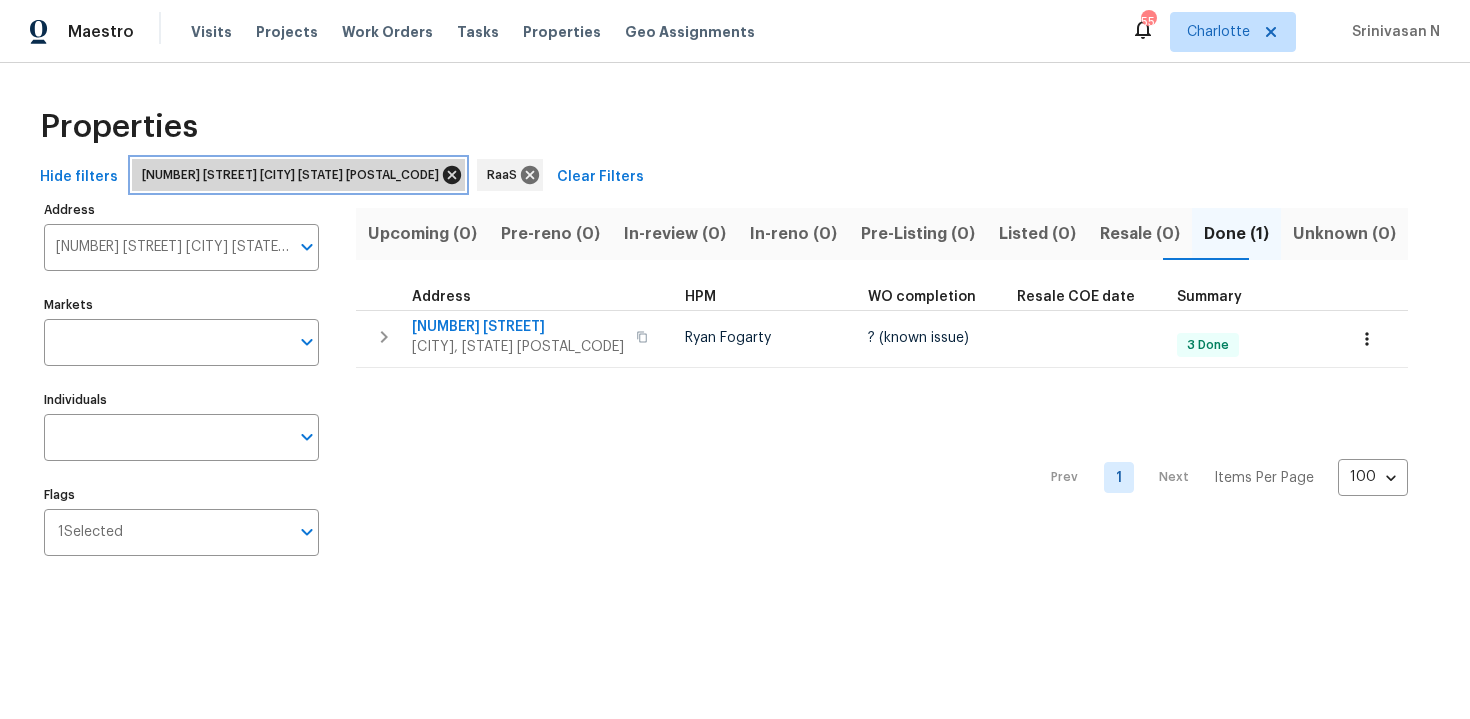 click 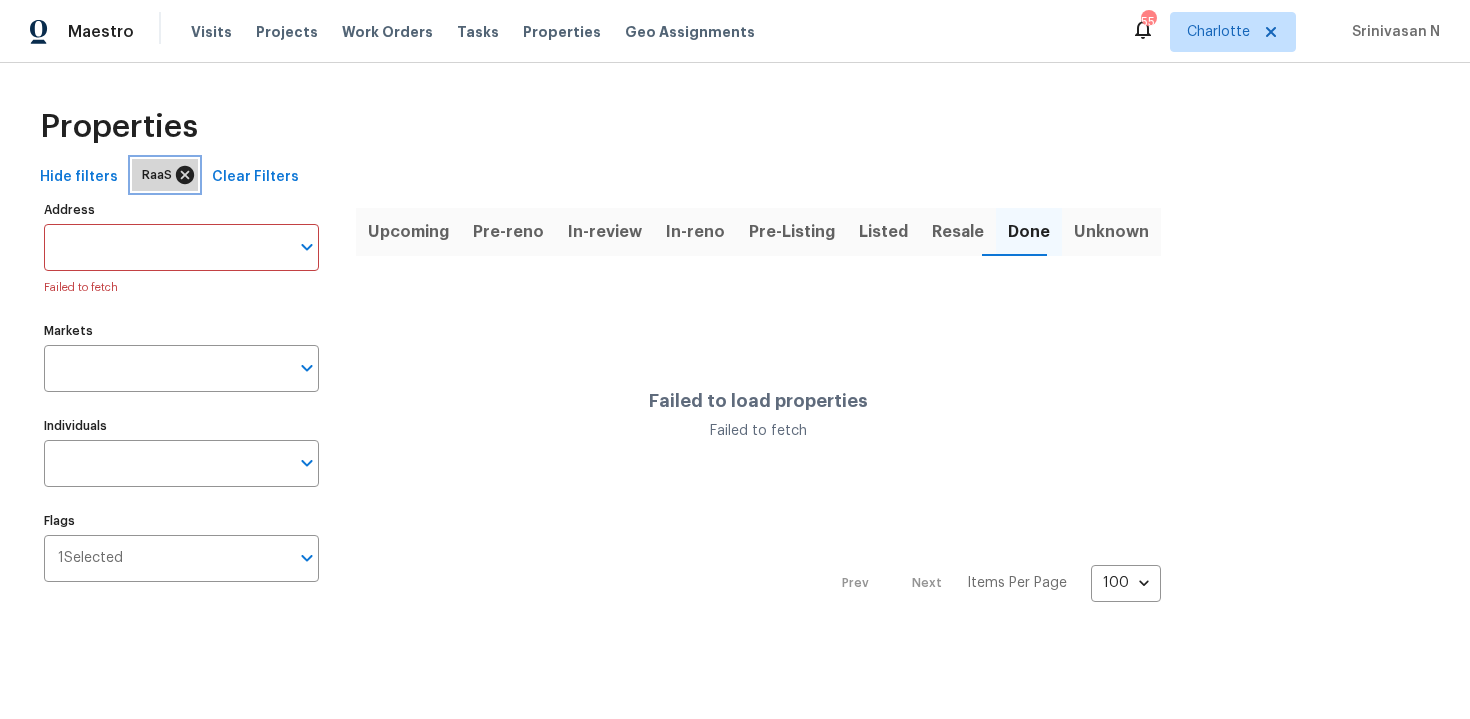 click 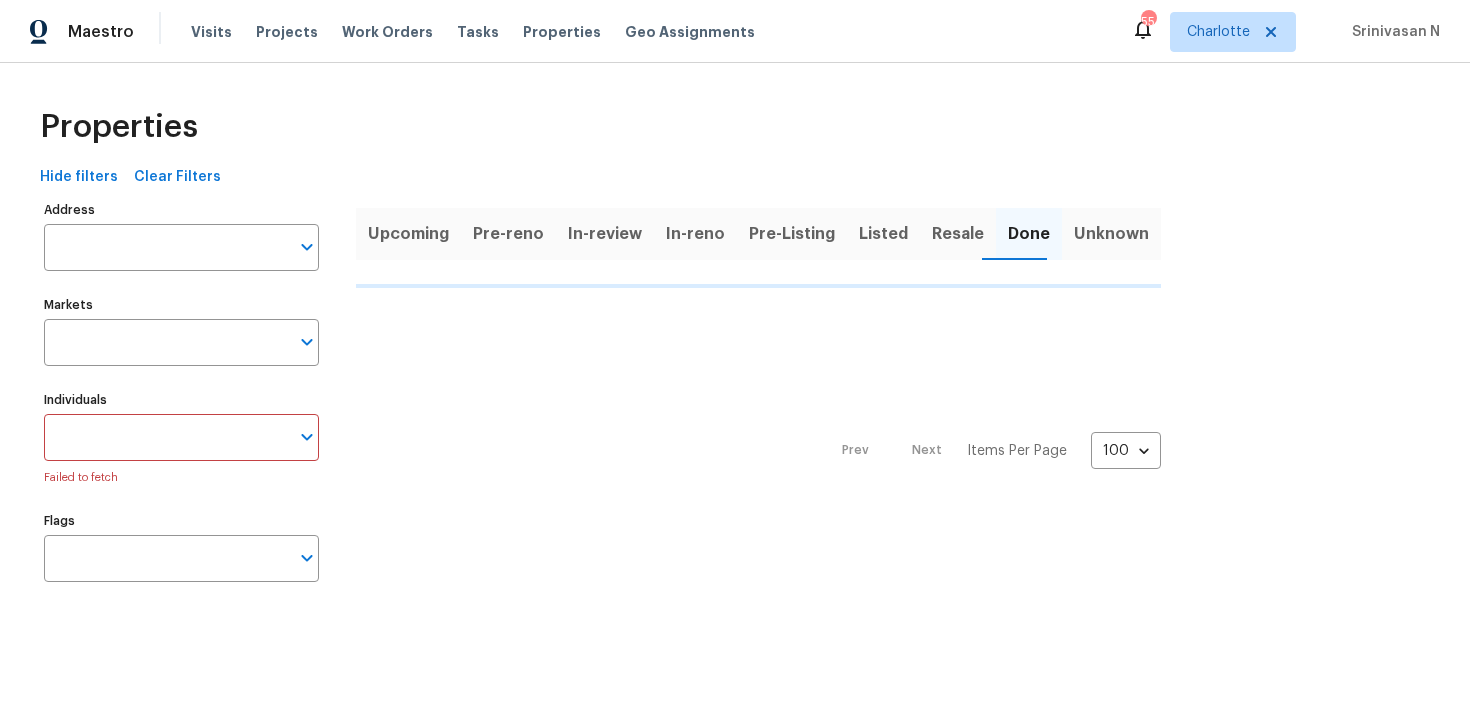 click on "Upcoming" at bounding box center [408, 234] 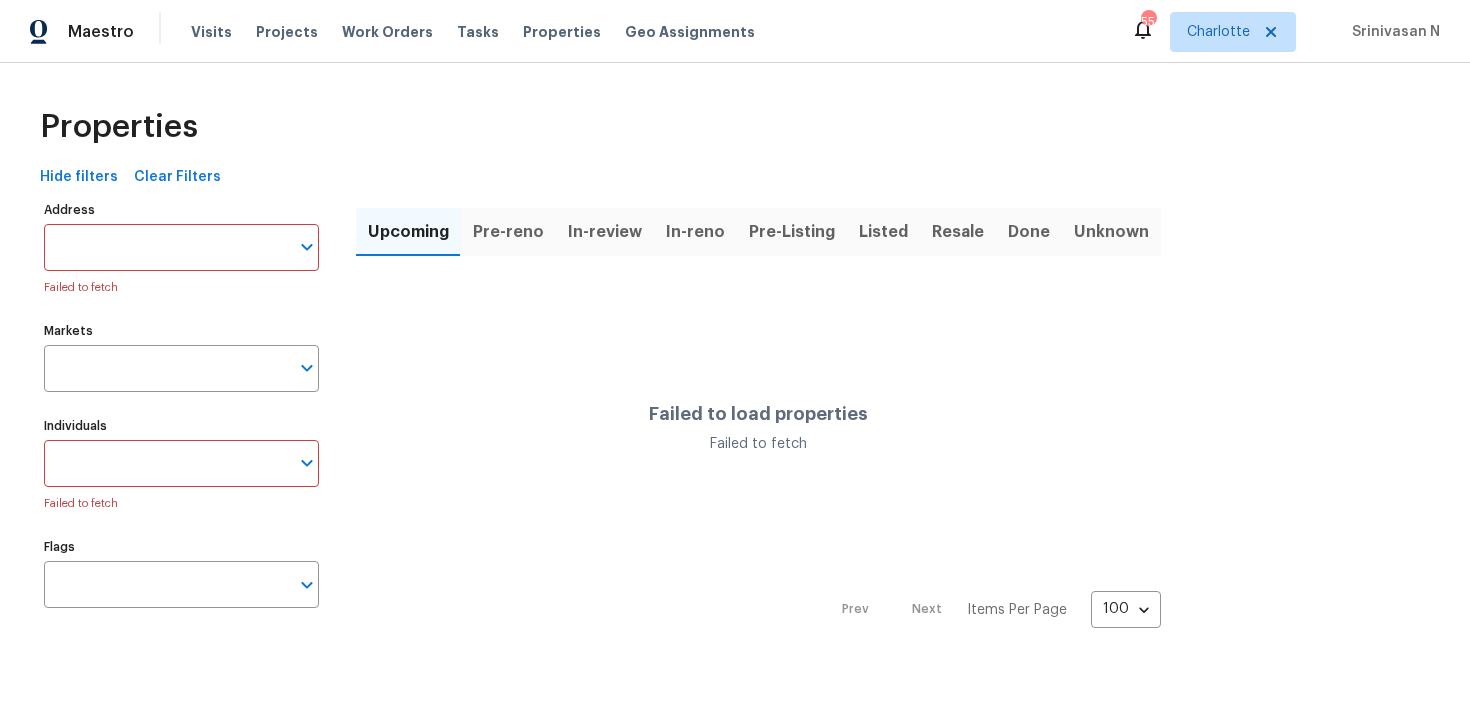 click on "Upcoming" at bounding box center (408, 232) 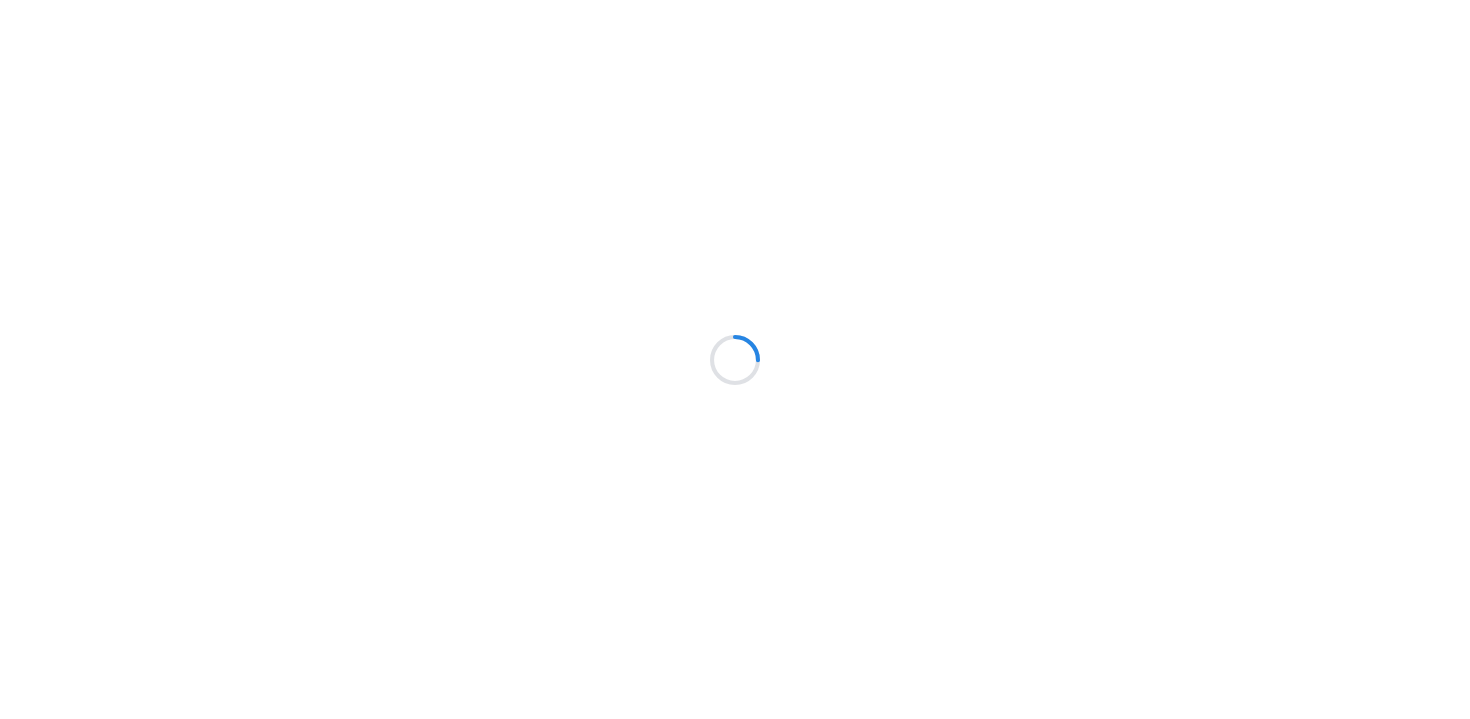 scroll, scrollTop: 0, scrollLeft: 0, axis: both 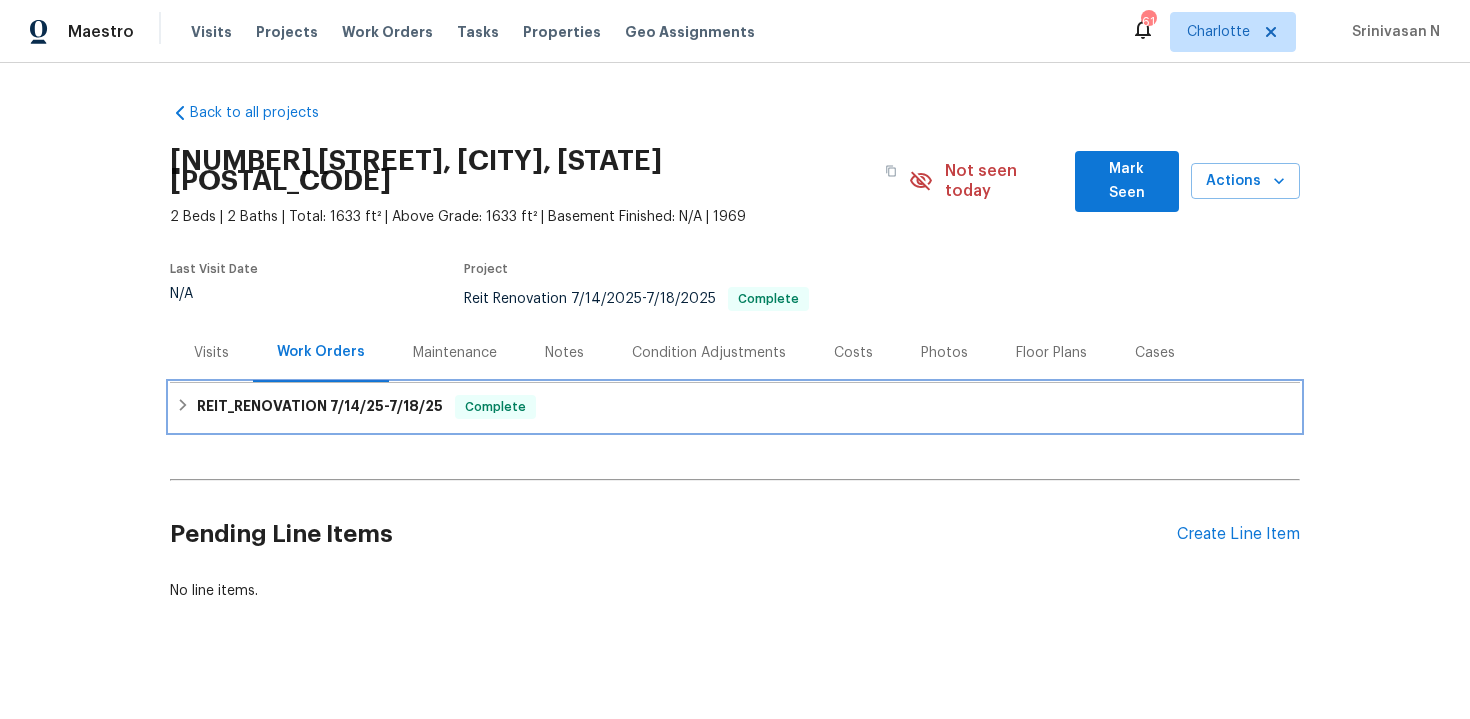 click on "REIT_RENOVATION   7/14/25  -  7/18/25 Complete" at bounding box center [735, 407] 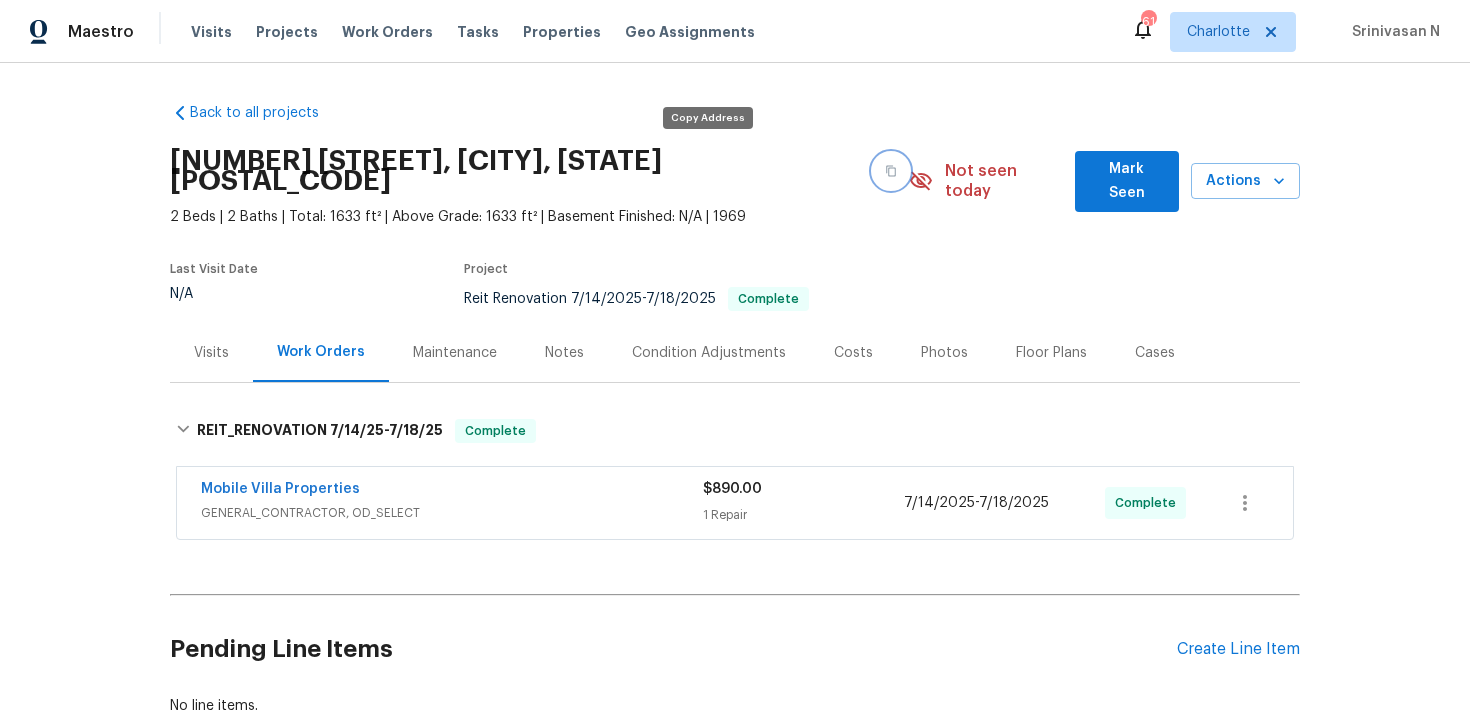 click 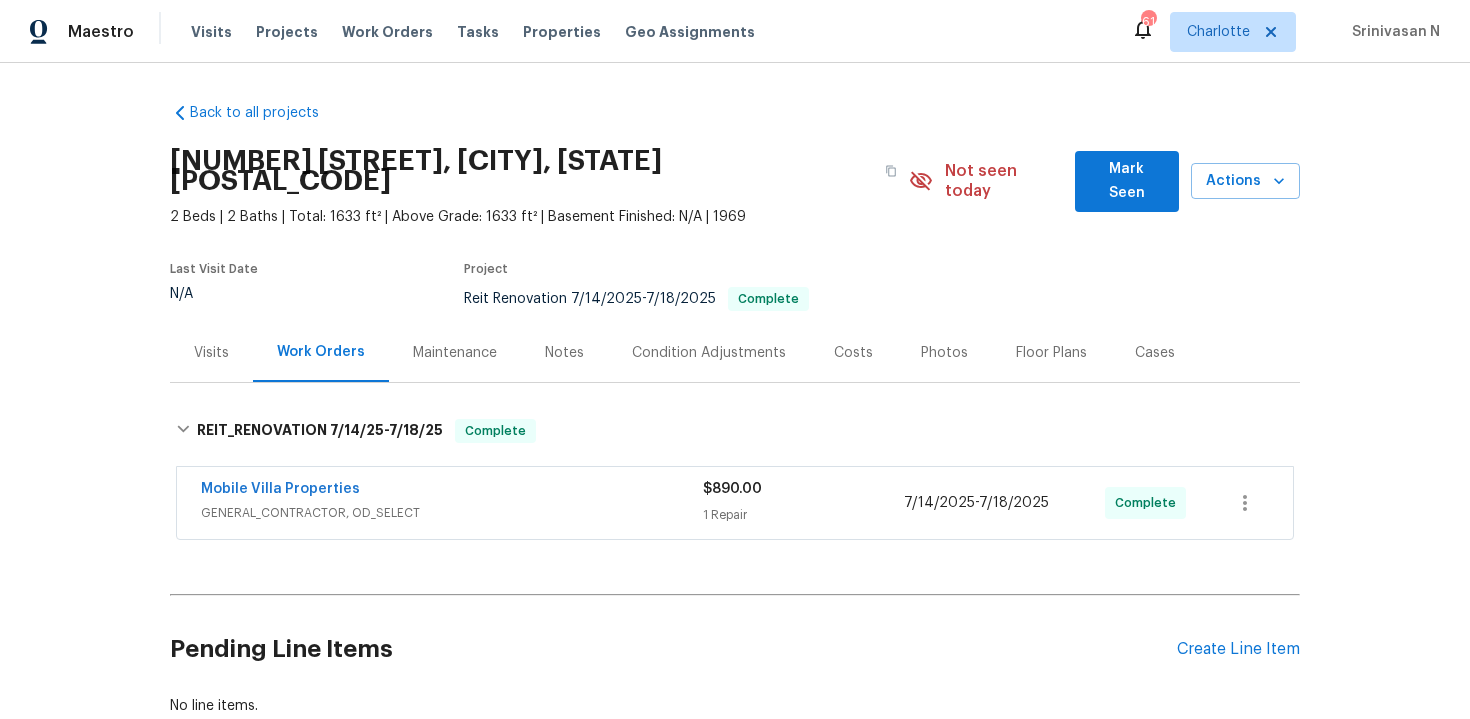 click on "Mobile Villa Properties GENERAL_CONTRACTOR, OD_SELECT $890.00 1 Repair 7/14/2025  -  7/18/2025 Complete" at bounding box center (735, 503) 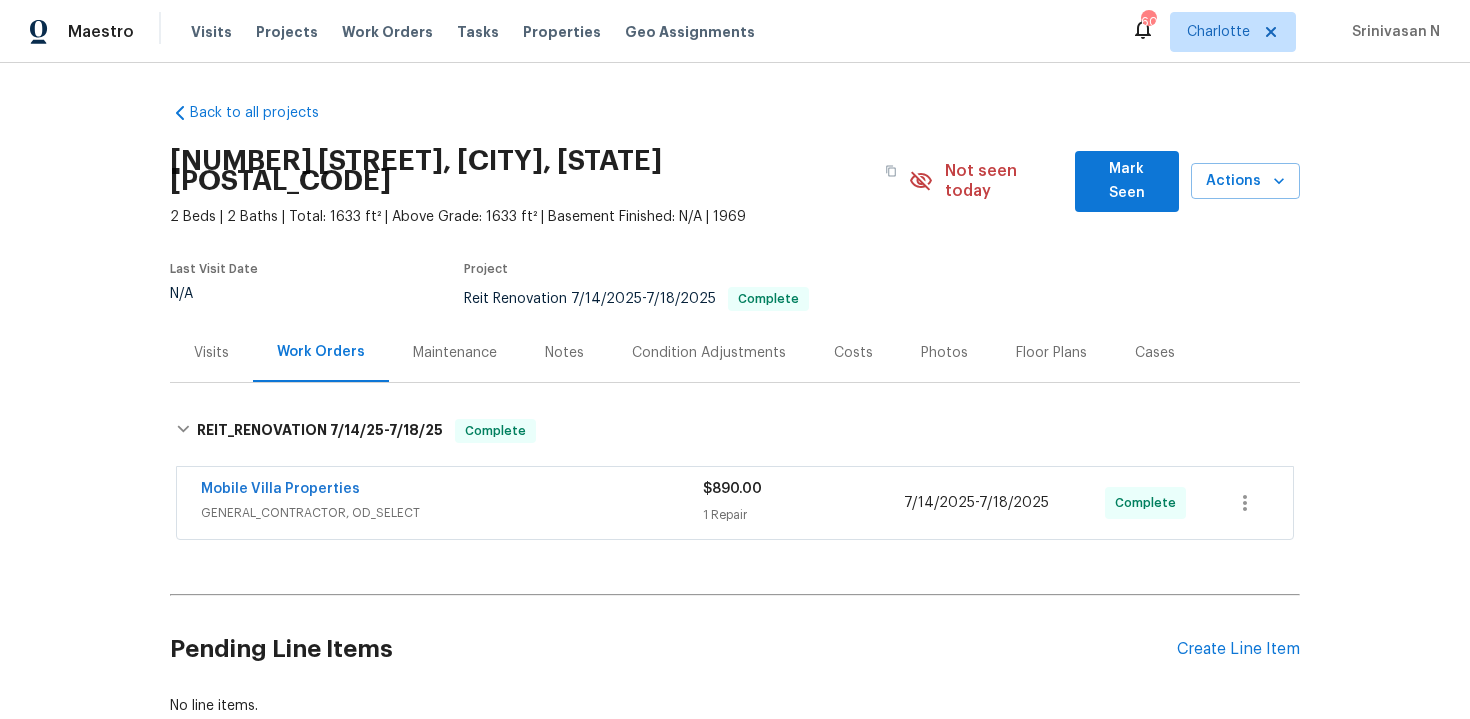 click on "Mobile Villa Properties" at bounding box center (452, 491) 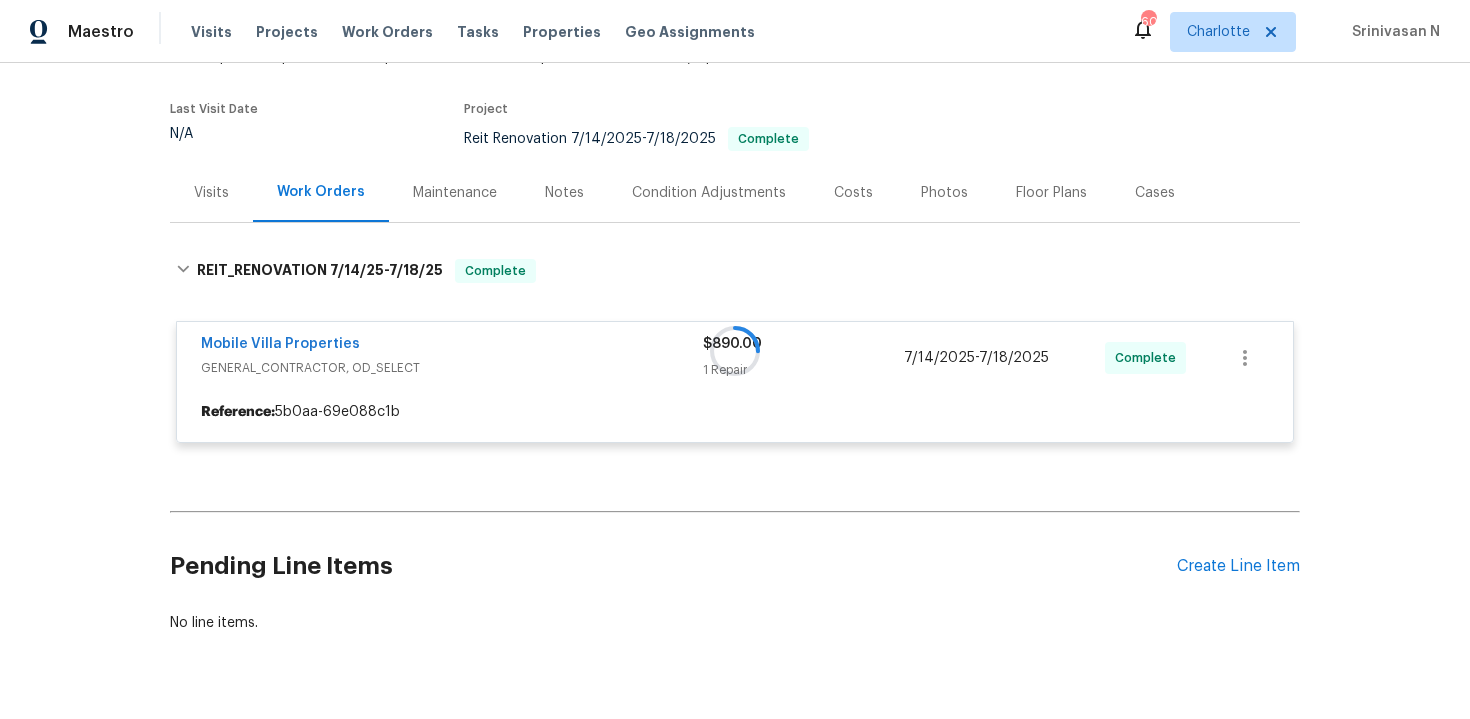 scroll, scrollTop: 186, scrollLeft: 0, axis: vertical 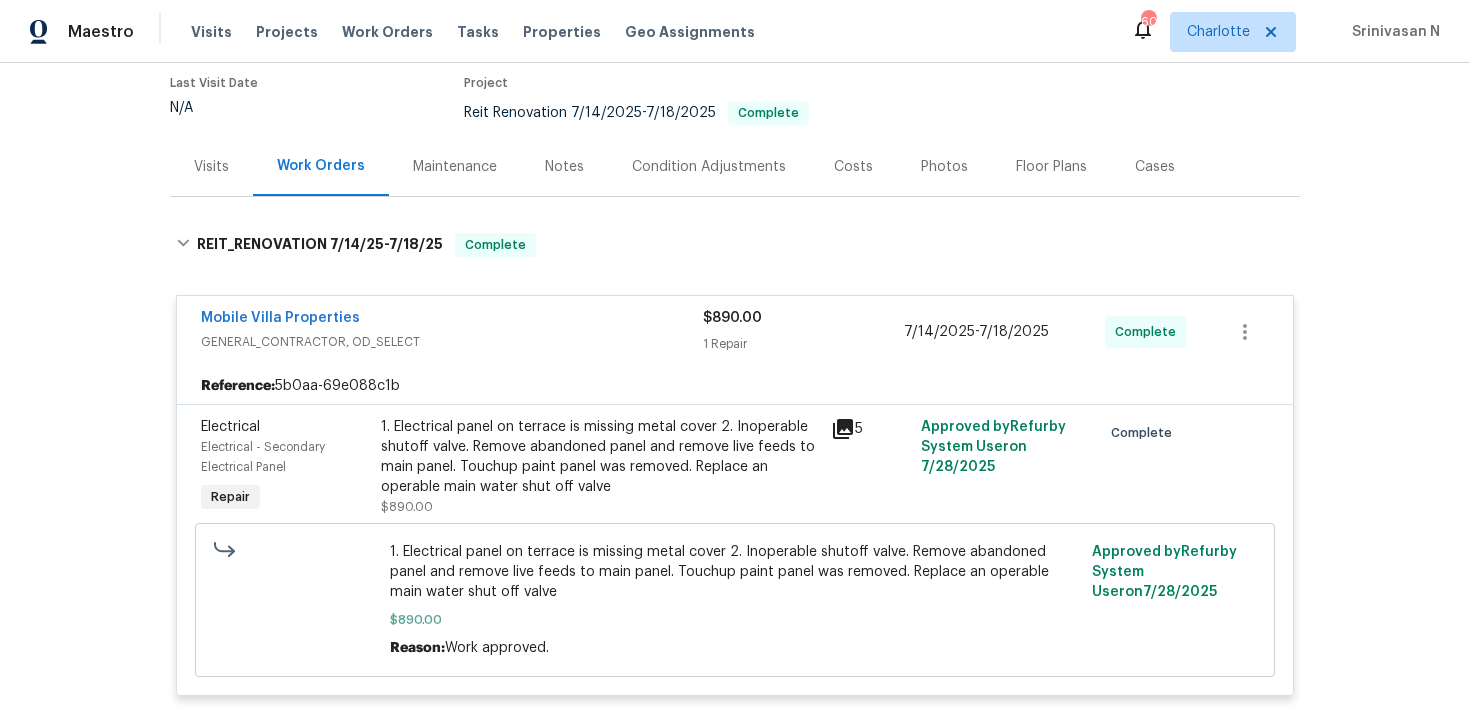click on "Mobile Villa Properties" at bounding box center [452, 320] 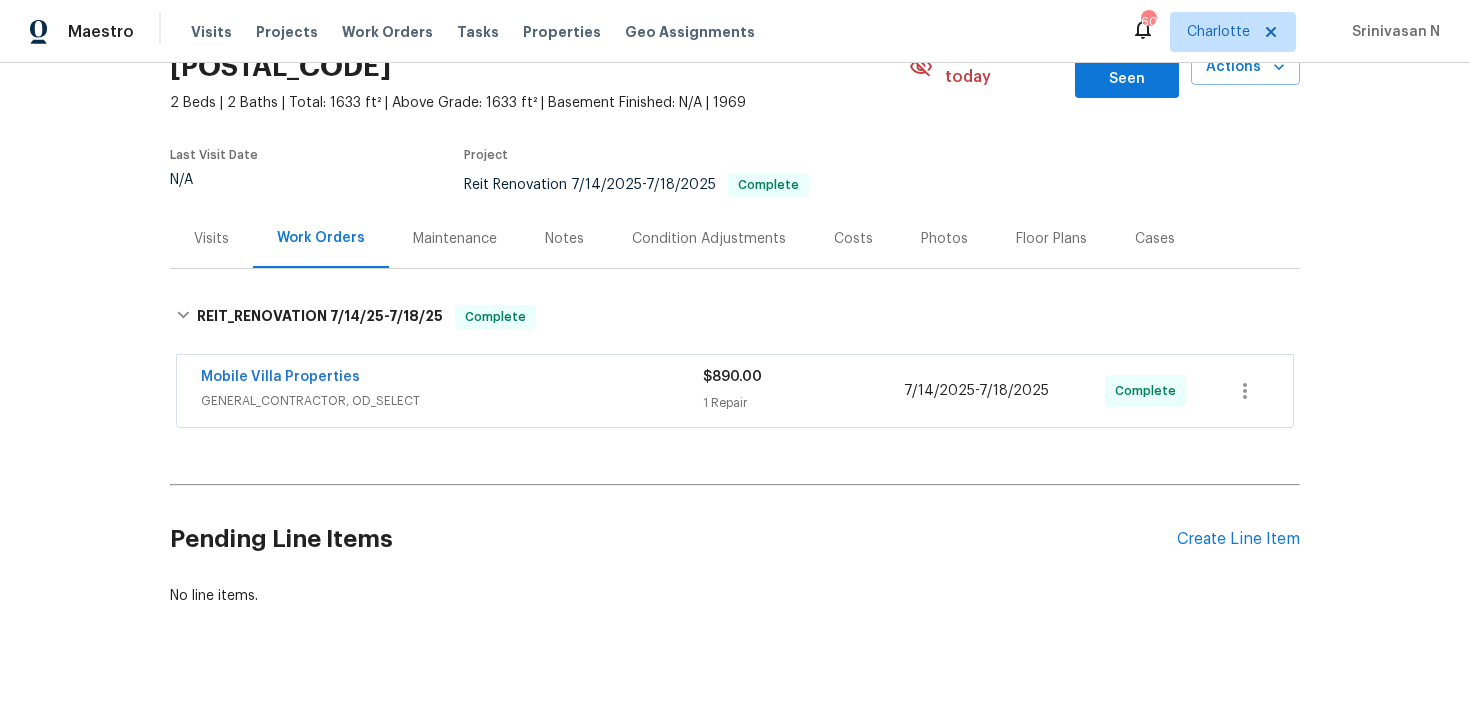 scroll, scrollTop: 113, scrollLeft: 0, axis: vertical 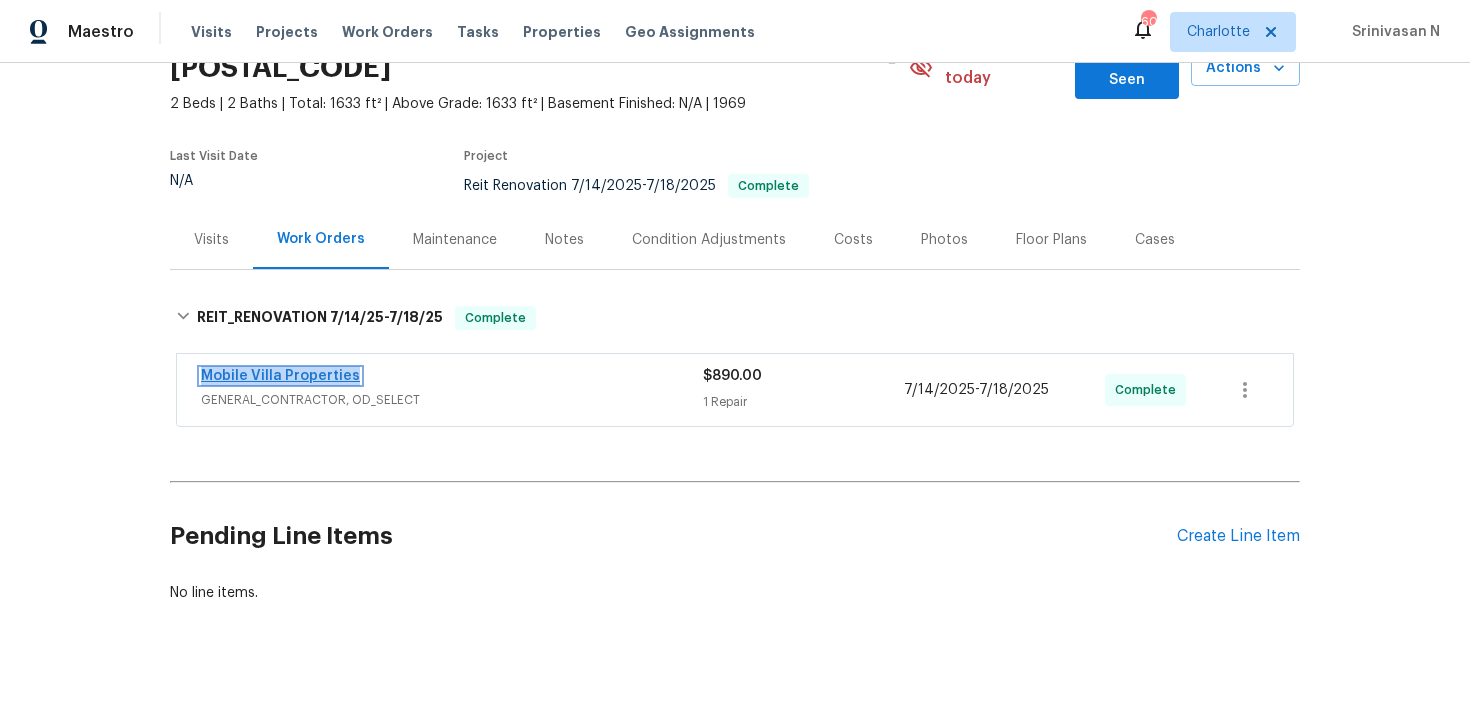 copy on "Mobile Villa Properties" 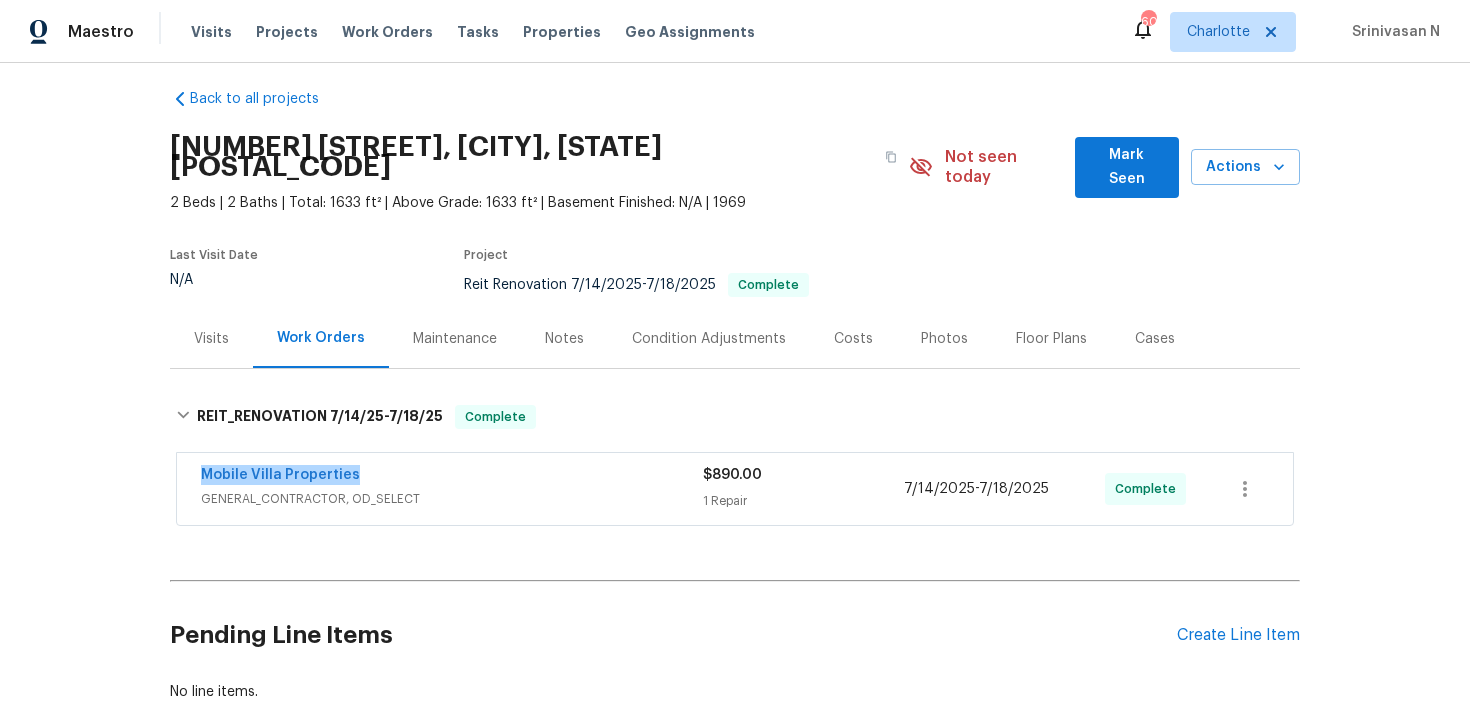 scroll, scrollTop: 0, scrollLeft: 0, axis: both 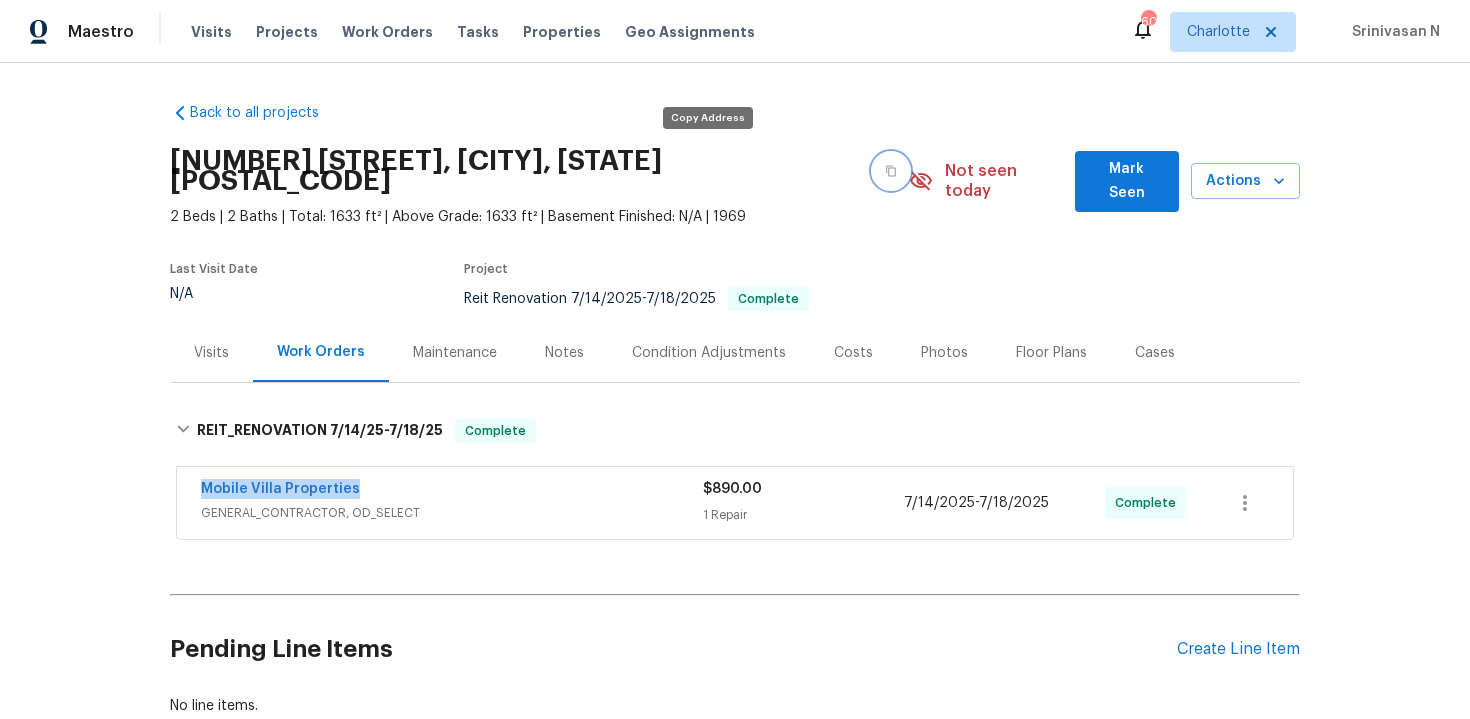 click at bounding box center [891, 171] 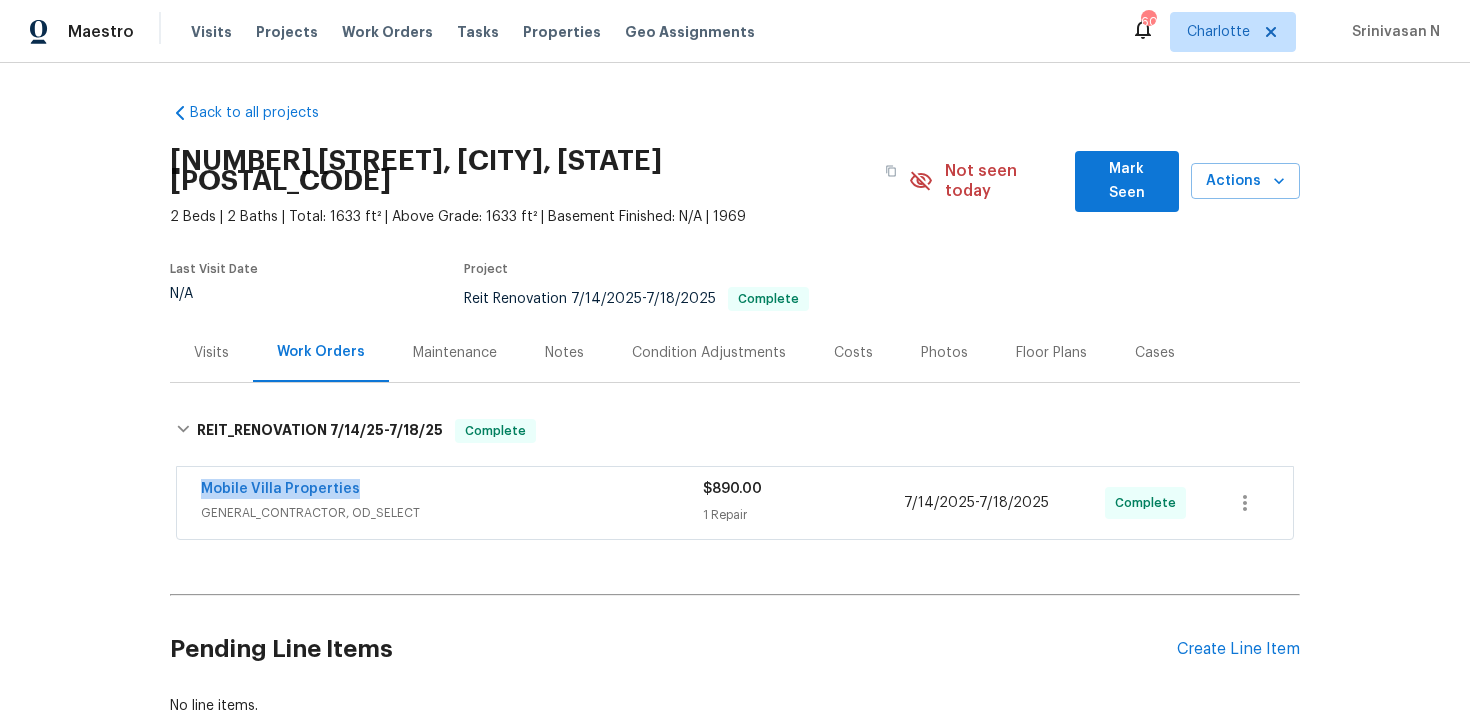 click on "[NUMBER] [STREET], [CITY] [STATE] [POSTAL_CODE]" at bounding box center [539, 171] 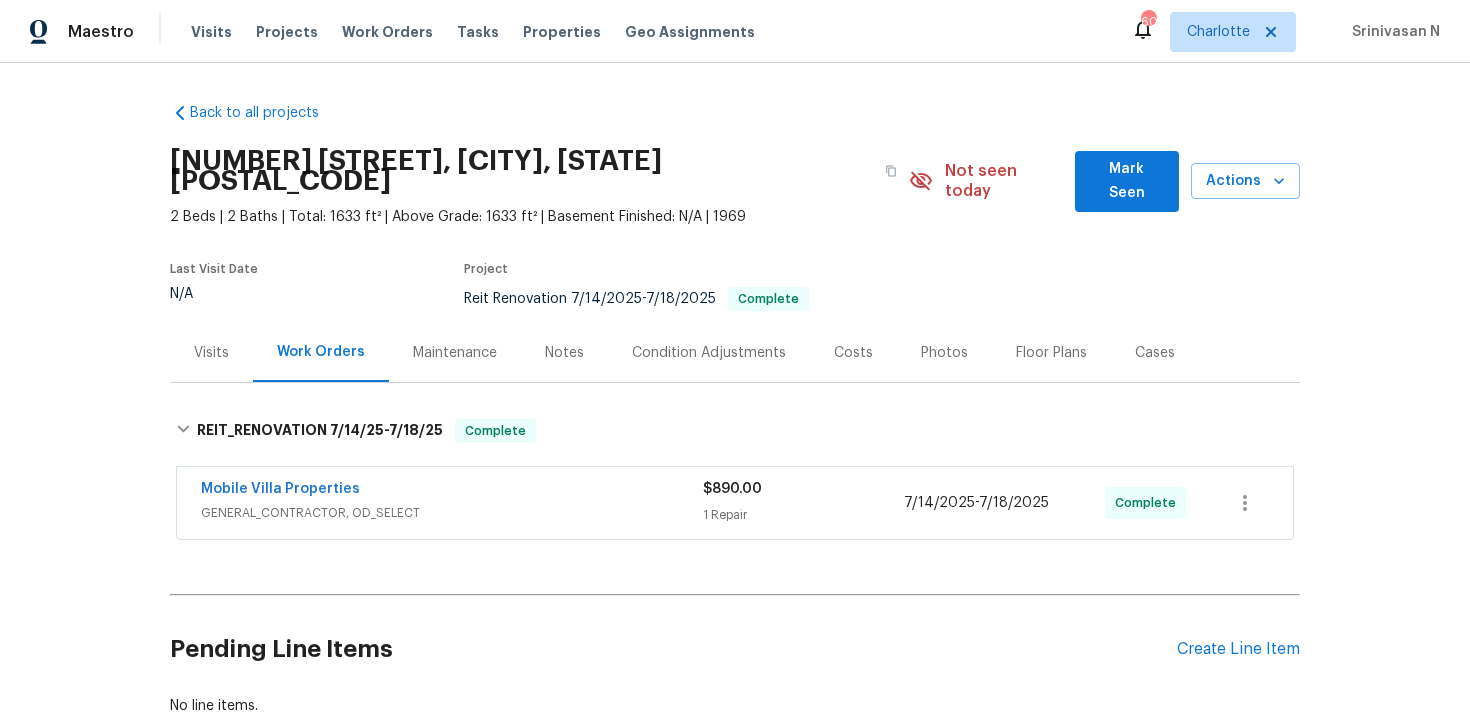 click on "[NUMBER] [STREET], [CITY] [STATE] [POSTAL_CODE]" at bounding box center [539, 171] 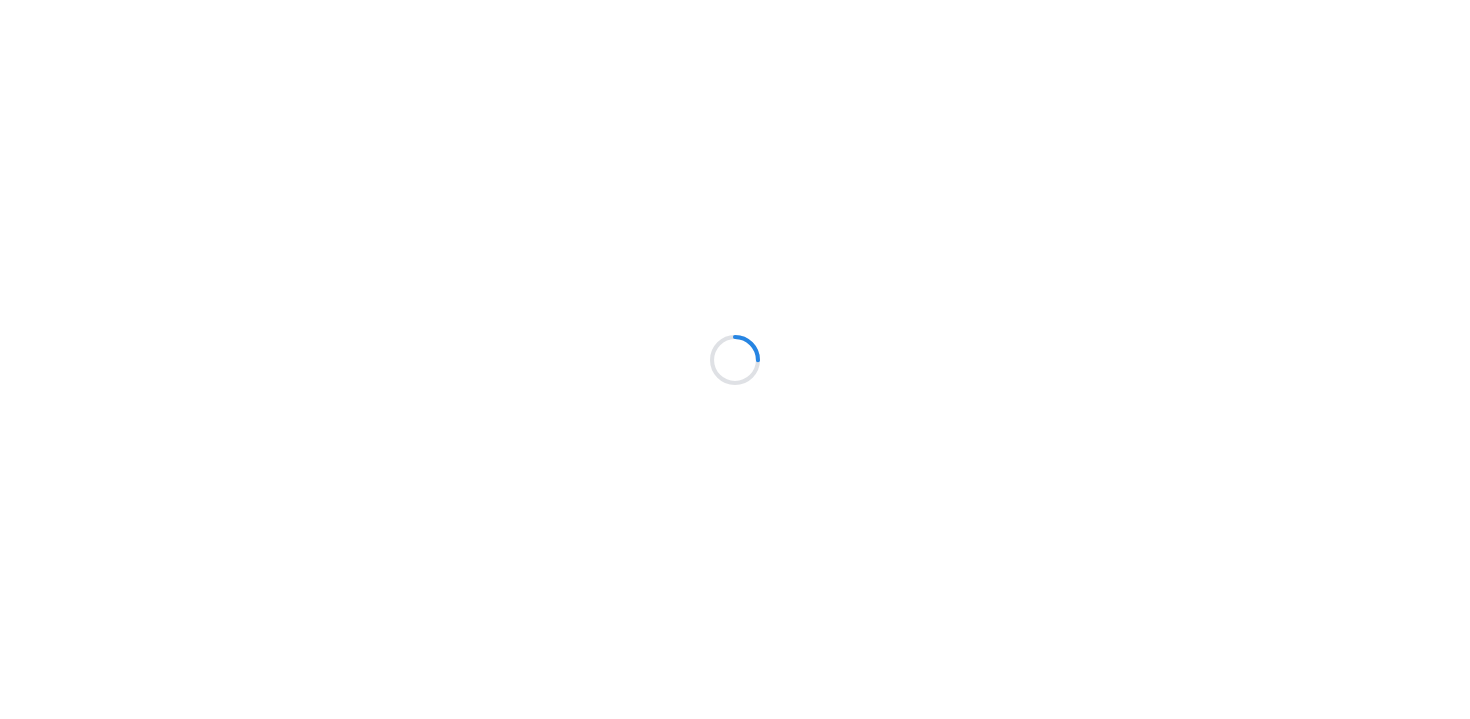 scroll, scrollTop: 0, scrollLeft: 0, axis: both 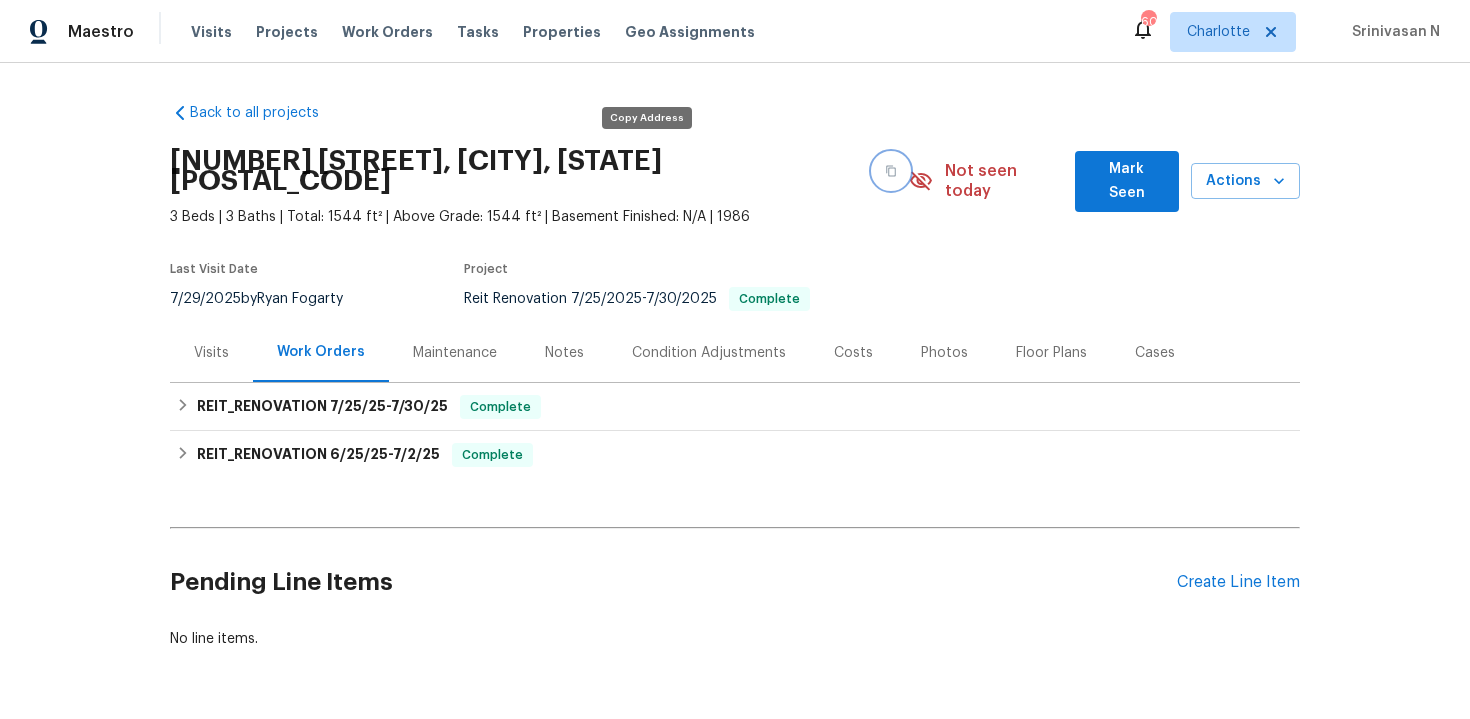 click 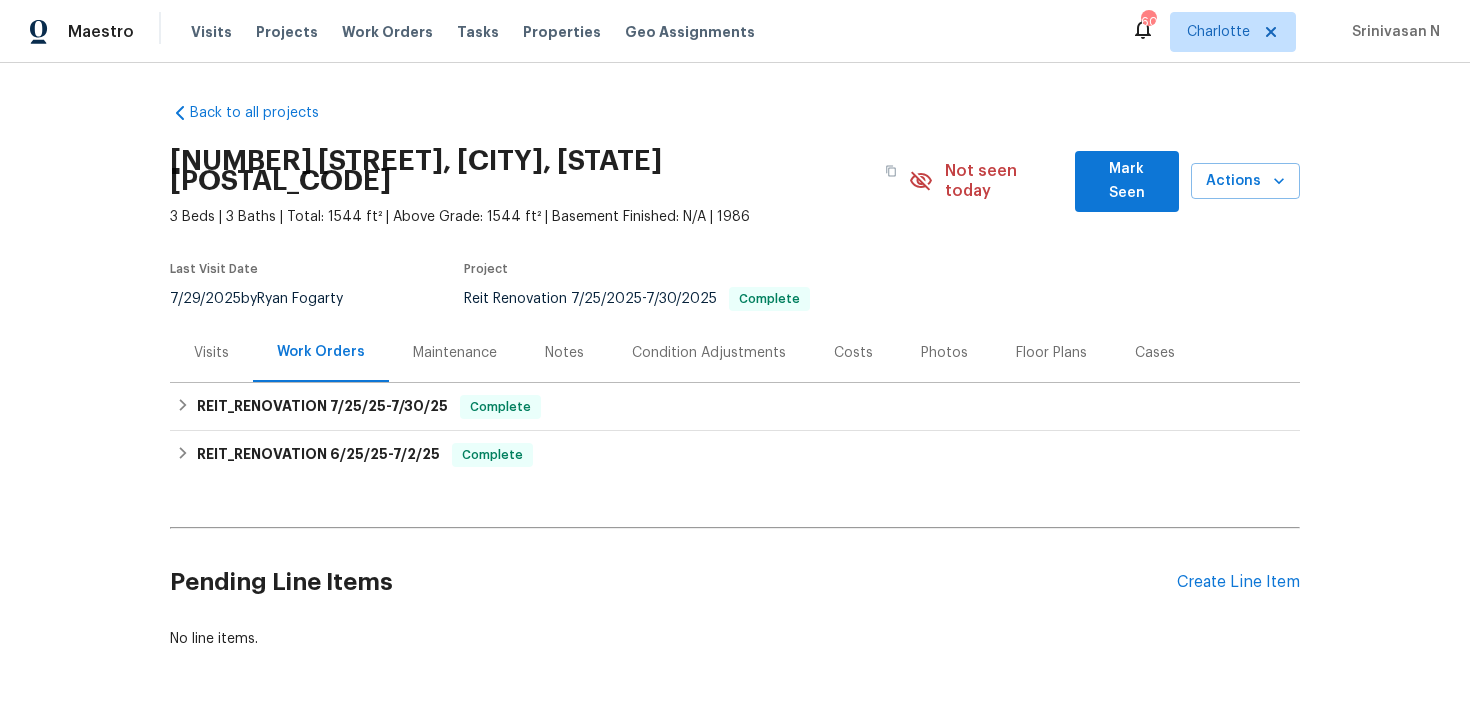 click on "Back to all projects 6179 Dana Ct, Lithonia, GA 30058 3 Beds | 3 Baths | Total: 1544 ft² | Above Grade: 1544 ft² | Basement Finished: N/A | 1986 Not seen today Mark Seen Actions Last Visit Date 7/29/2025  by  Ryan Fogarty   Project Reit Renovation   7/25/2025  -  7/30/2025 Complete Visits Work Orders Maintenance Notes Condition Adjustments Costs Photos Floor Plans Cases REIT_RENOVATION   7/25/25  -  7/30/25 Complete LM Painting GENERAL_CONTRACTOR, OD_SELECT $450.00 1 Repair 7/28/2025  -  7/30/2025 Complete BayMorr Pest Solutions PESTS, BRN_AND_LRR $932.00 1 Repair 7/25/2025  -  7/25/2025 Complete REIT_RENOVATION   6/25/25  -  7/2/25 Complete LM Painting GENERAL_CONTRACTOR, OD_SELECT $1,980.00 1 Repair 6/25/2025  -  7/2/2025 Paid Pending Line Items Create Line Item No line items." at bounding box center [735, 391] 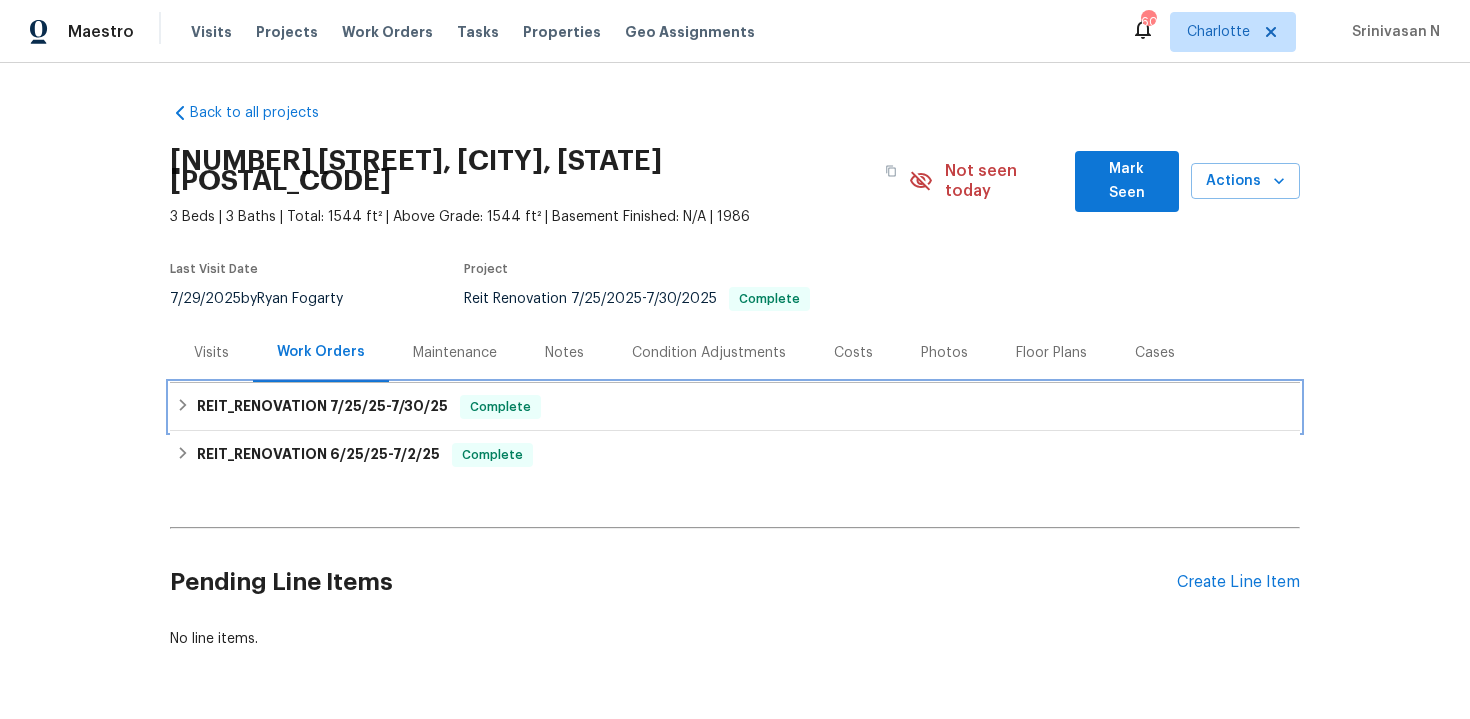 click on "REIT_RENOVATION   7/25/25  -  7/30/25 Complete" at bounding box center (735, 407) 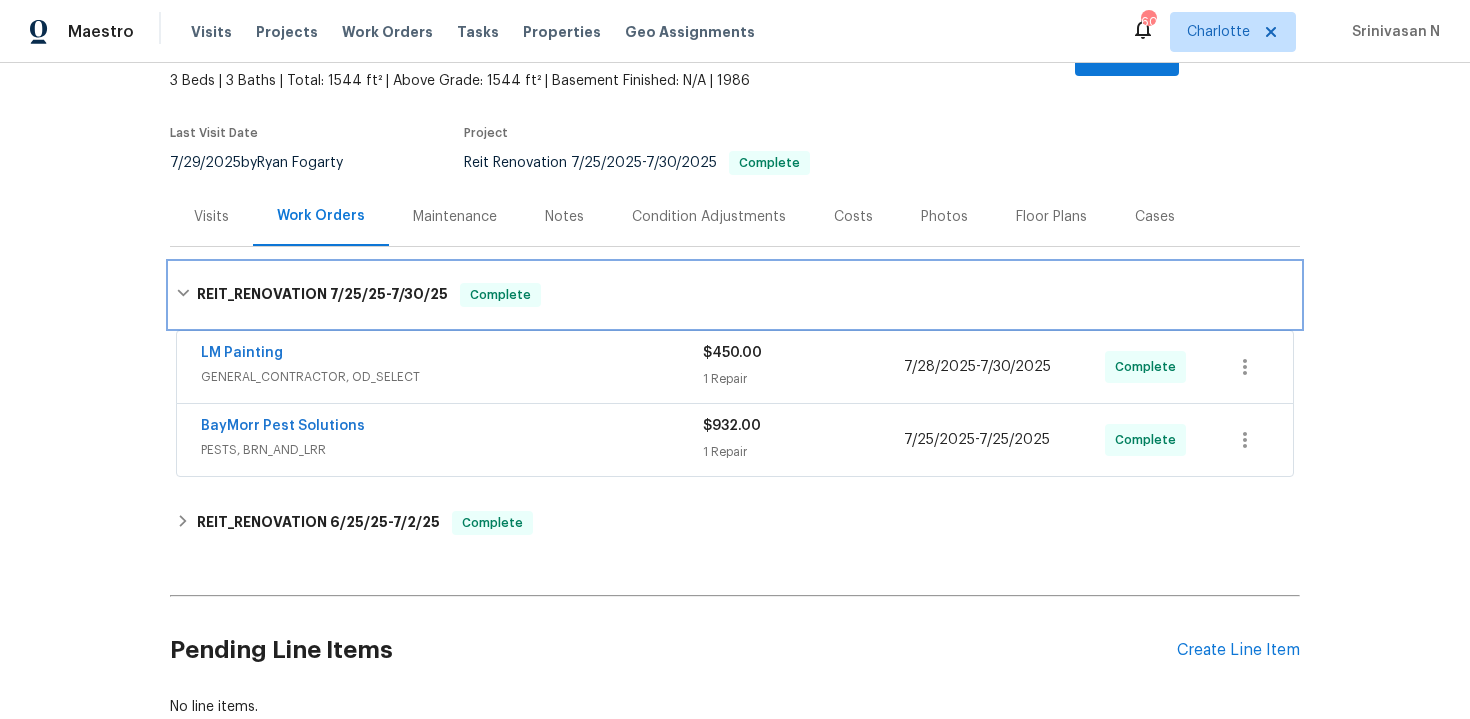 scroll, scrollTop: 202, scrollLeft: 0, axis: vertical 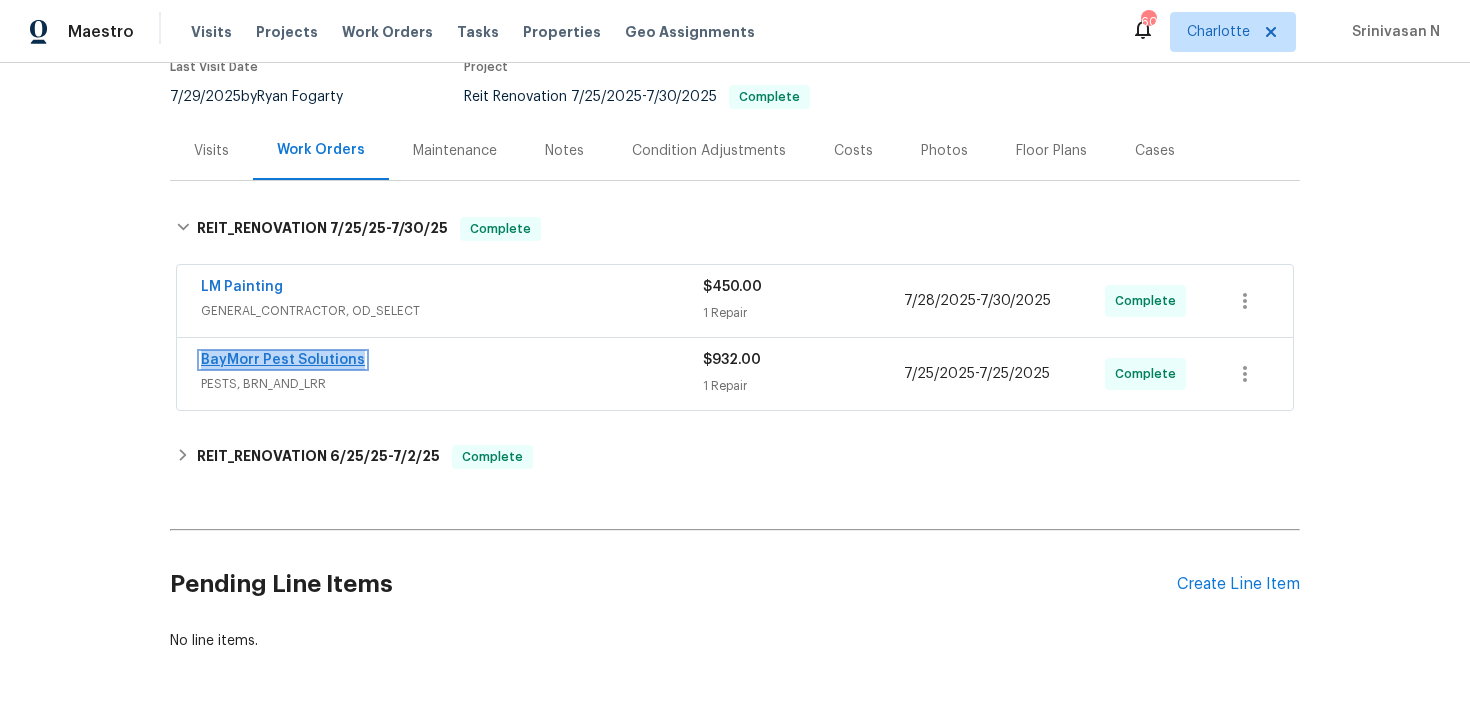 copy on "BayMorr Pest Solutions" 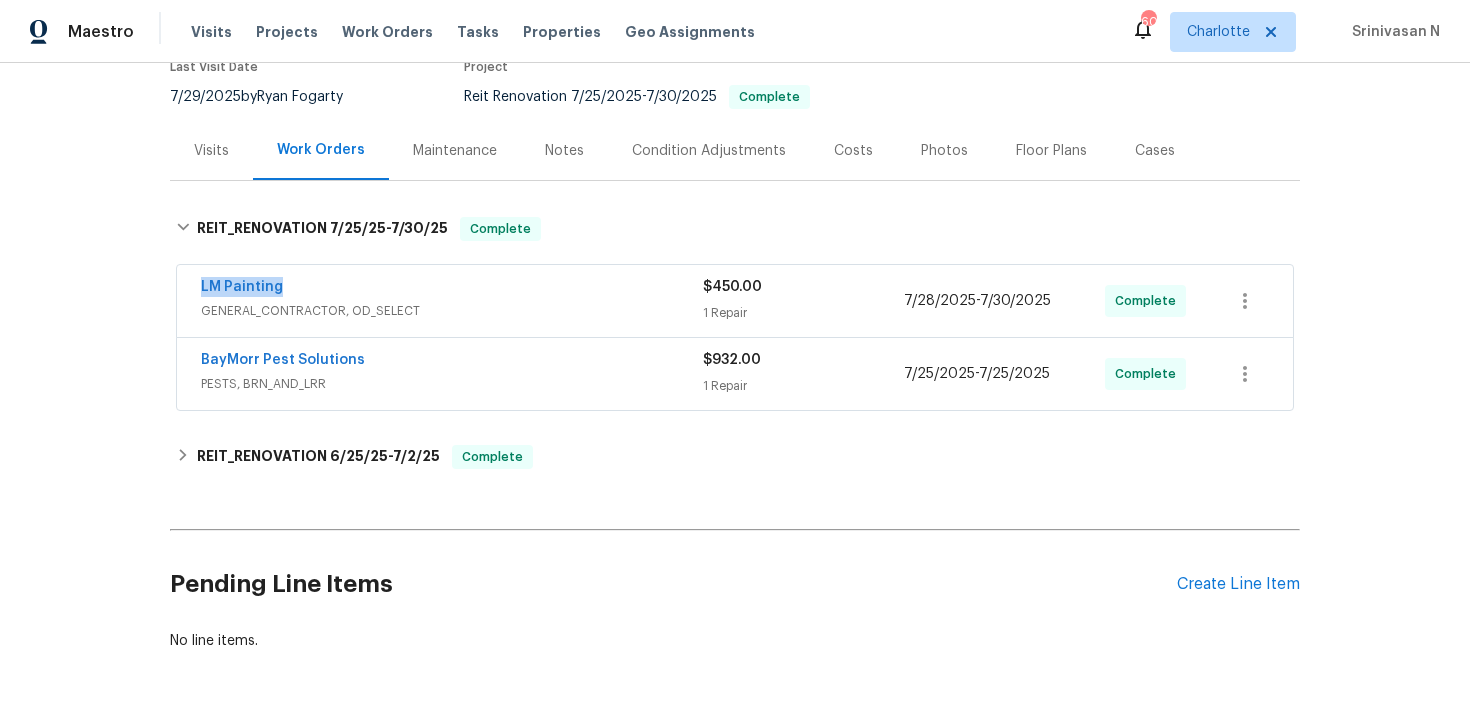 drag, startPoint x: 193, startPoint y: 267, endPoint x: 395, endPoint y: 265, distance: 202.0099 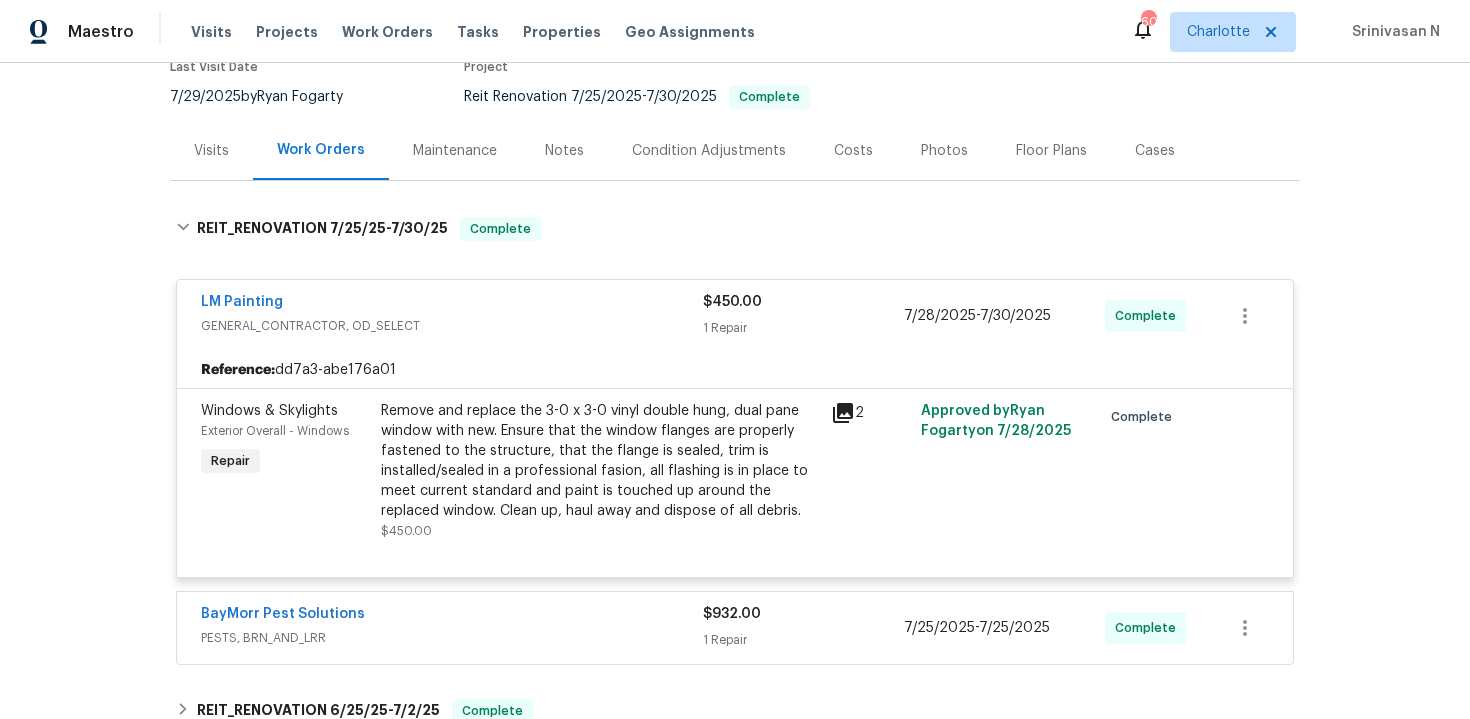 click on "LM Painting GENERAL_CONTRACTOR, OD_SELECT $450.00 1 Repair 7/28/2025  -  7/30/2025 Complete" at bounding box center (735, 316) 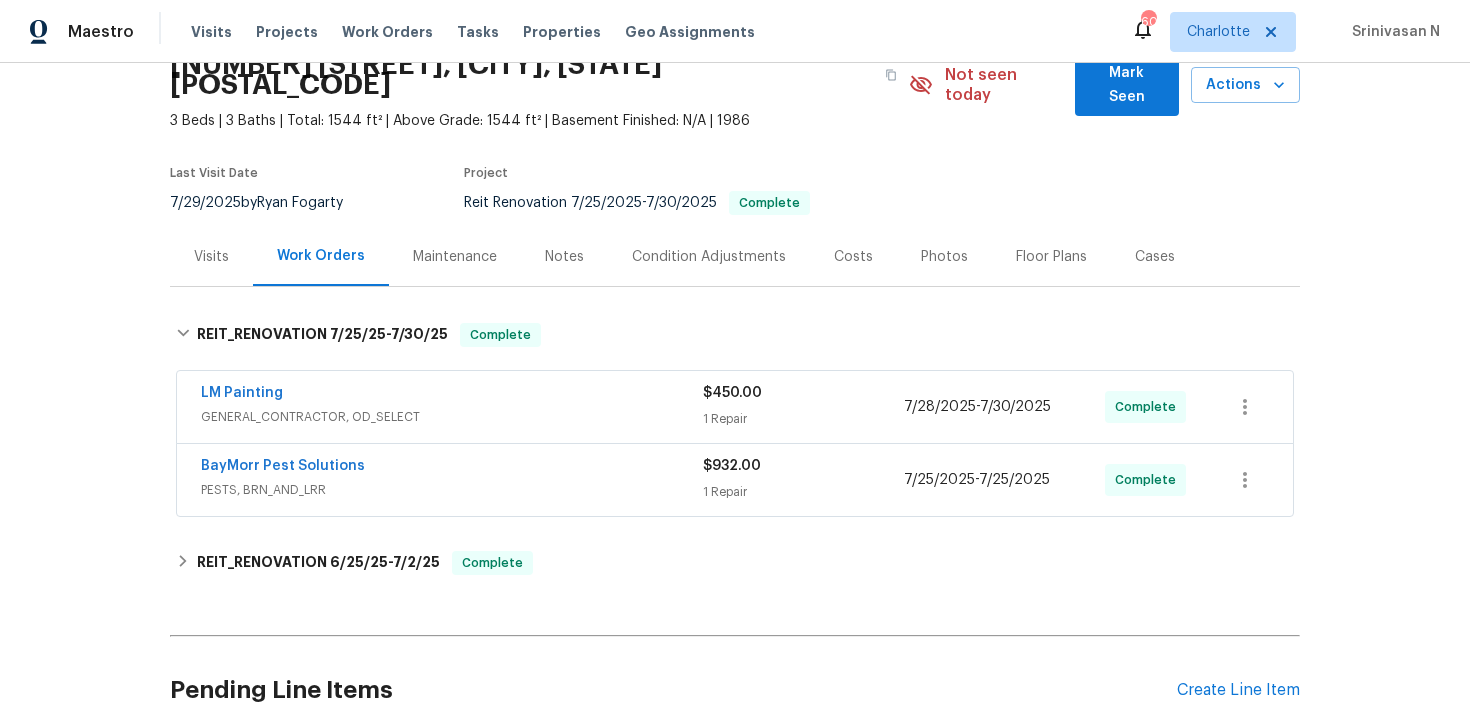 scroll, scrollTop: 51, scrollLeft: 0, axis: vertical 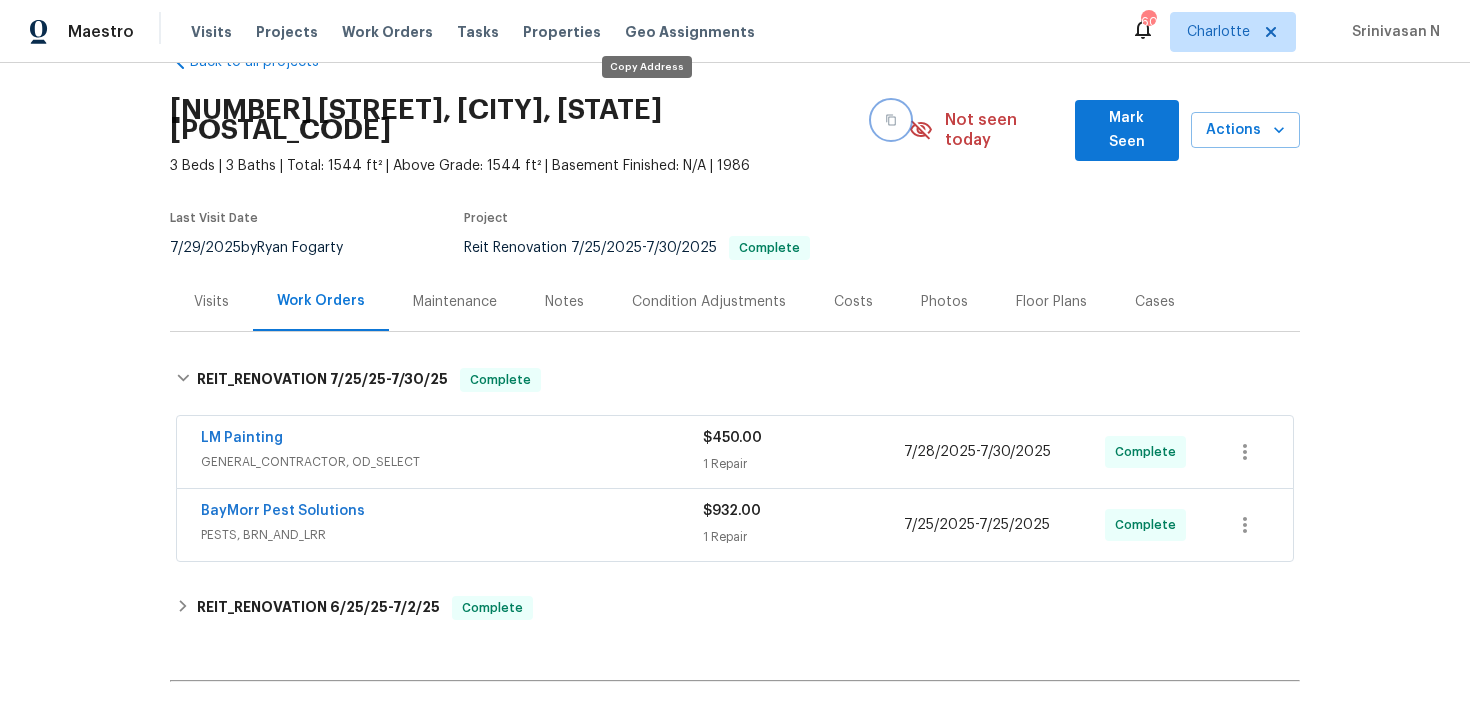 click 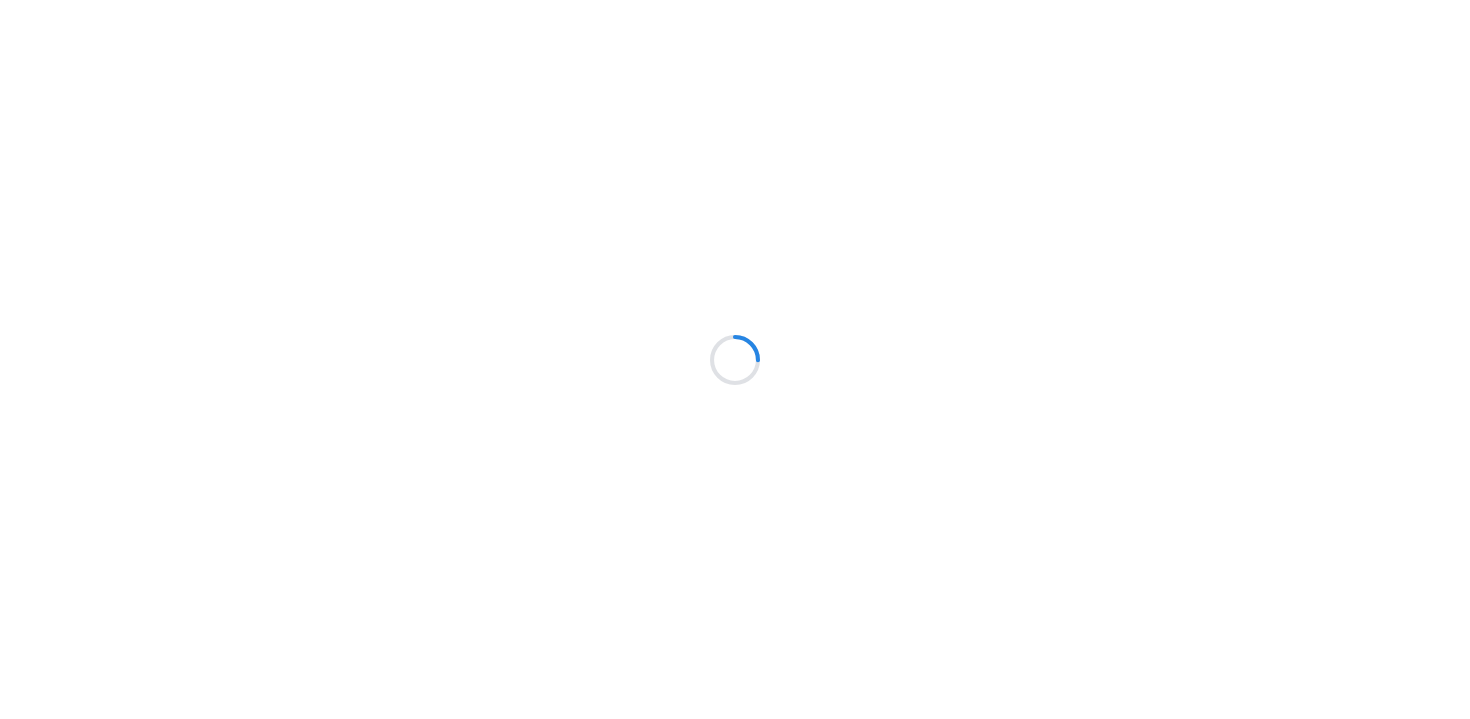 scroll, scrollTop: 0, scrollLeft: 0, axis: both 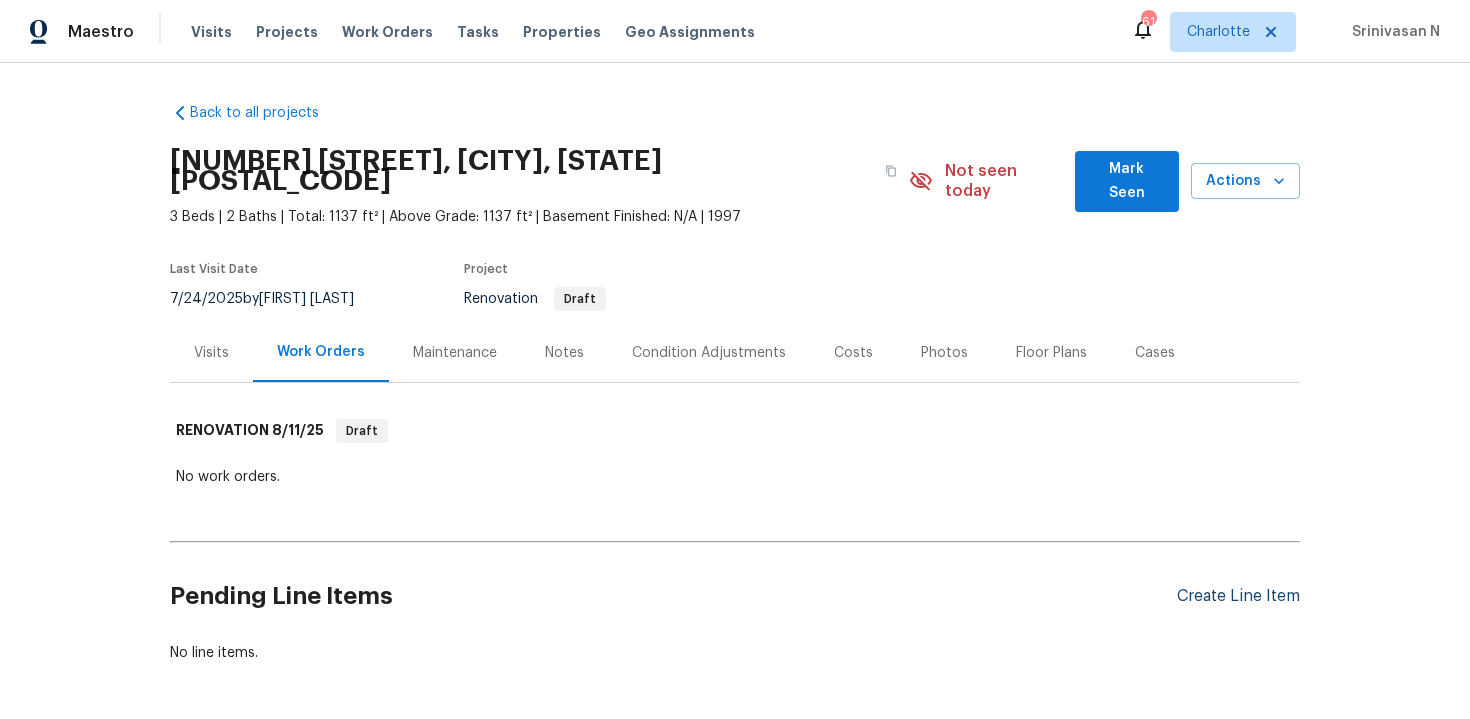 click on "Create Line Item" at bounding box center [1238, 596] 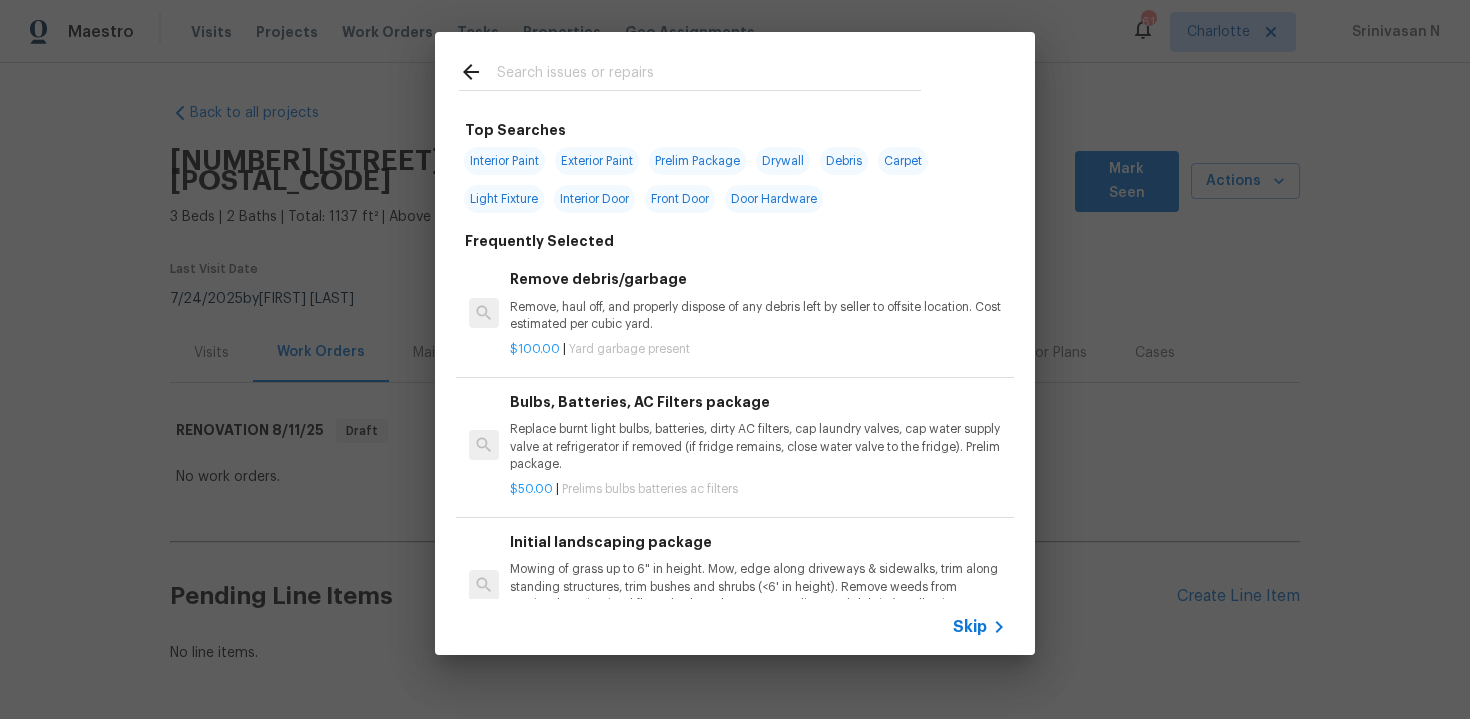 click on "Skip" at bounding box center [970, 627] 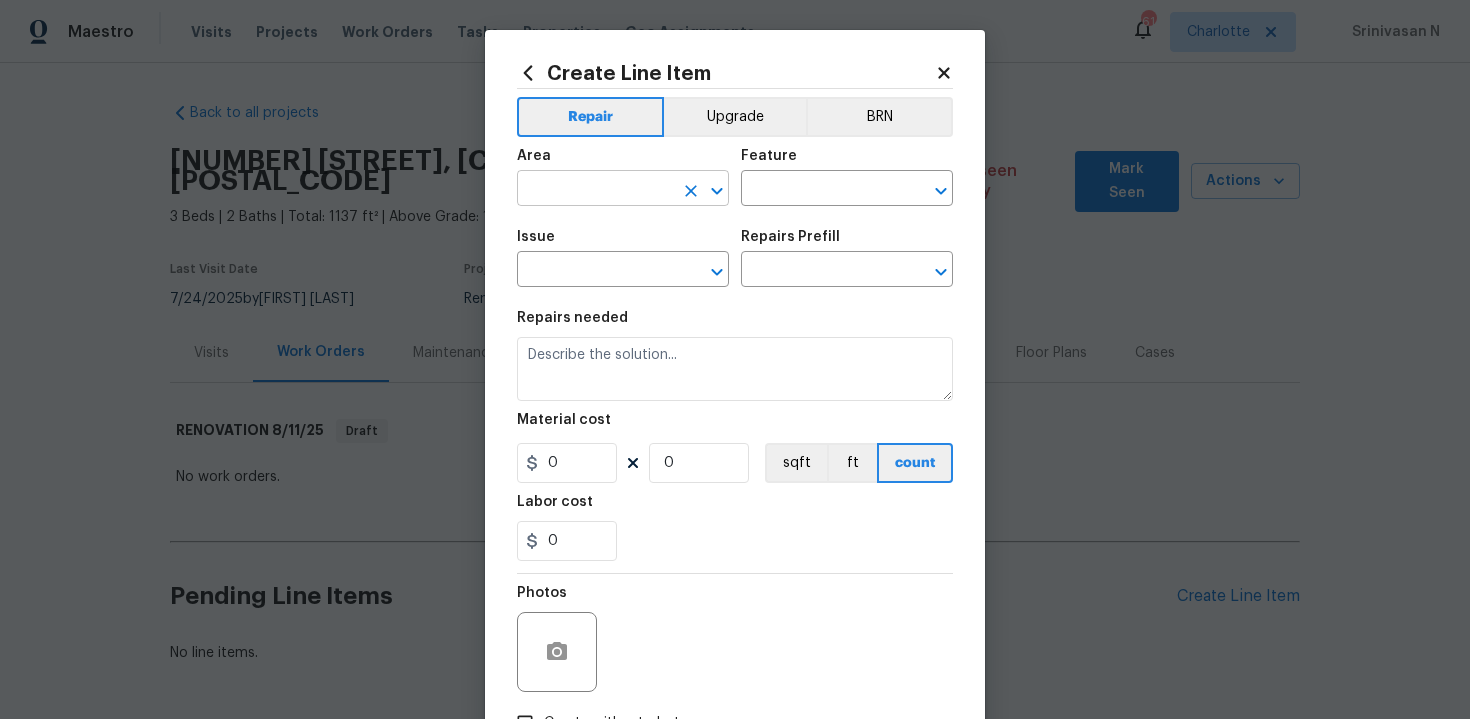 click at bounding box center (595, 190) 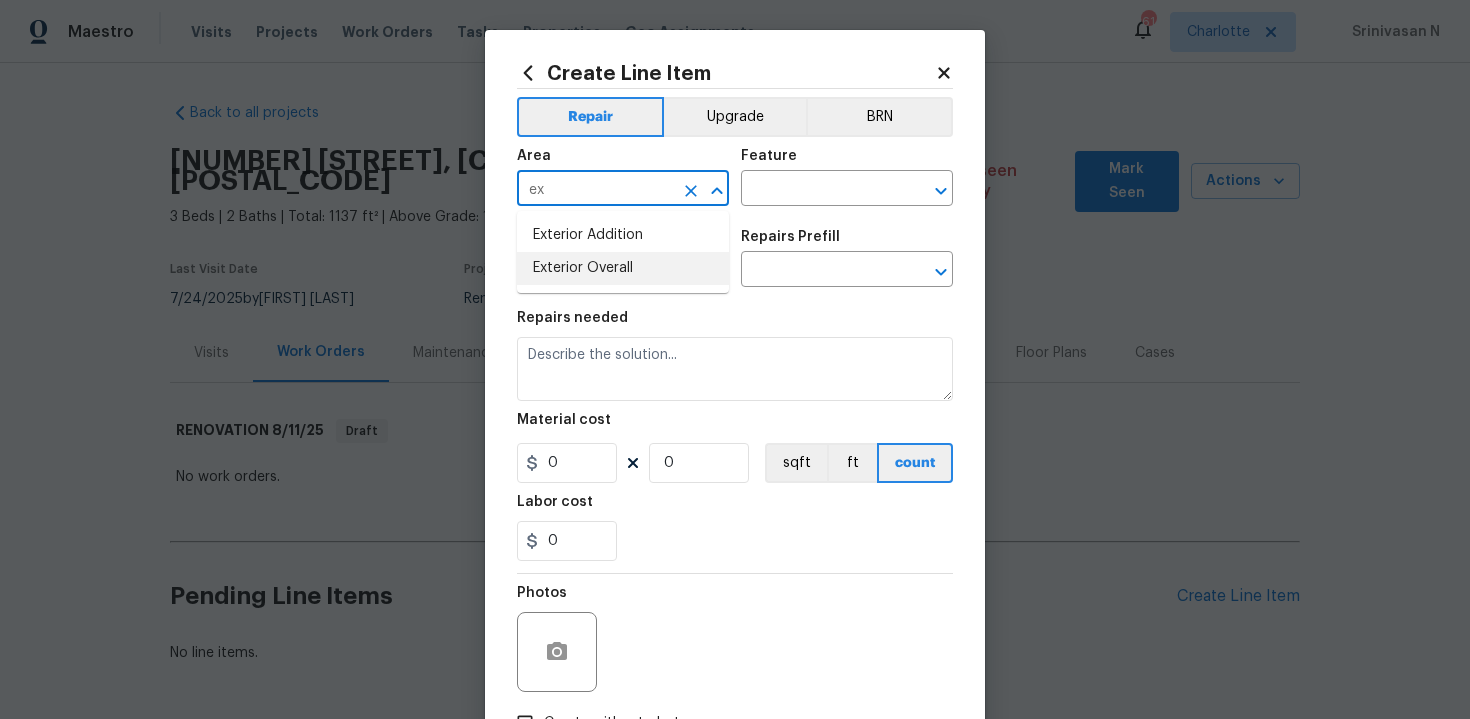 click on "Exterior Overall" at bounding box center (623, 268) 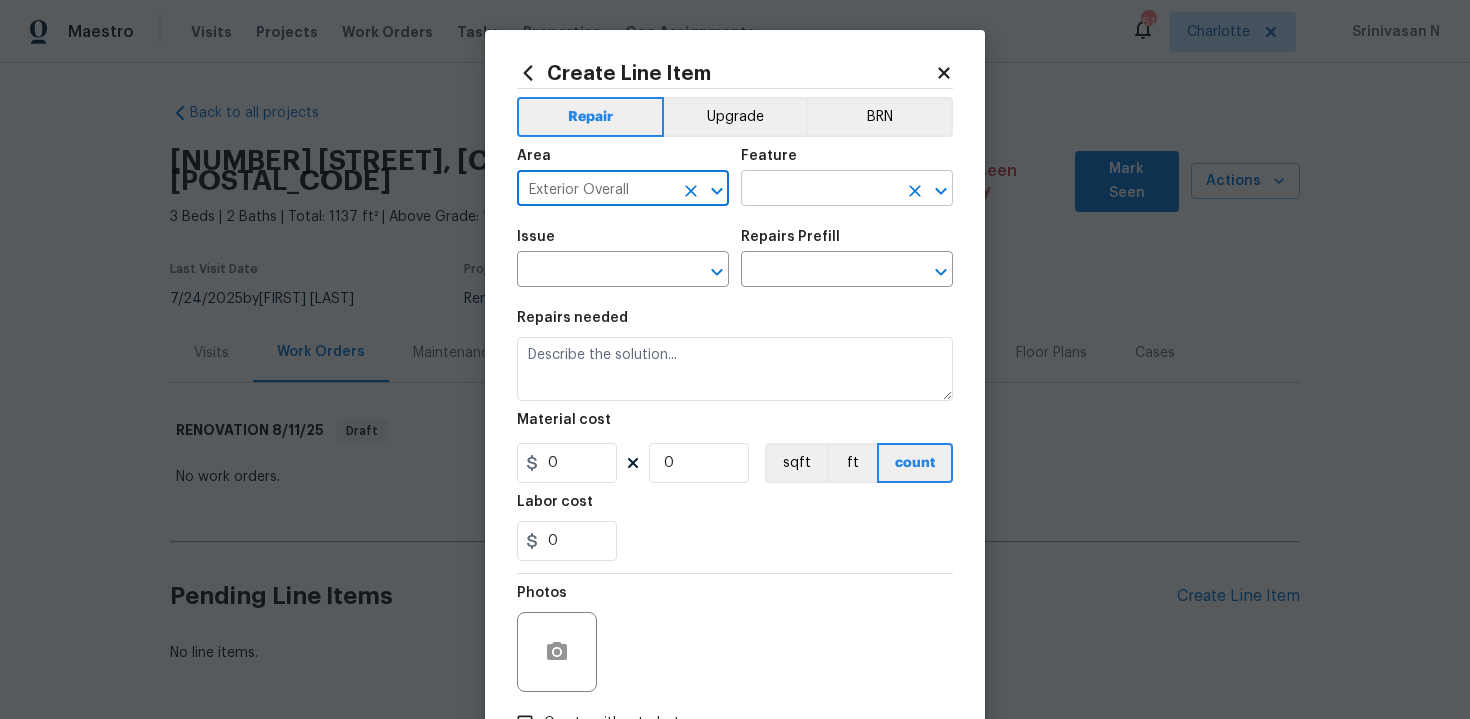 type on "Exterior Overall" 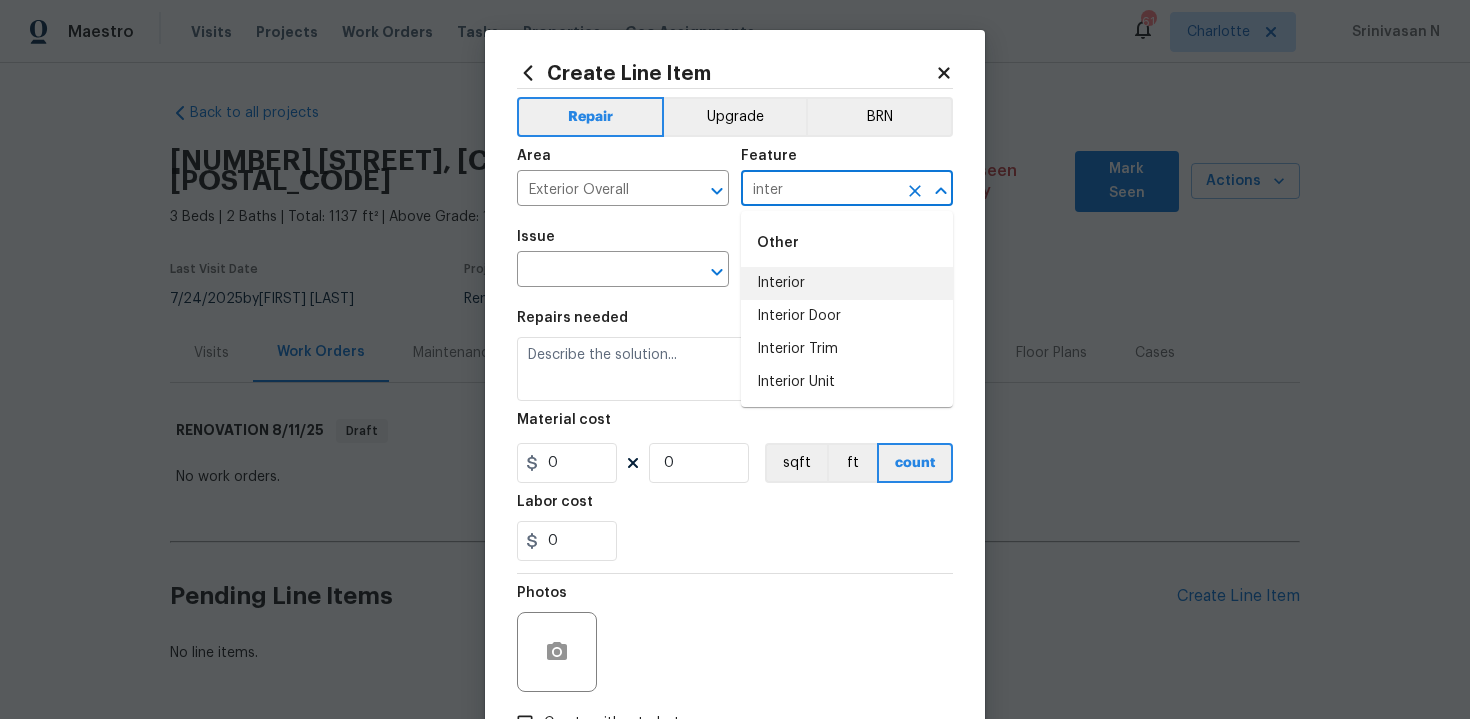 click on "Interior" at bounding box center [847, 283] 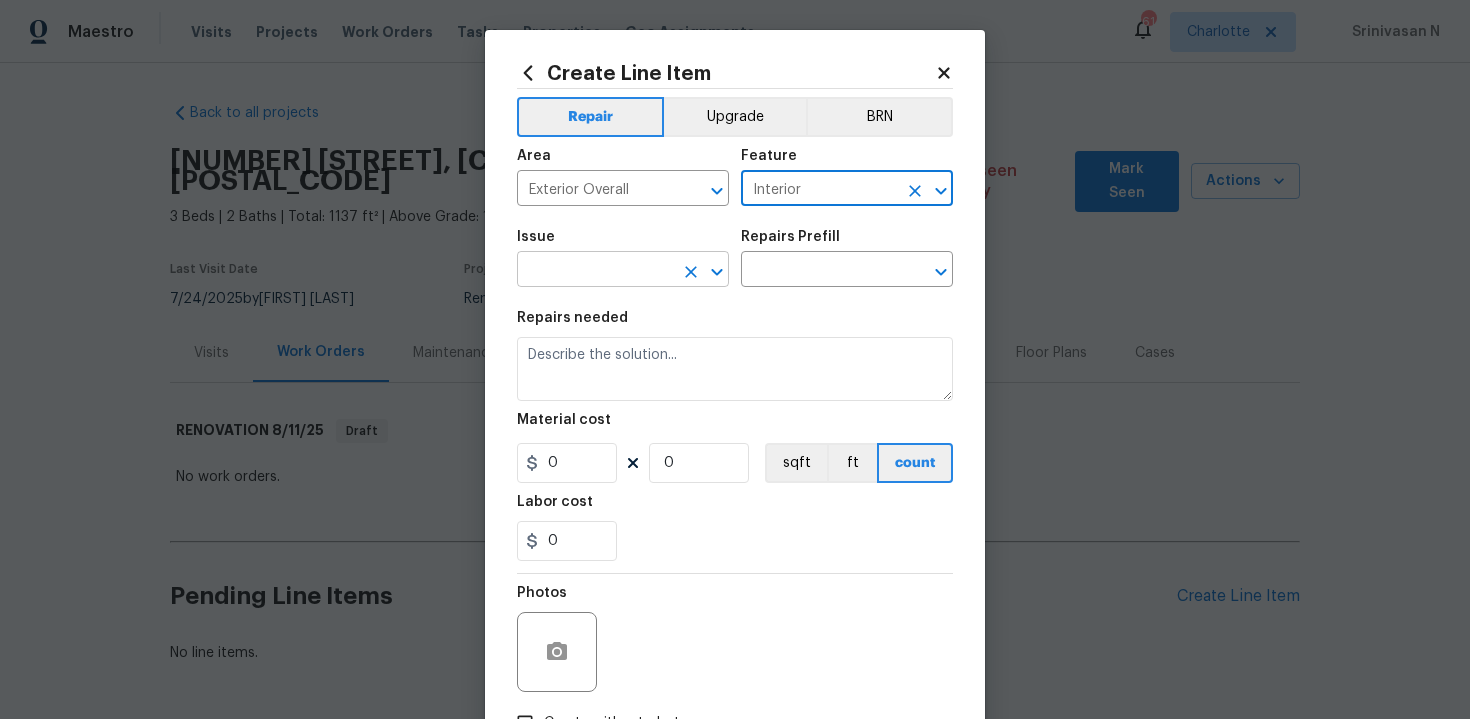 type on "Interior" 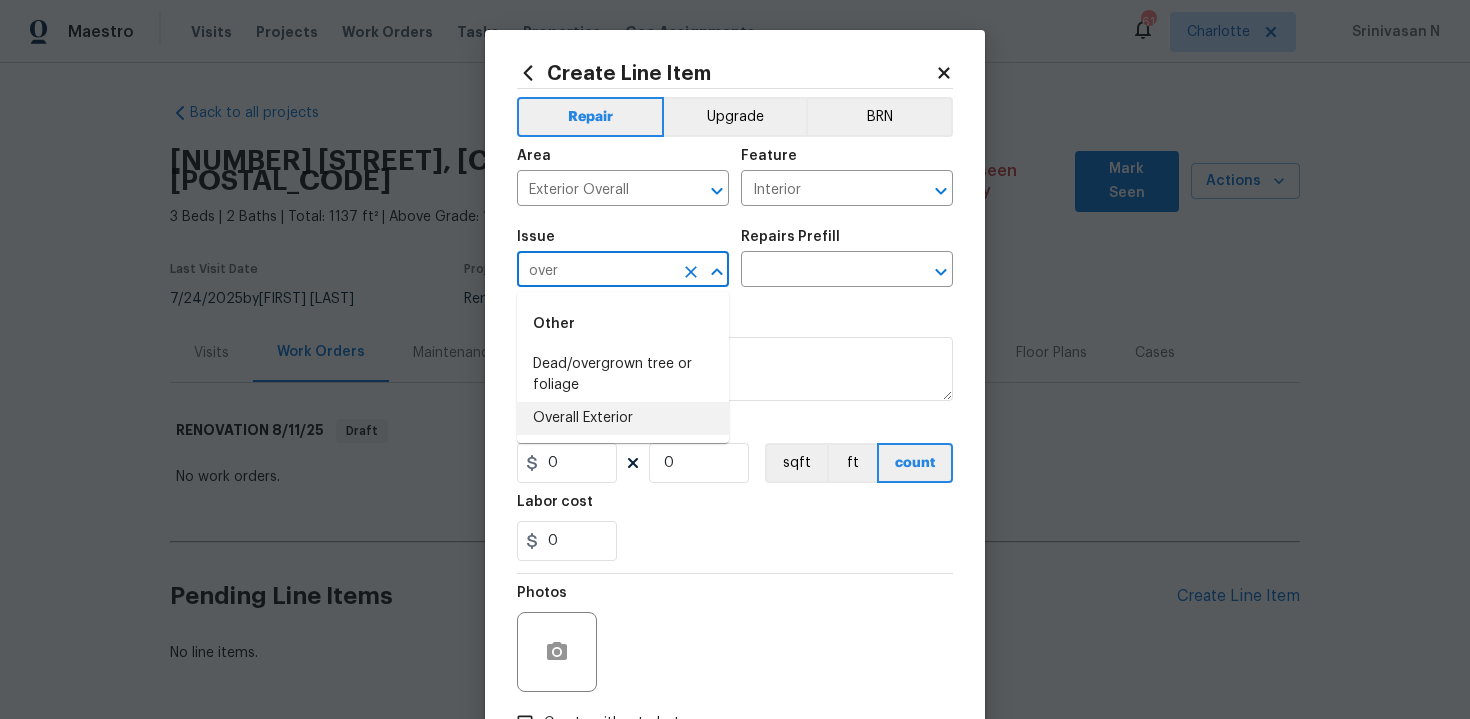 click on "Overall Exterior" at bounding box center [623, 418] 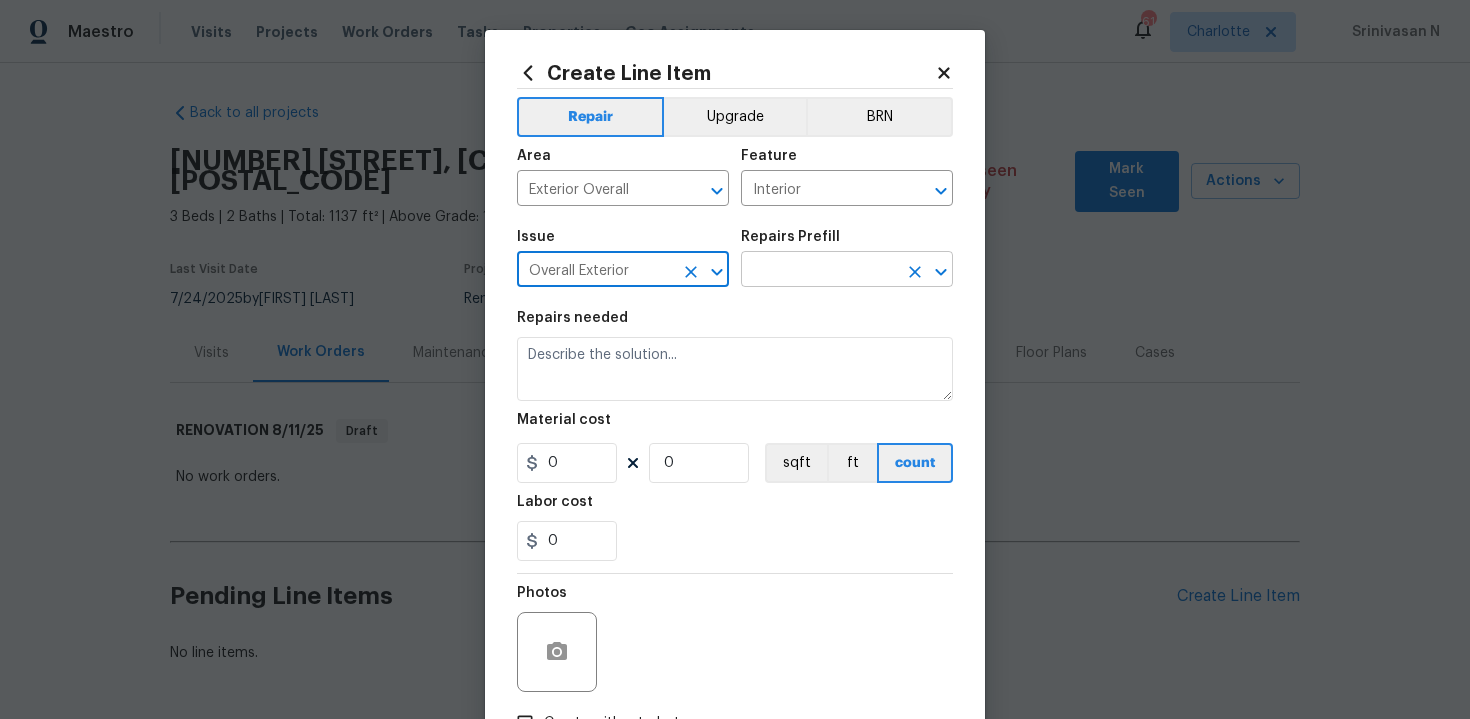 type on "Overall Exterior" 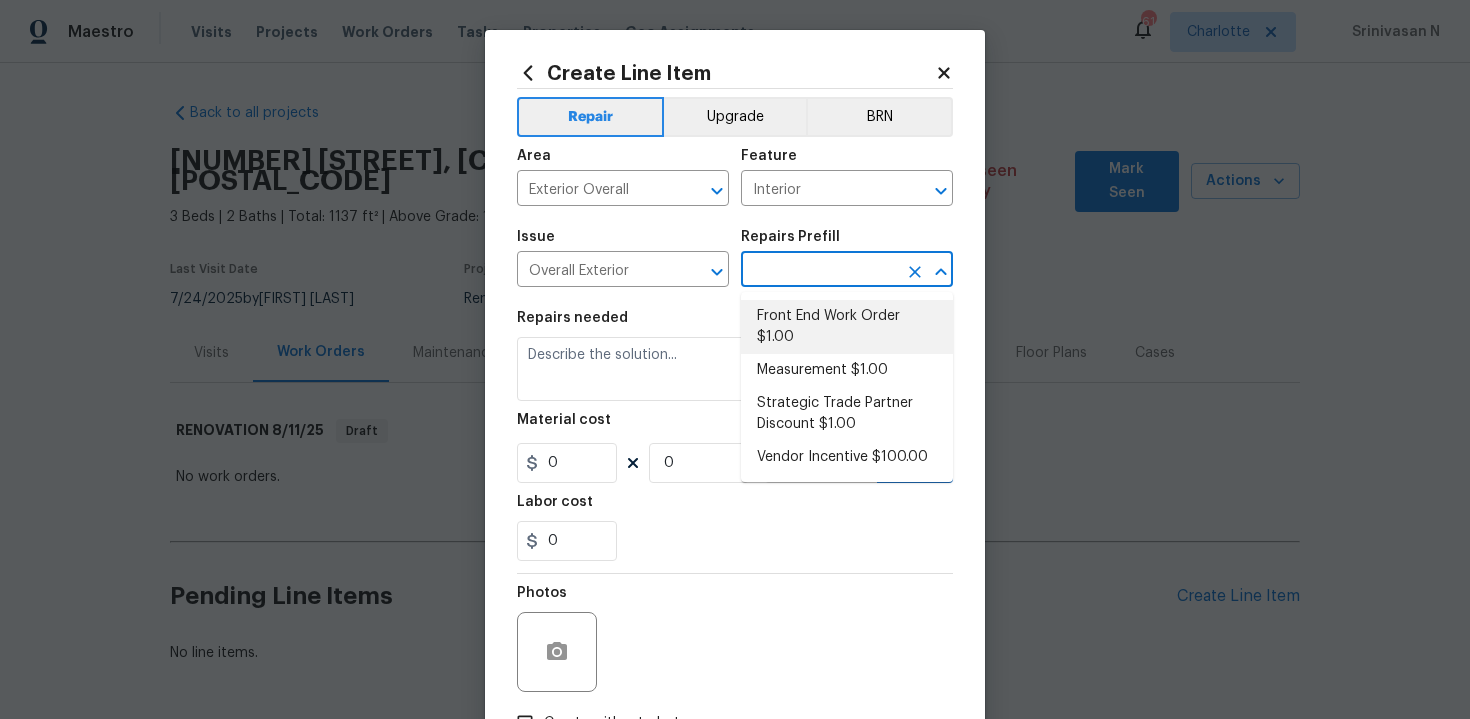 click on "Front End Work Order $1.00" at bounding box center (847, 327) 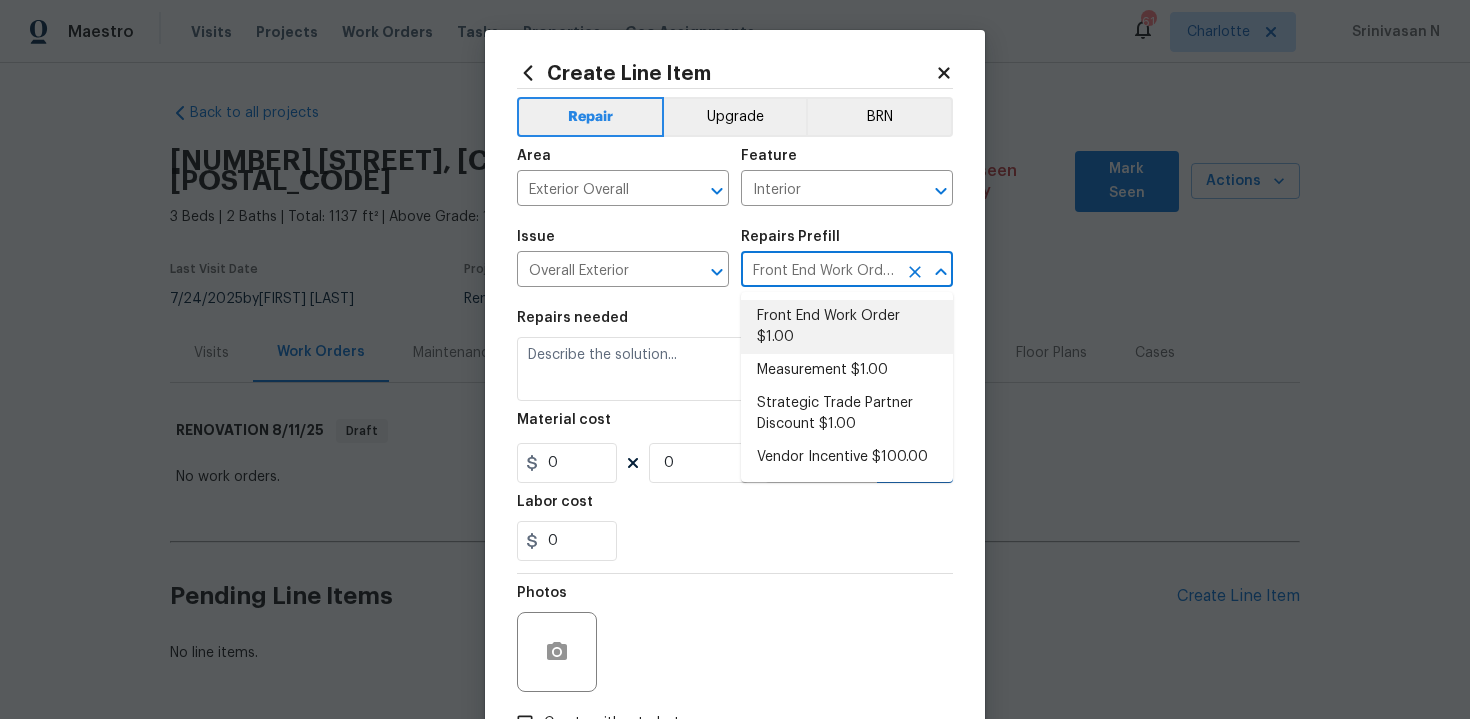 type on "Placeholder line item for the creation of front end work orders." 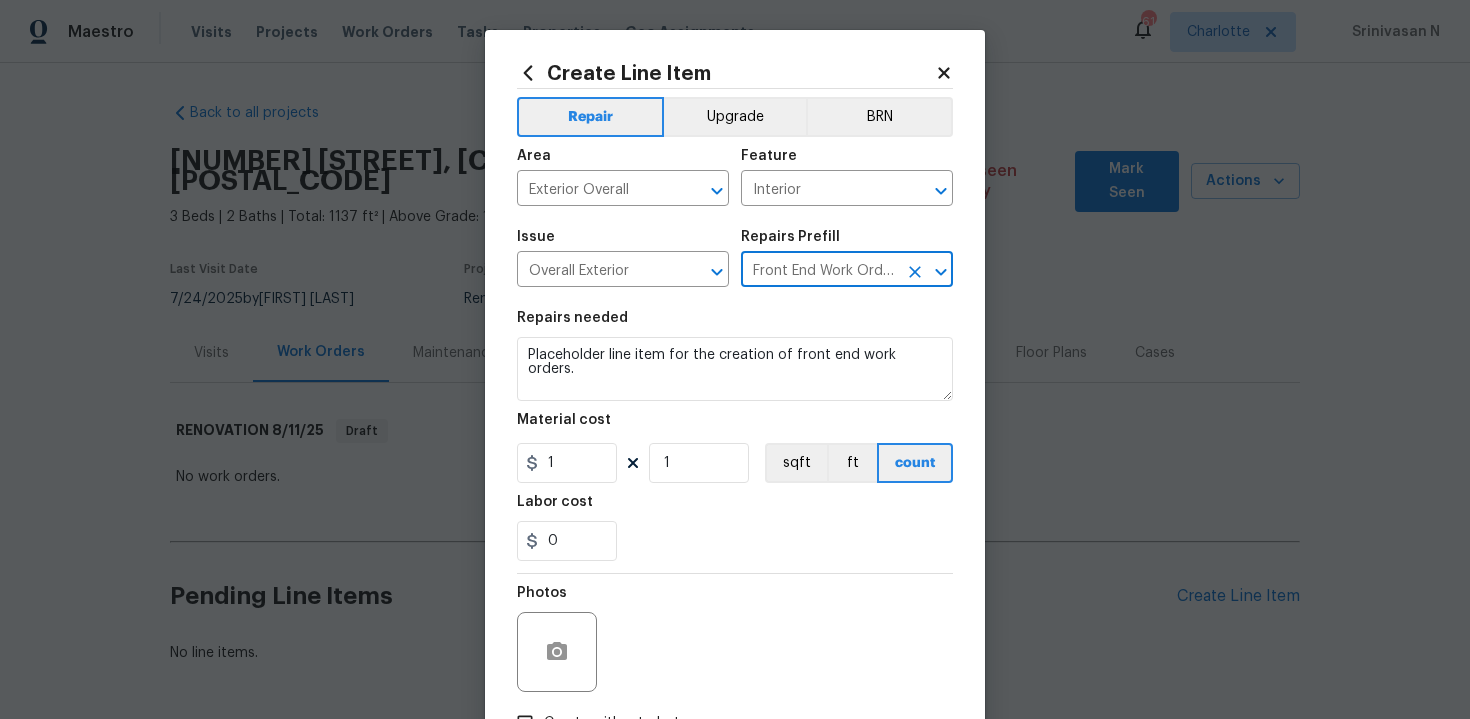 scroll, scrollTop: 143, scrollLeft: 0, axis: vertical 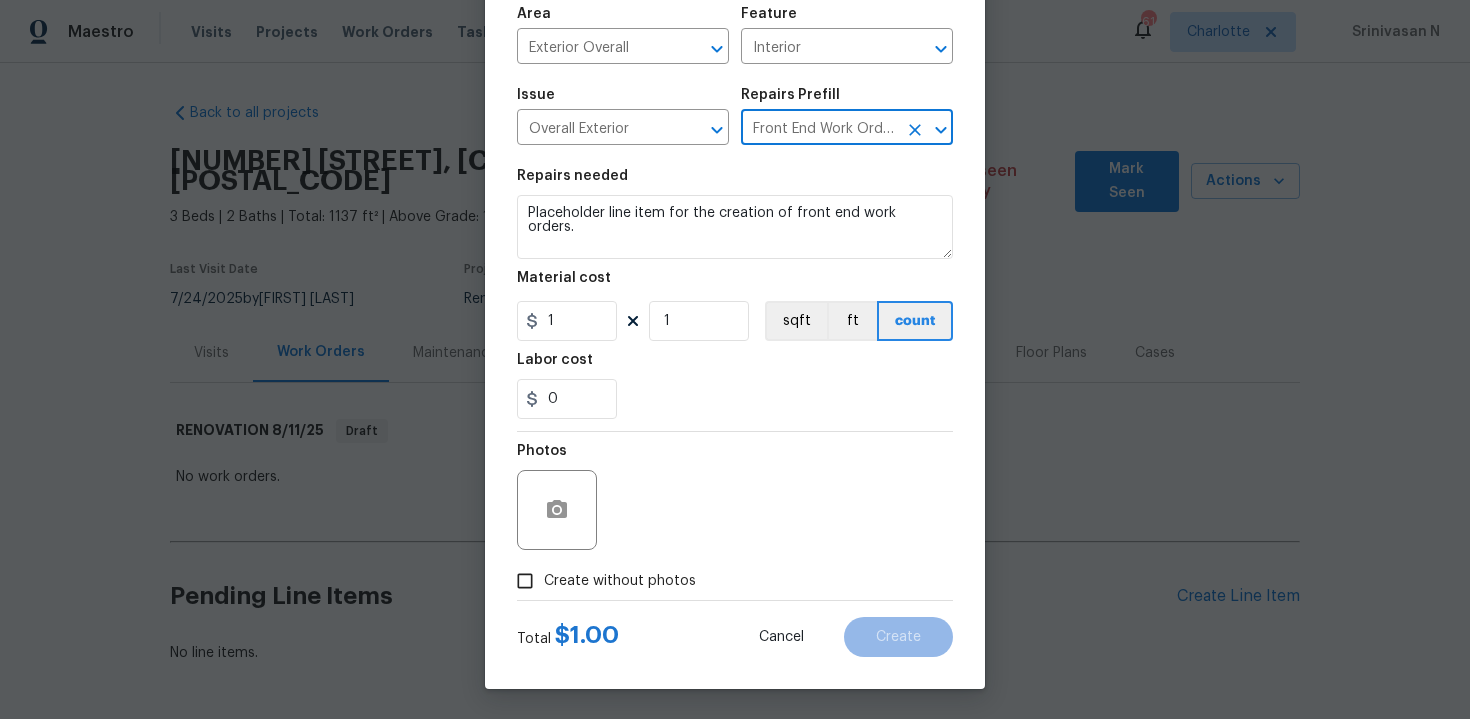 click on "Create without photos" at bounding box center (620, 581) 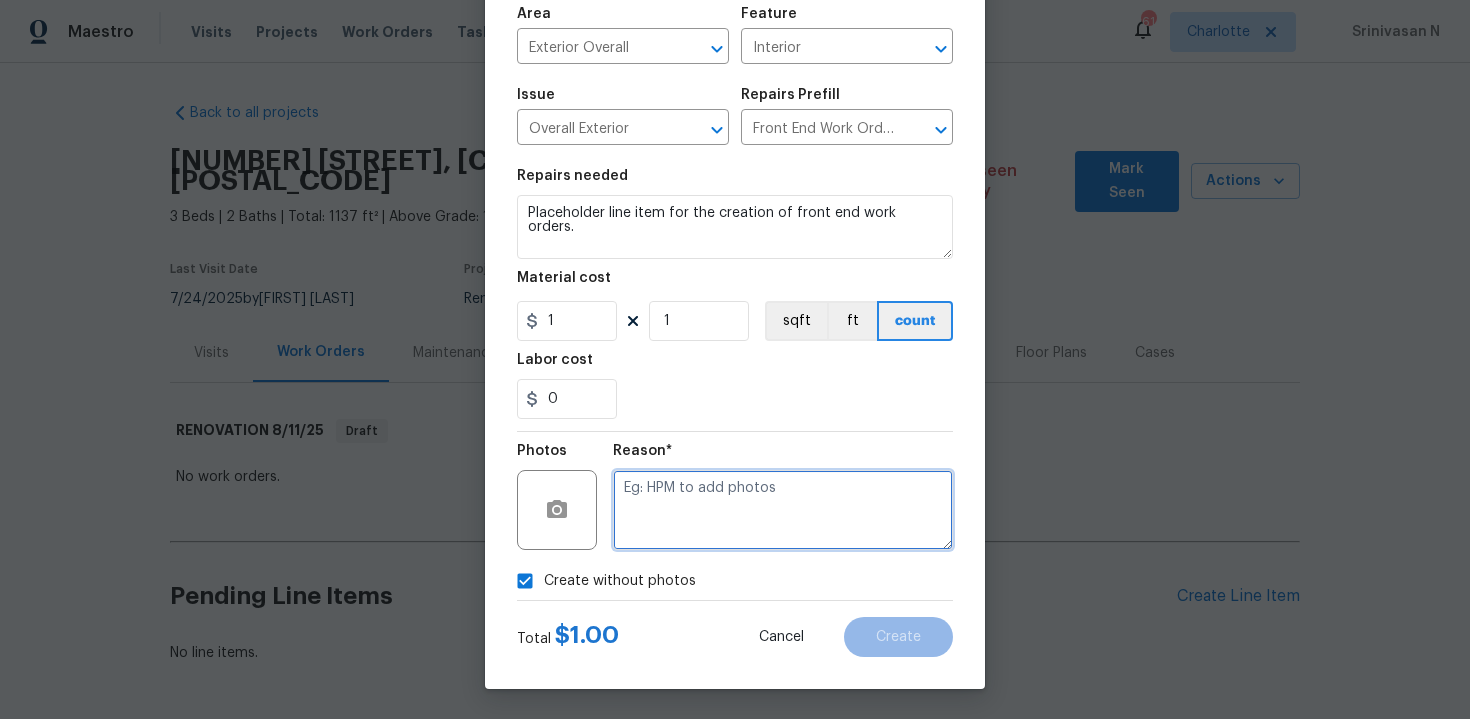 click at bounding box center (783, 510) 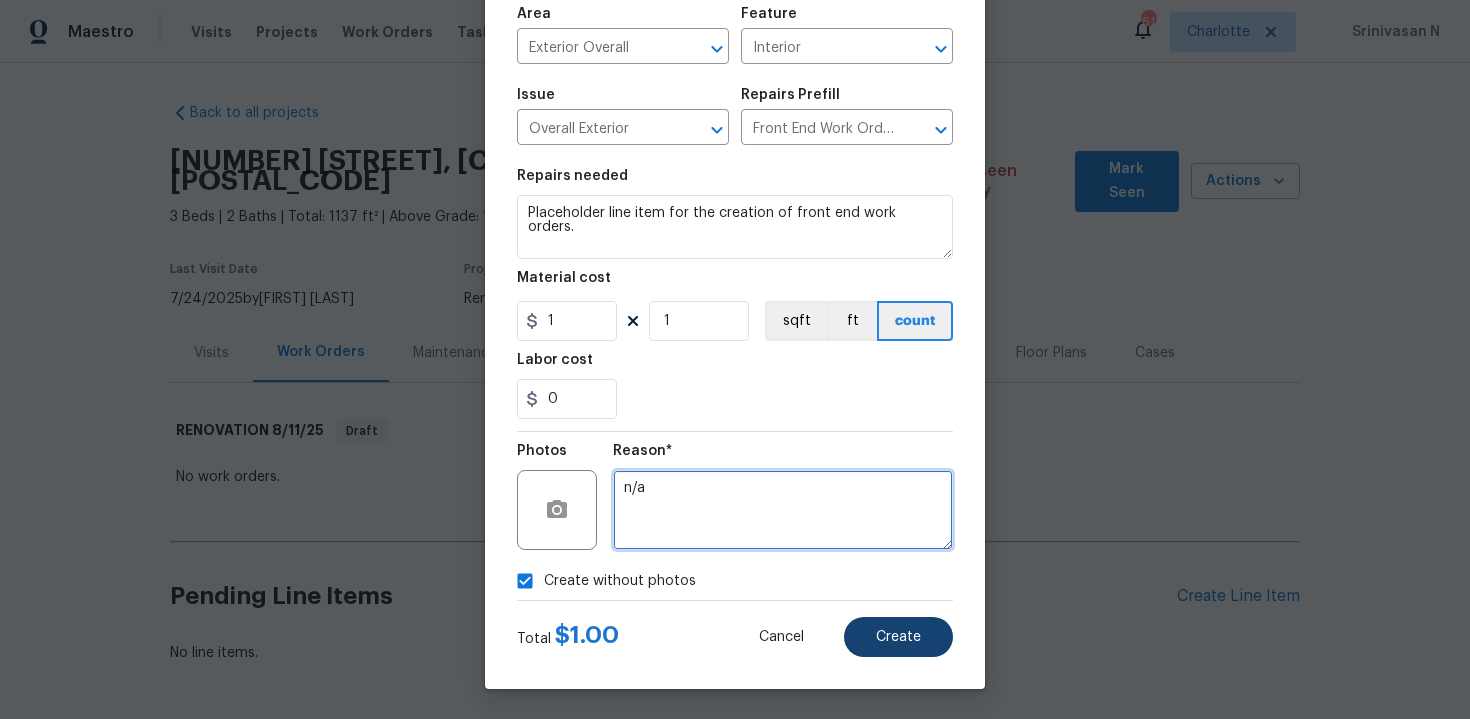 type on "n/a" 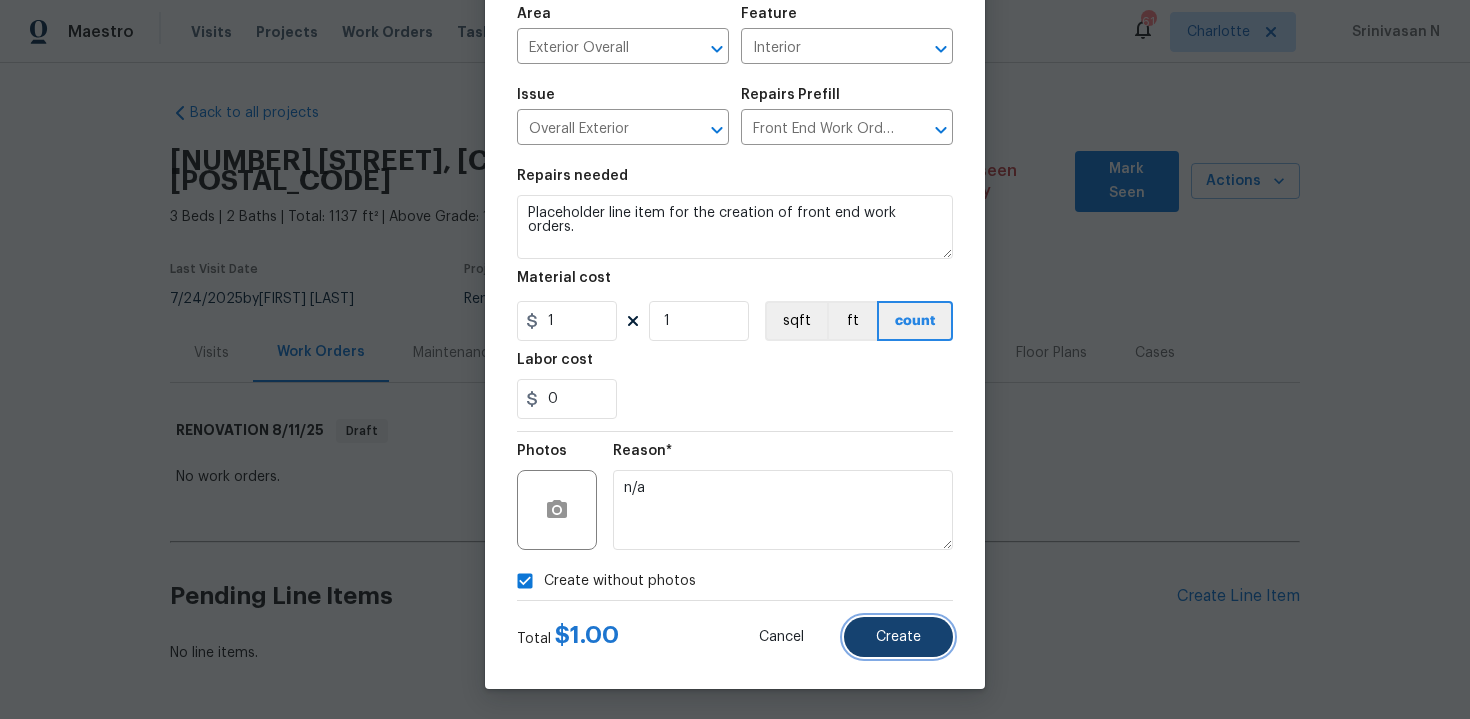 click on "Create" at bounding box center (898, 637) 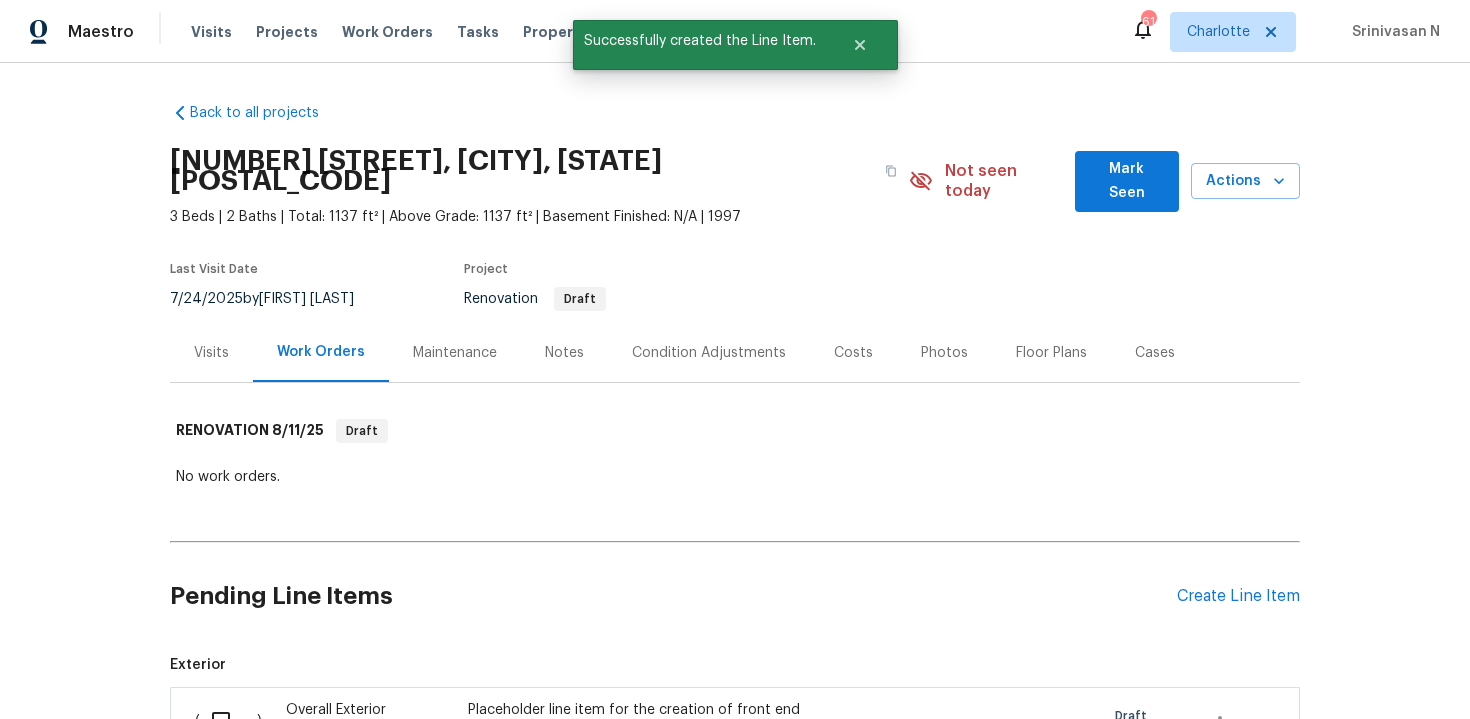 scroll, scrollTop: 288, scrollLeft: 0, axis: vertical 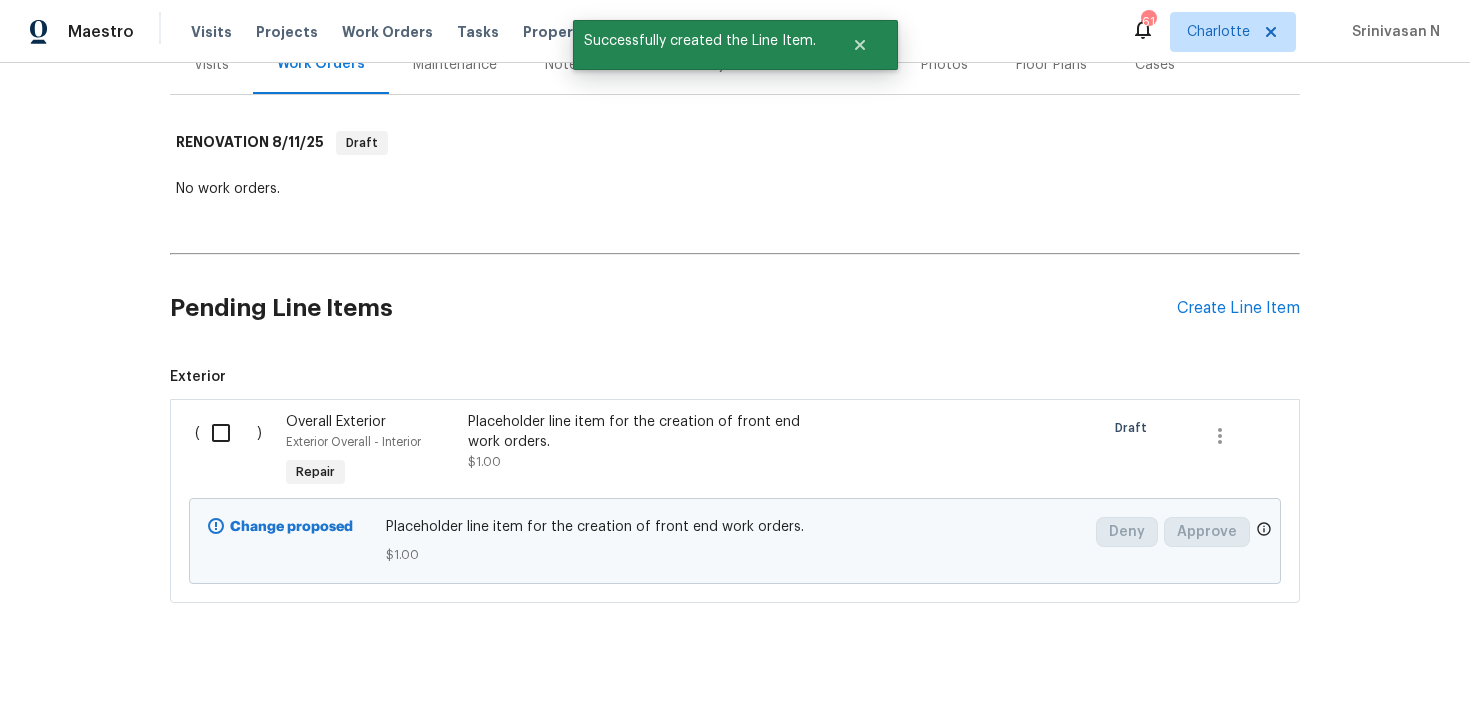 click at bounding box center [228, 433] 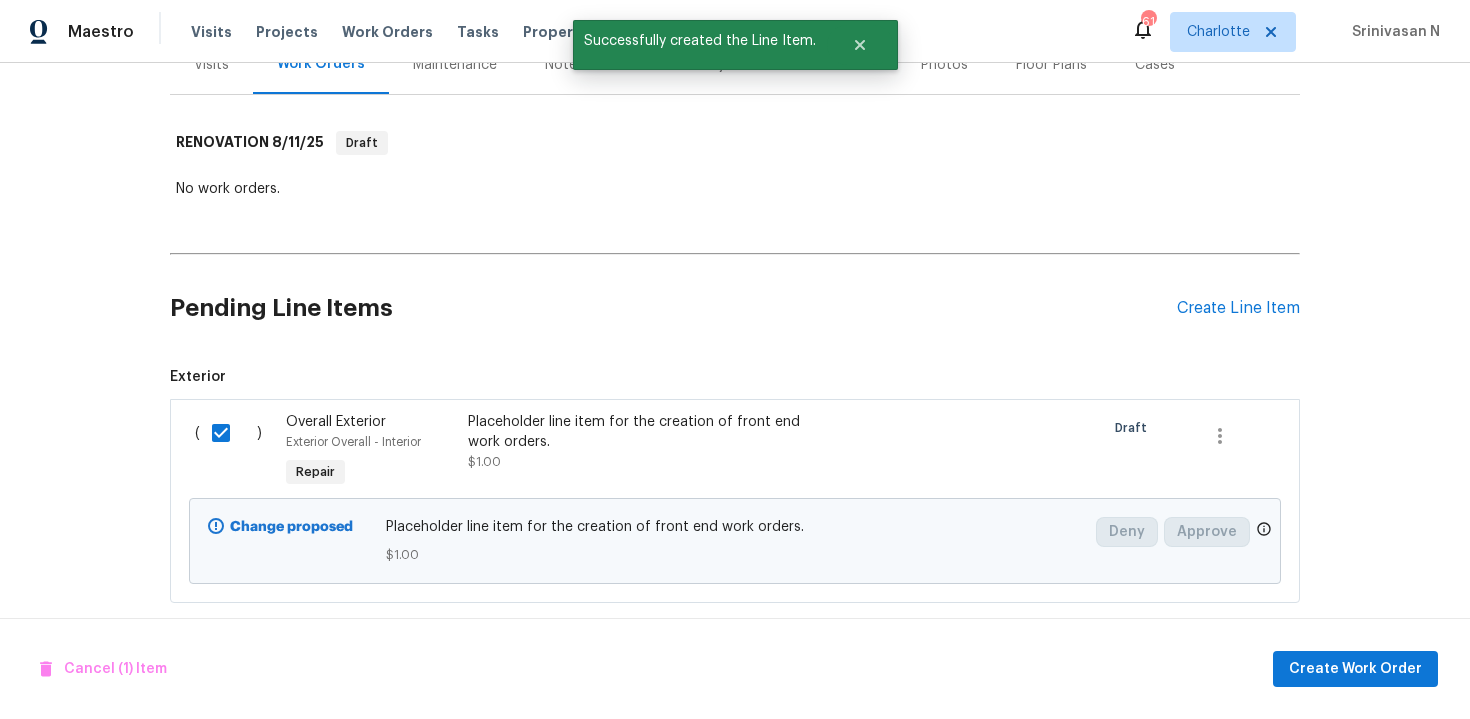 click on "Cancel (1) Item Create Work Order" at bounding box center [735, 669] 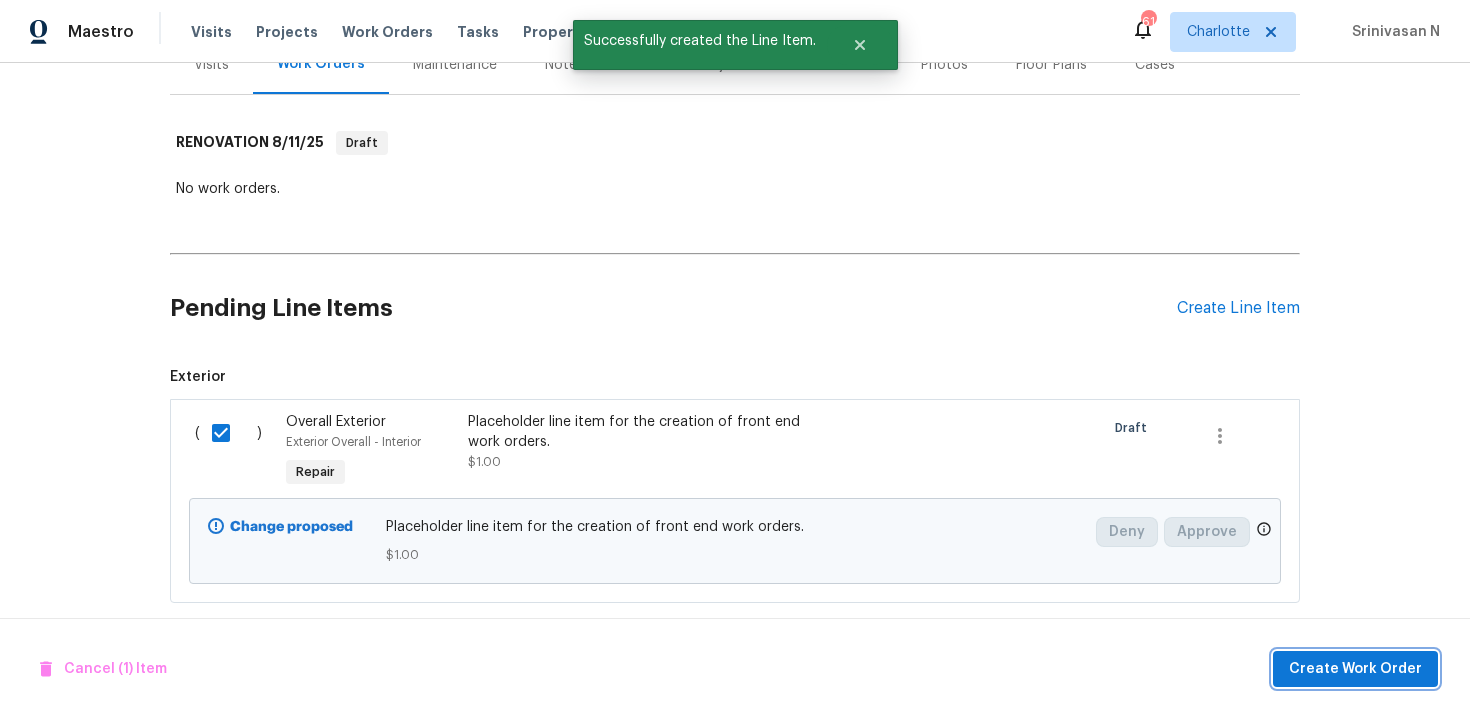 click on "Create Work Order" at bounding box center (1355, 669) 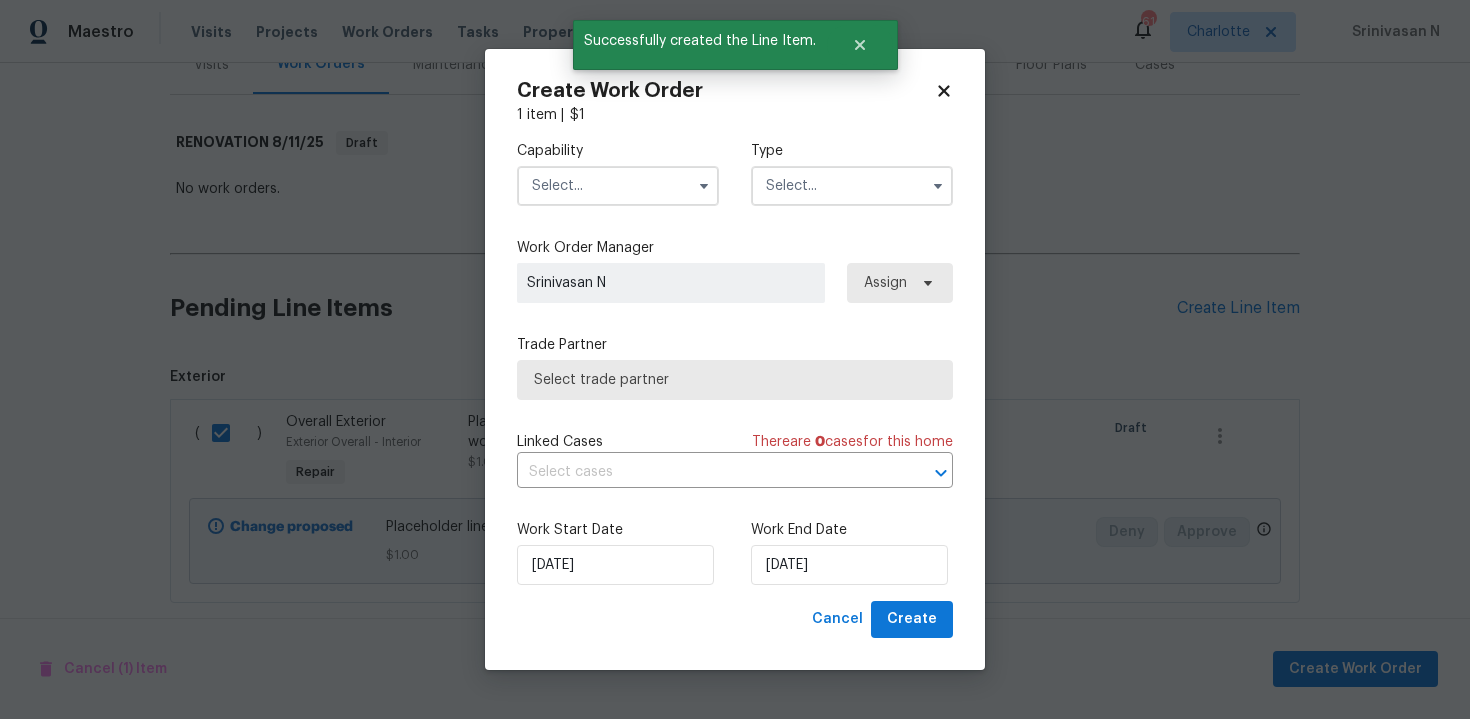 click at bounding box center (618, 186) 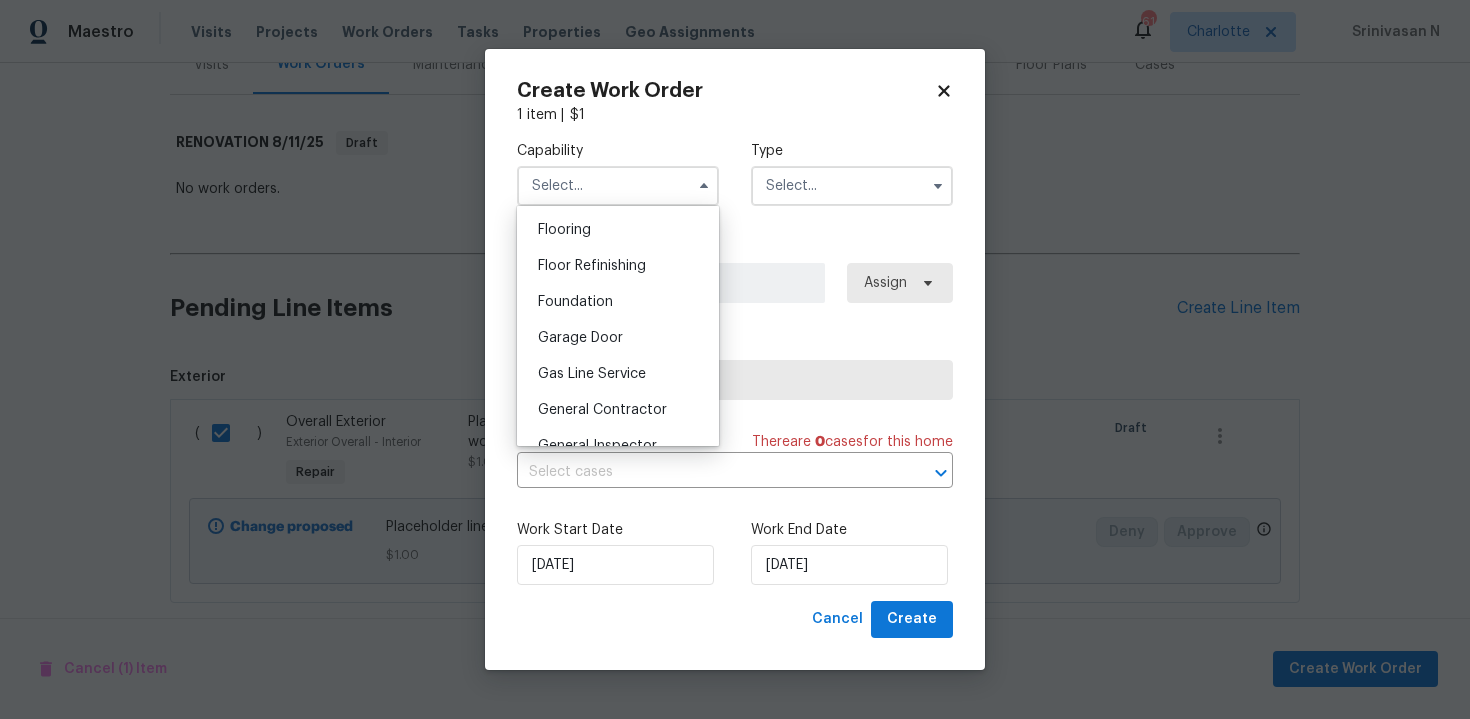 scroll, scrollTop: 805, scrollLeft: 0, axis: vertical 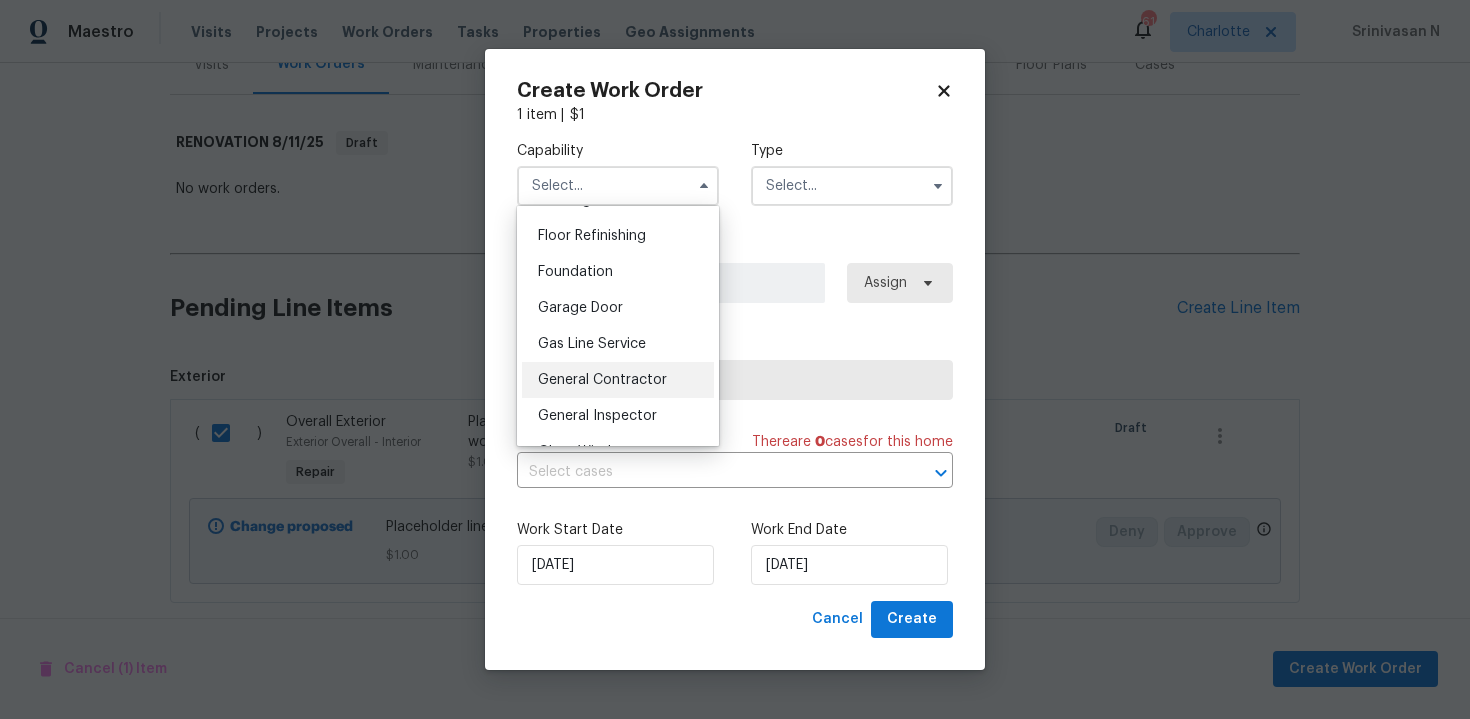 click on "General Contractor" at bounding box center [618, 380] 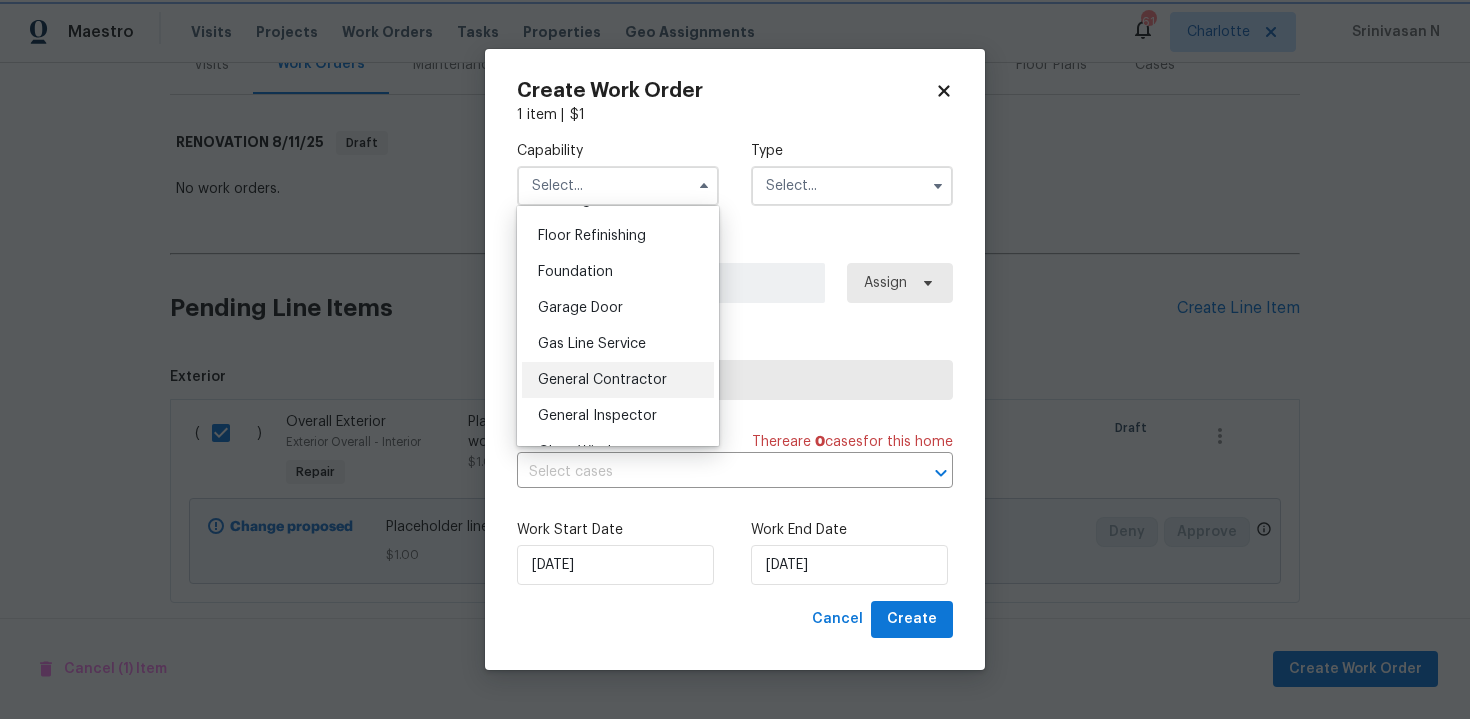 type on "General Contractor" 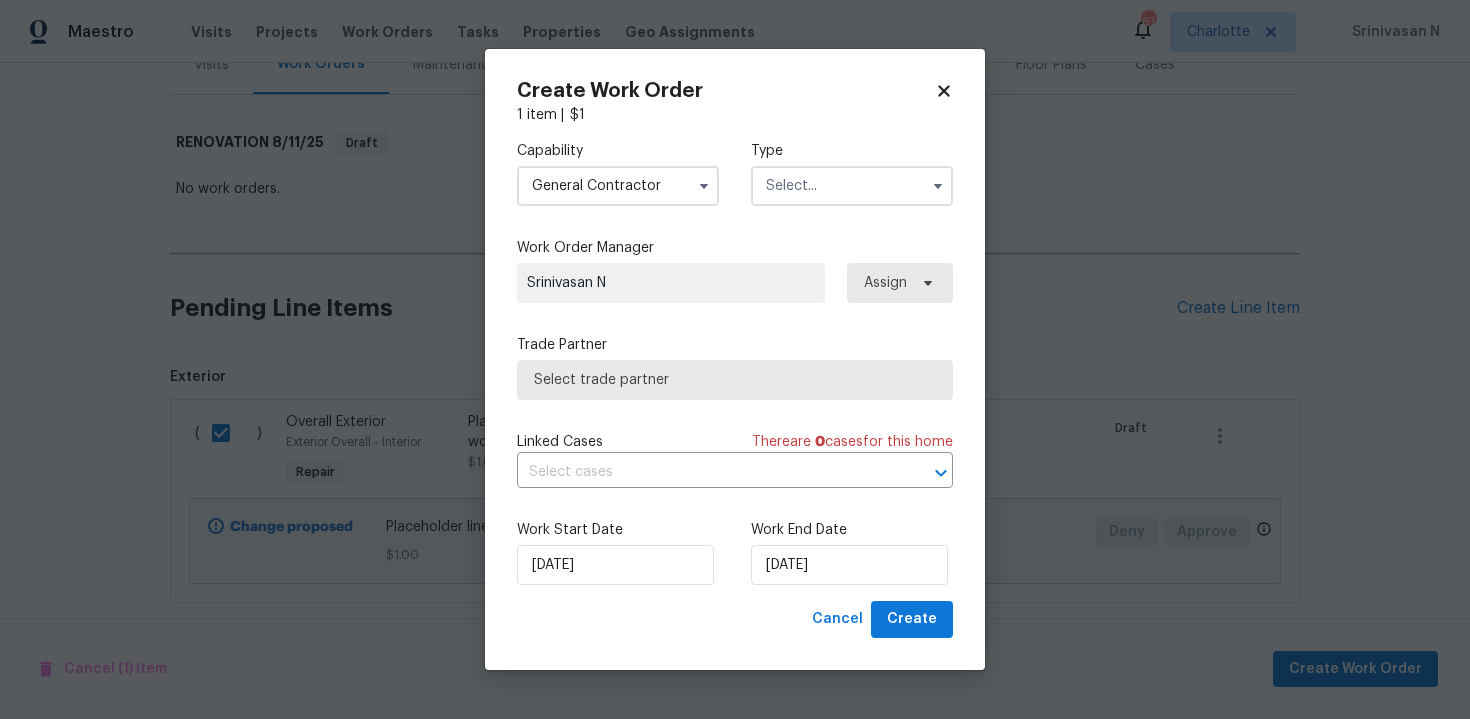 click at bounding box center [852, 186] 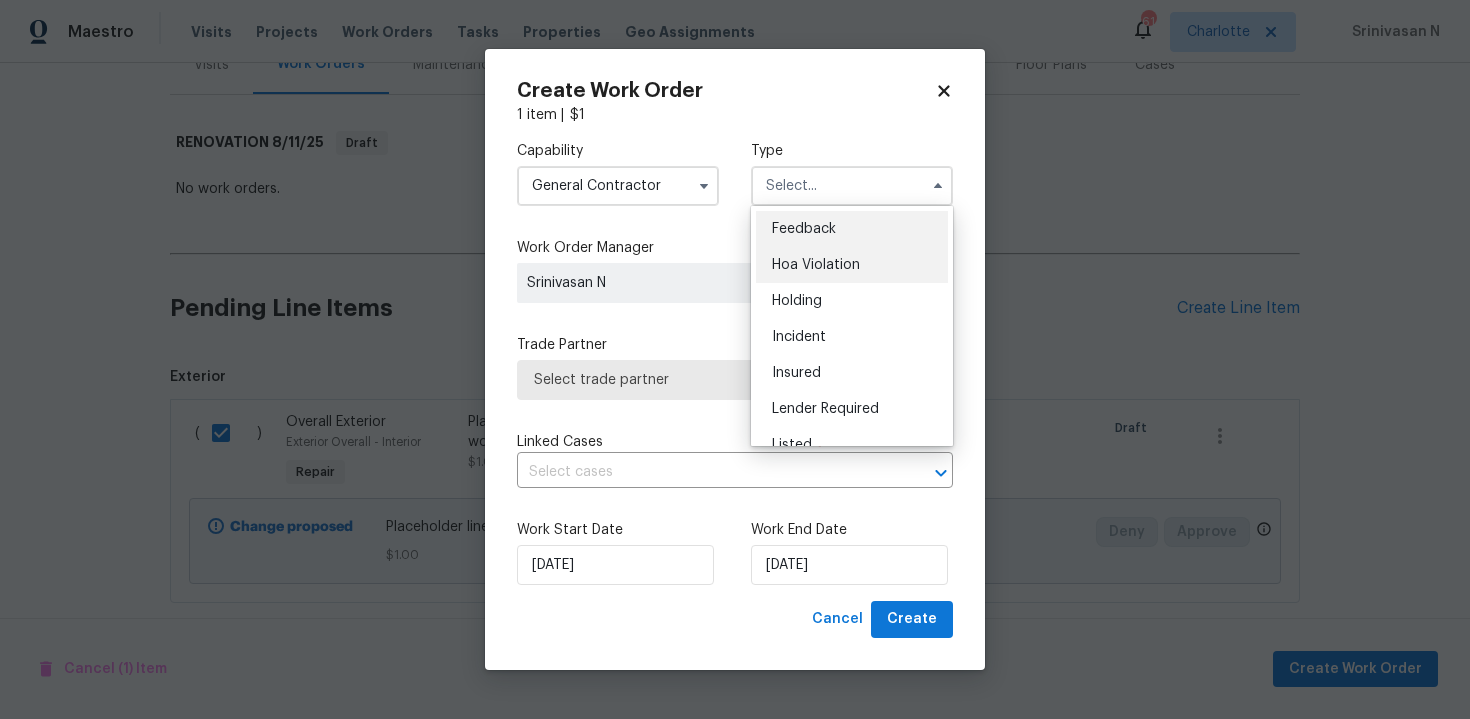 scroll, scrollTop: 454, scrollLeft: 0, axis: vertical 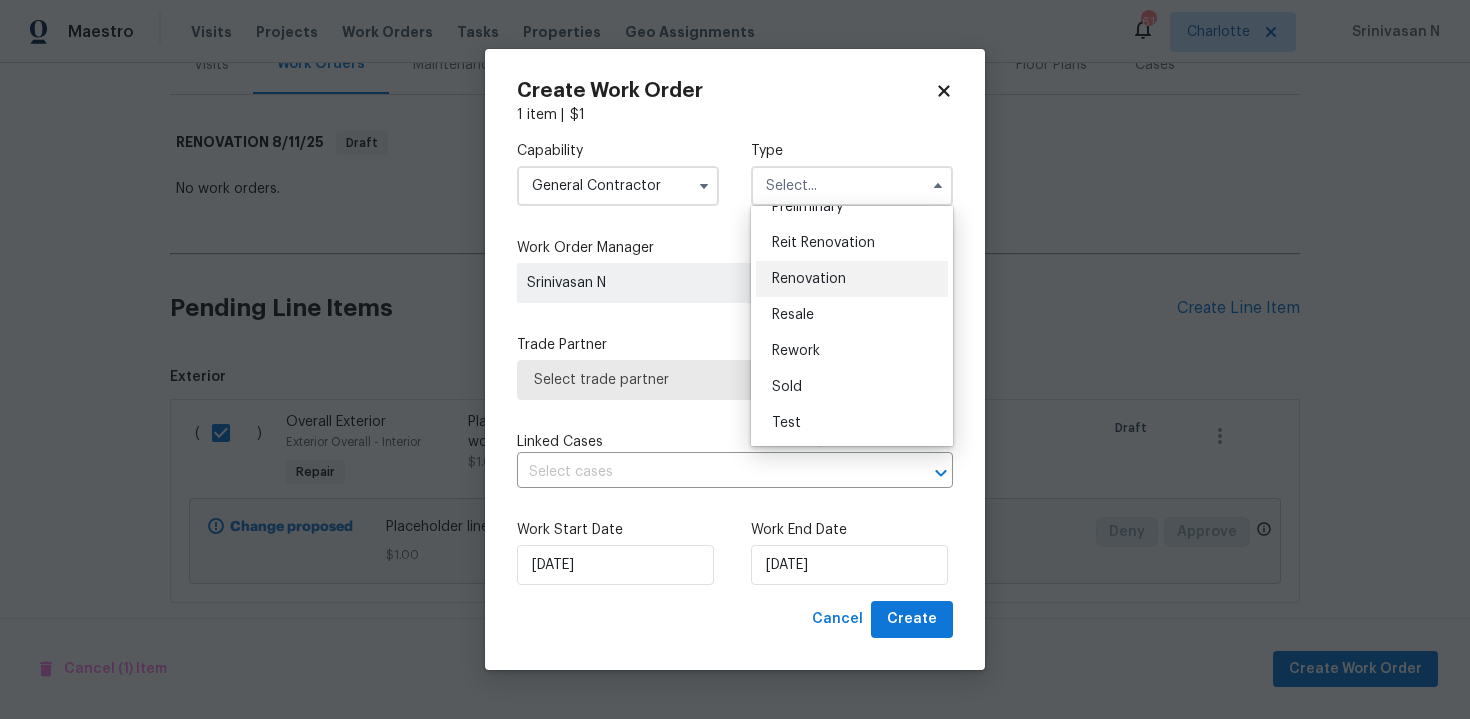 click on "Renovation" at bounding box center (809, 279) 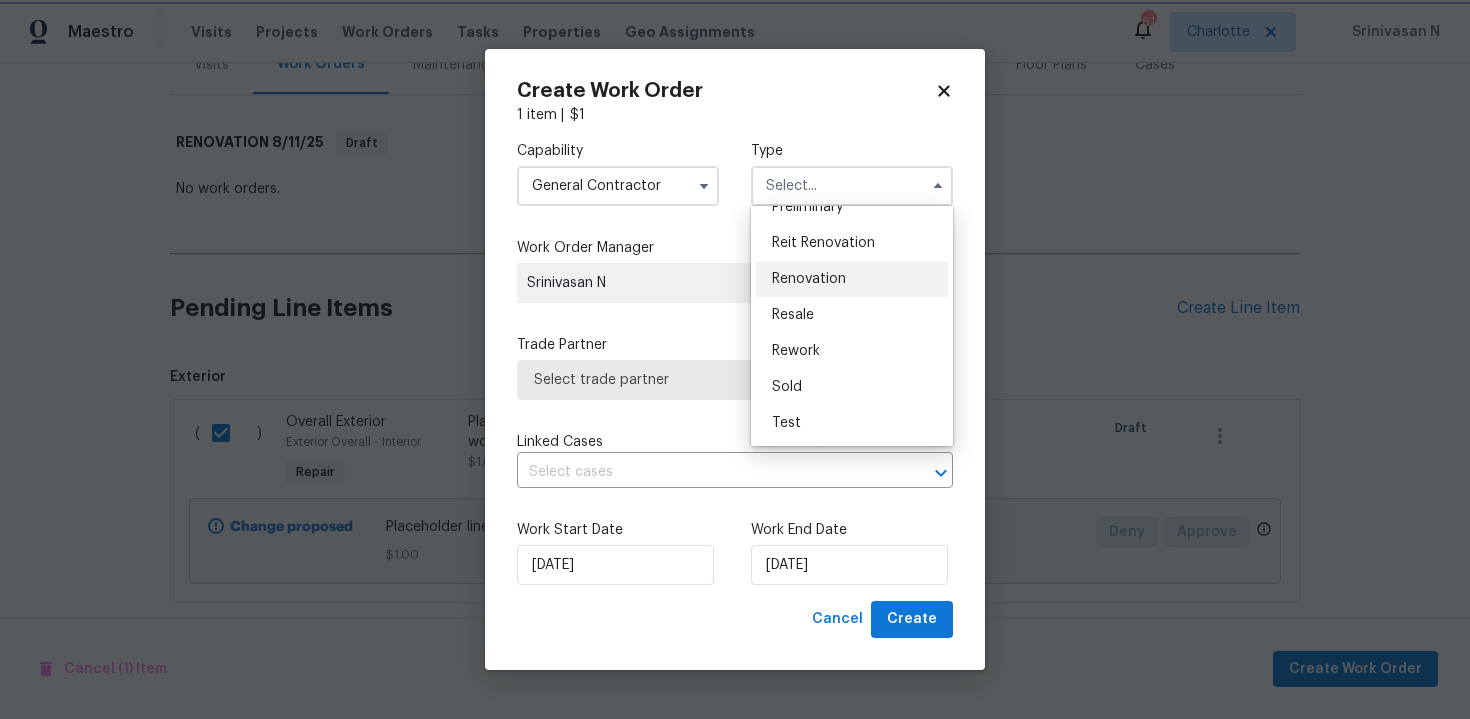type on "Renovation" 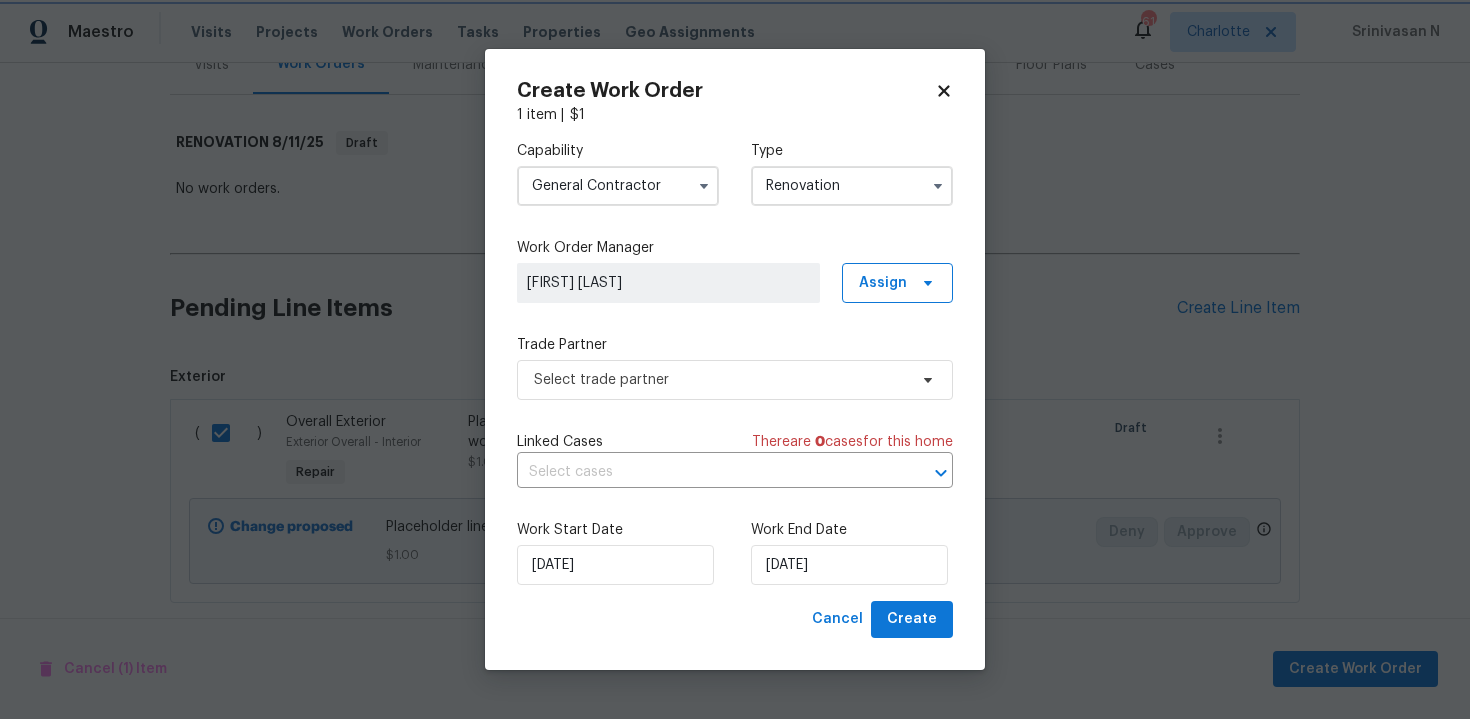 scroll, scrollTop: 0, scrollLeft: 0, axis: both 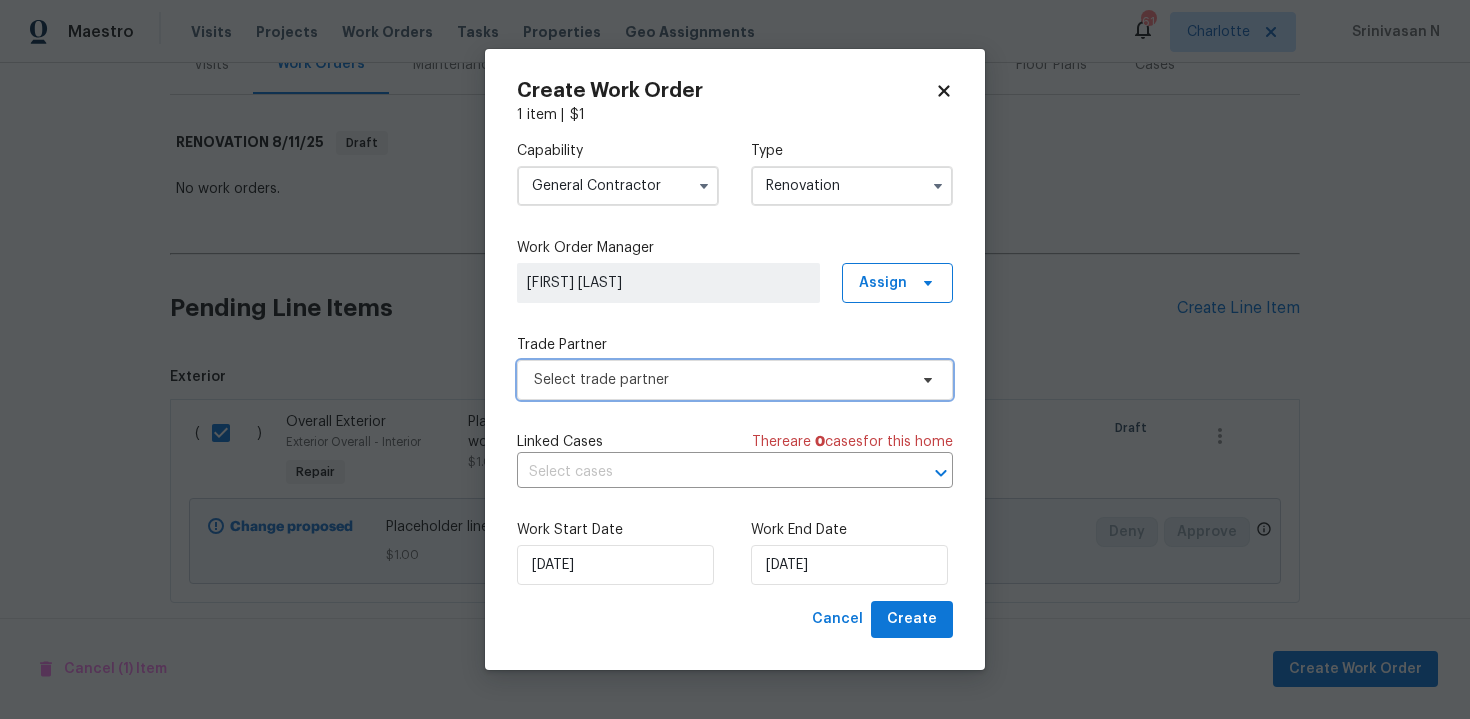 click on "Select trade partner" at bounding box center (720, 380) 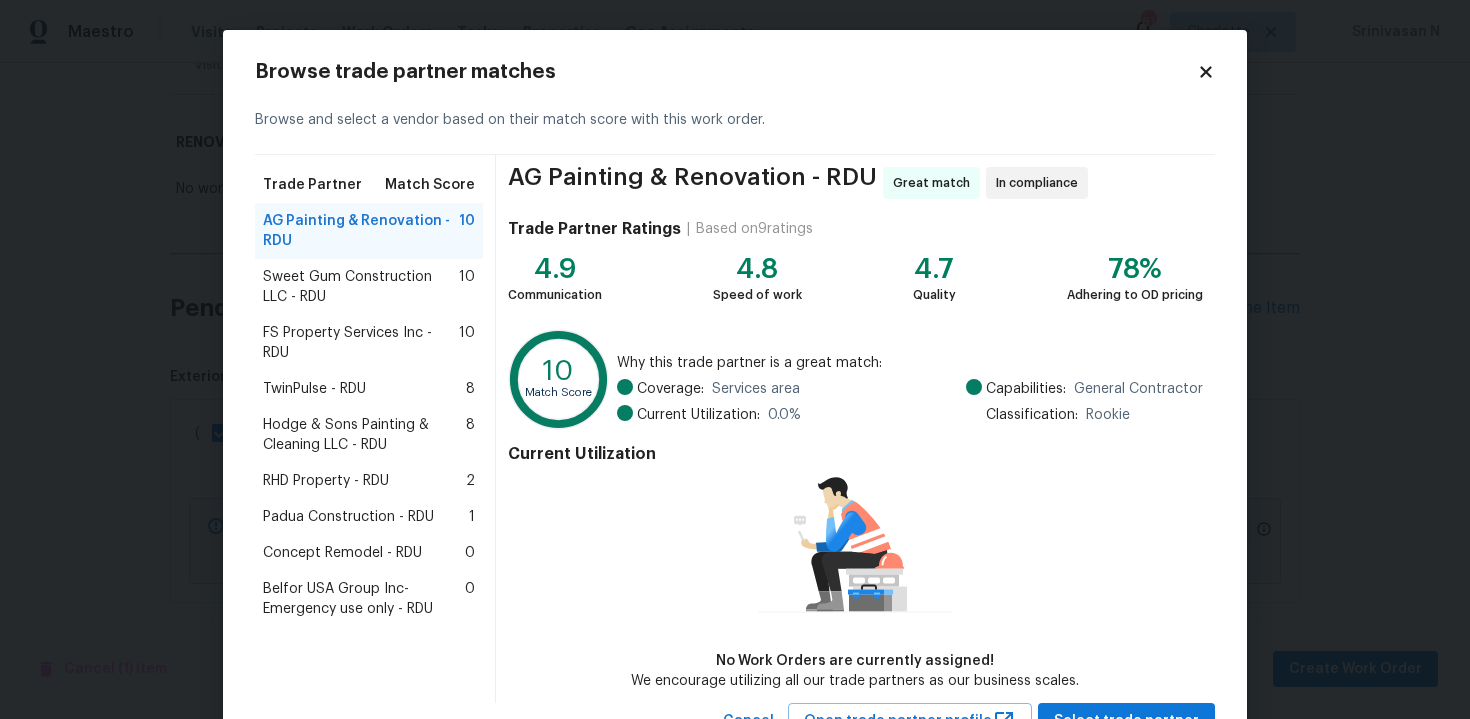 click on "RHD Property - RDU 2" at bounding box center [369, 481] 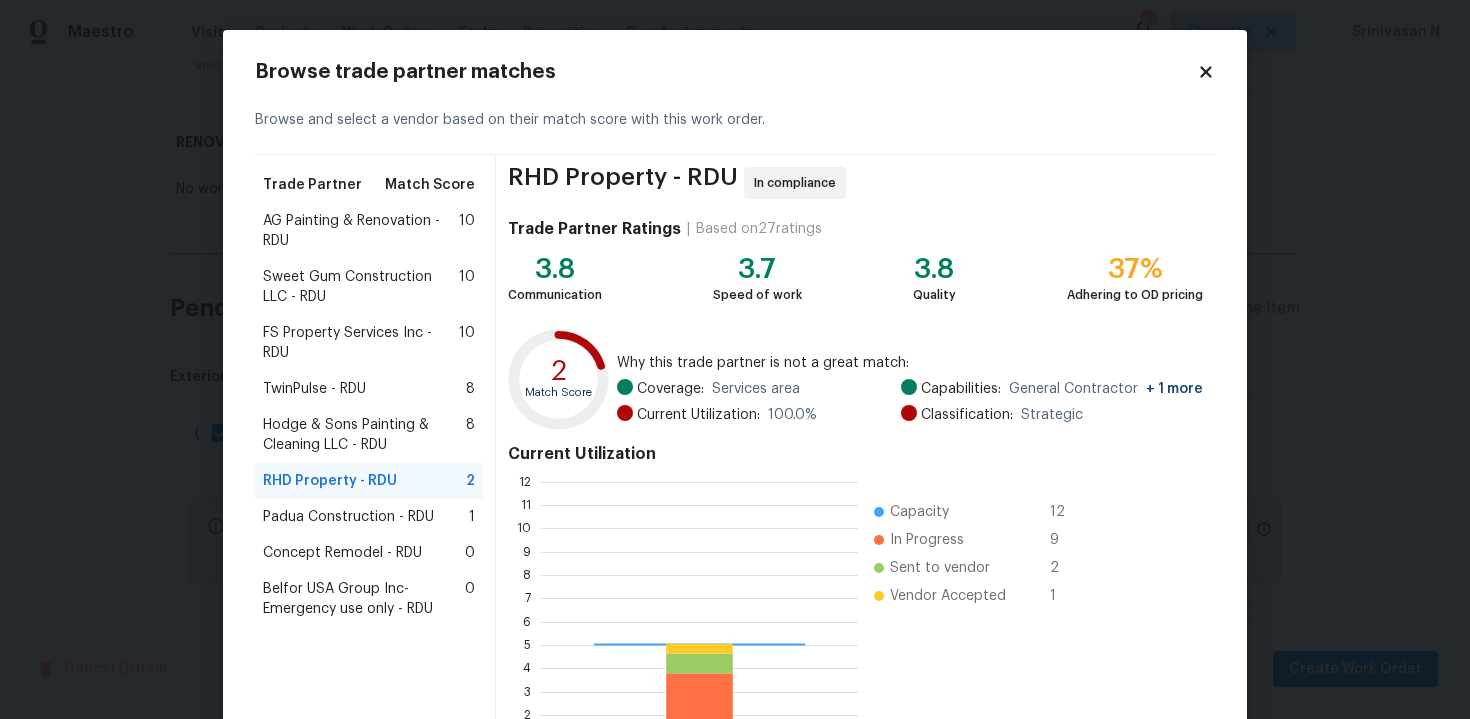 scroll, scrollTop: 2, scrollLeft: 2, axis: both 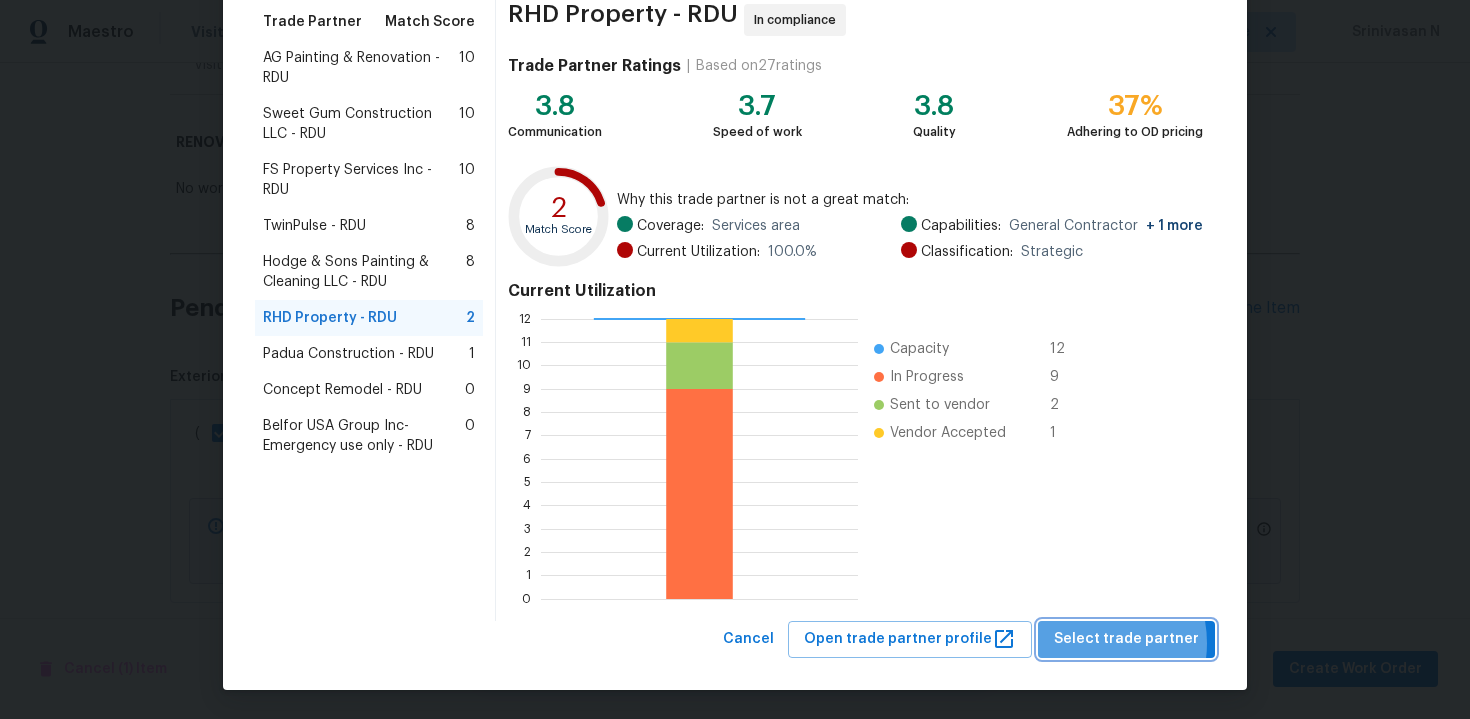 click on "Select trade partner" at bounding box center [1126, 639] 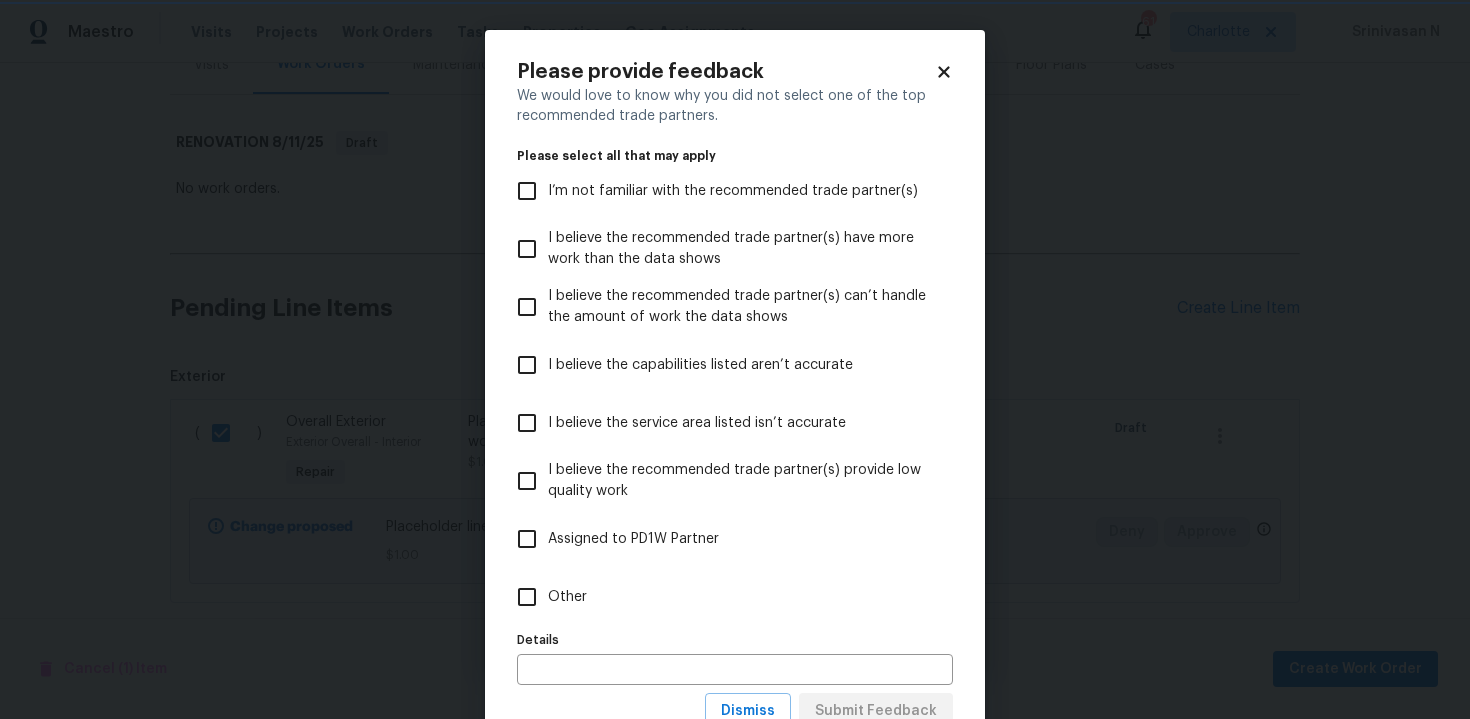 scroll, scrollTop: 0, scrollLeft: 0, axis: both 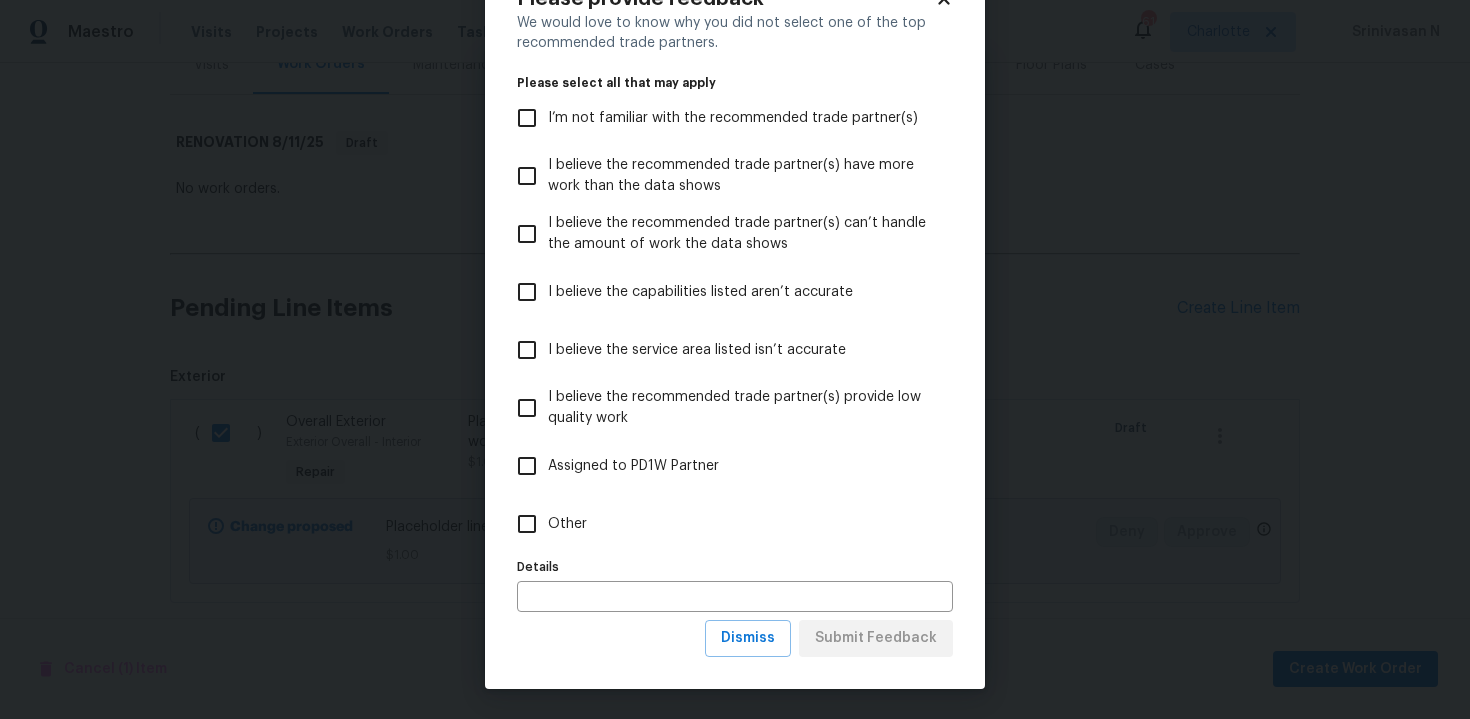 click on "Other" at bounding box center (567, 524) 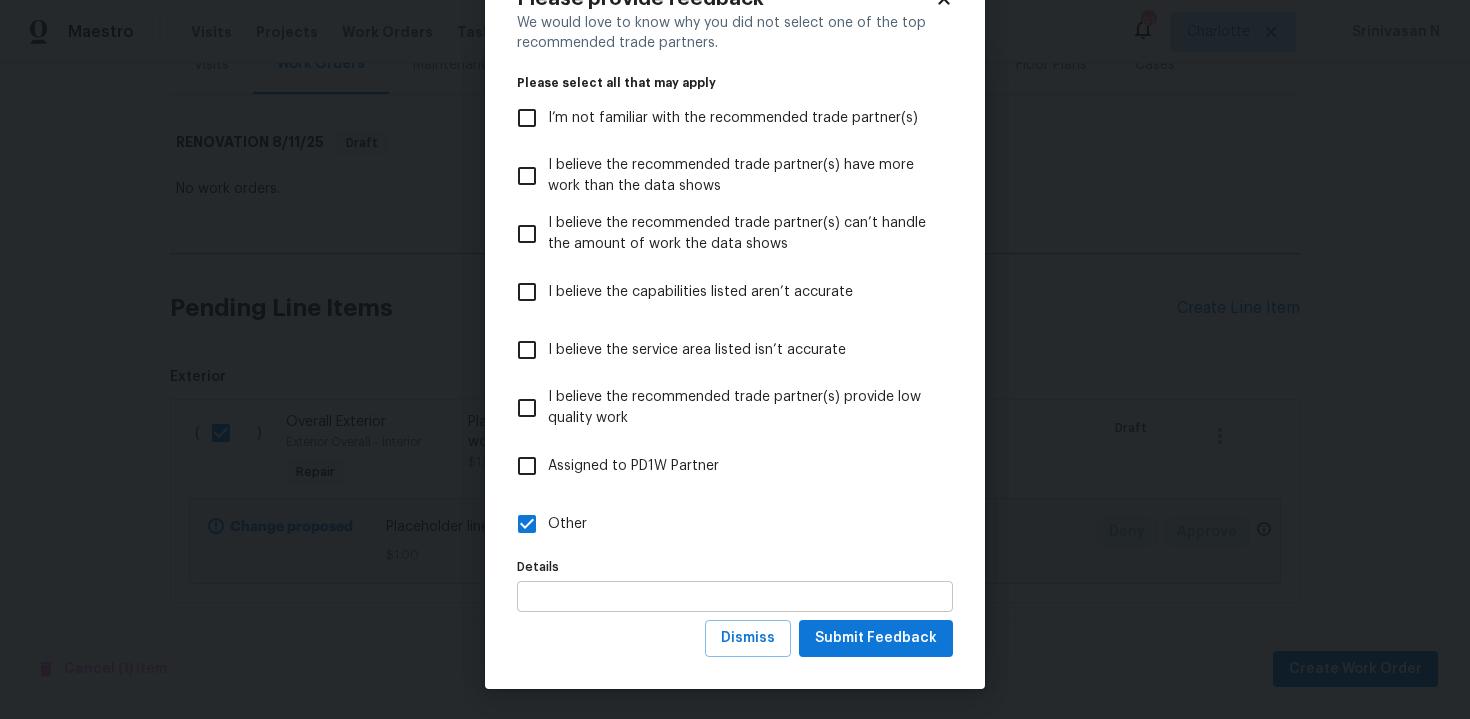 click at bounding box center (735, 596) 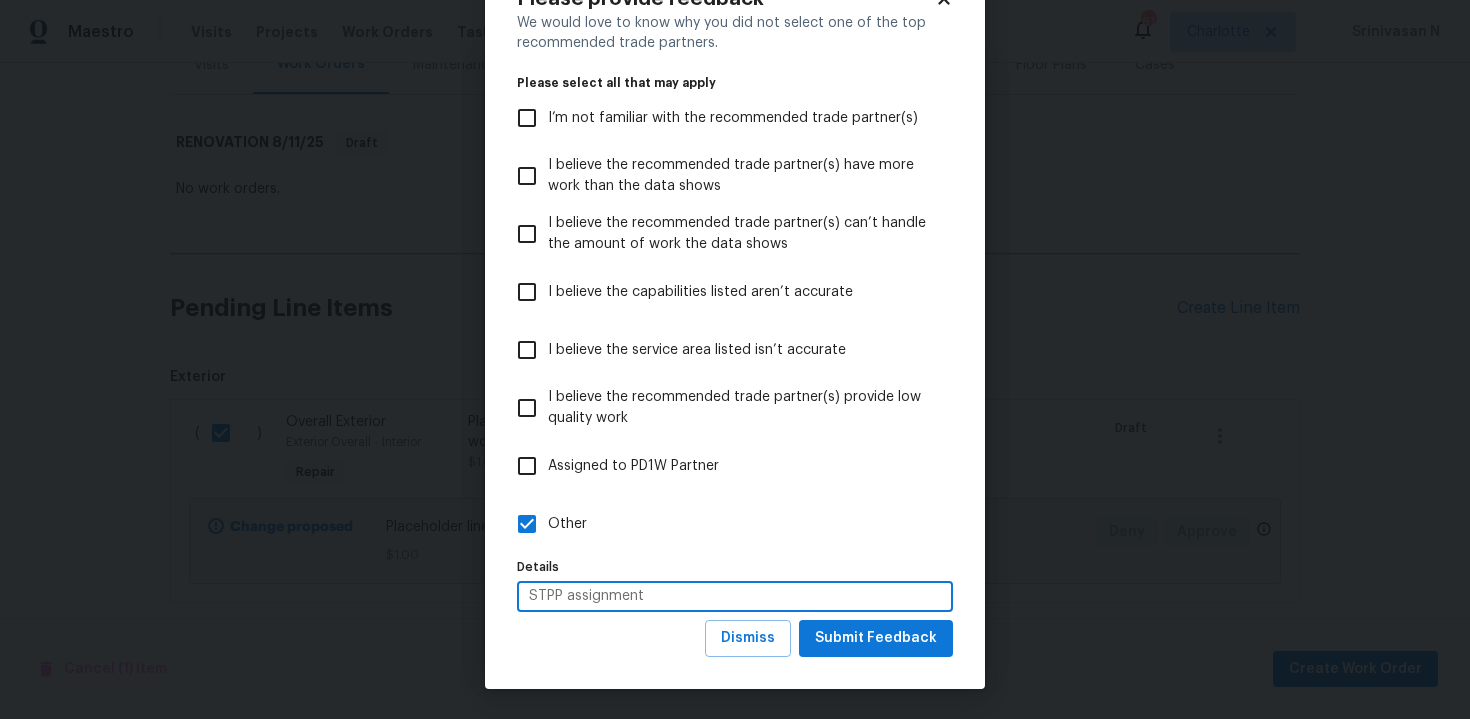 type on "STPP assignment" 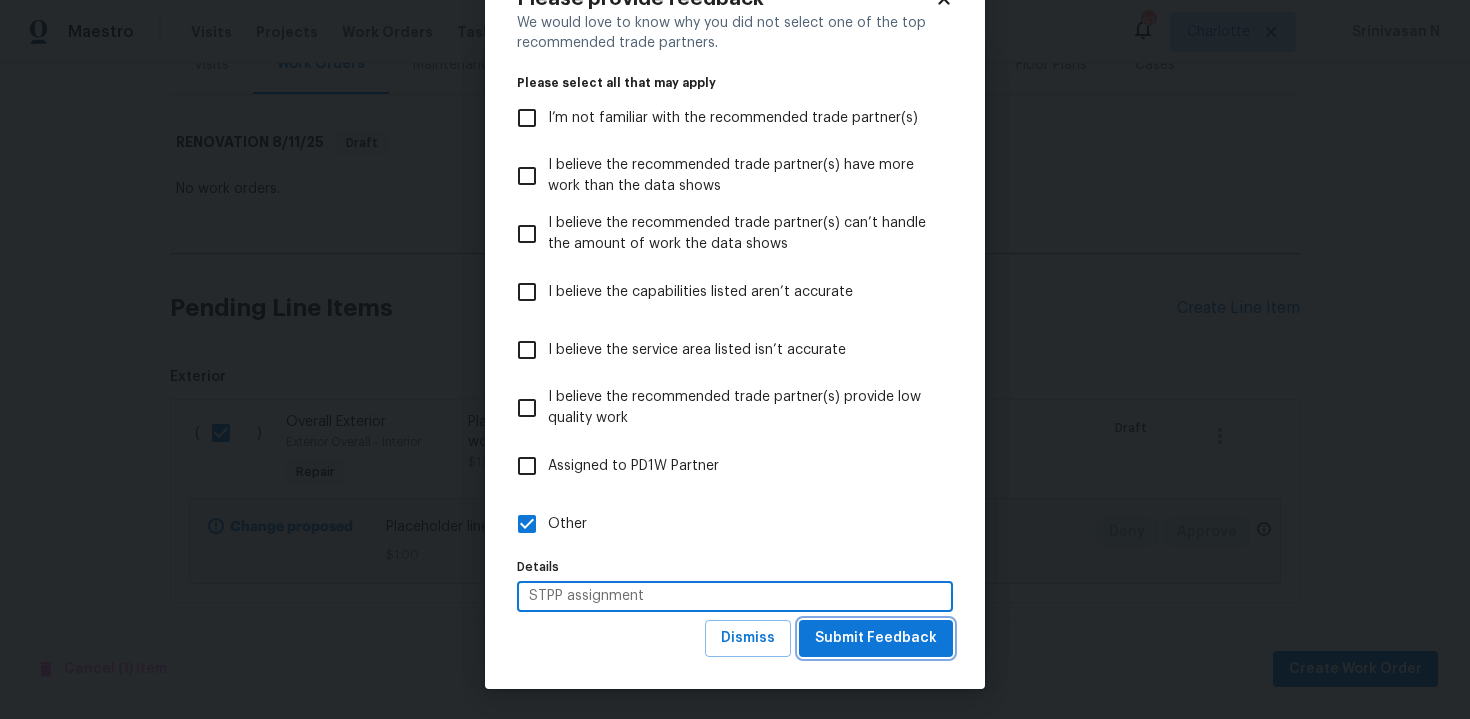 click on "Submit Feedback" at bounding box center [876, 638] 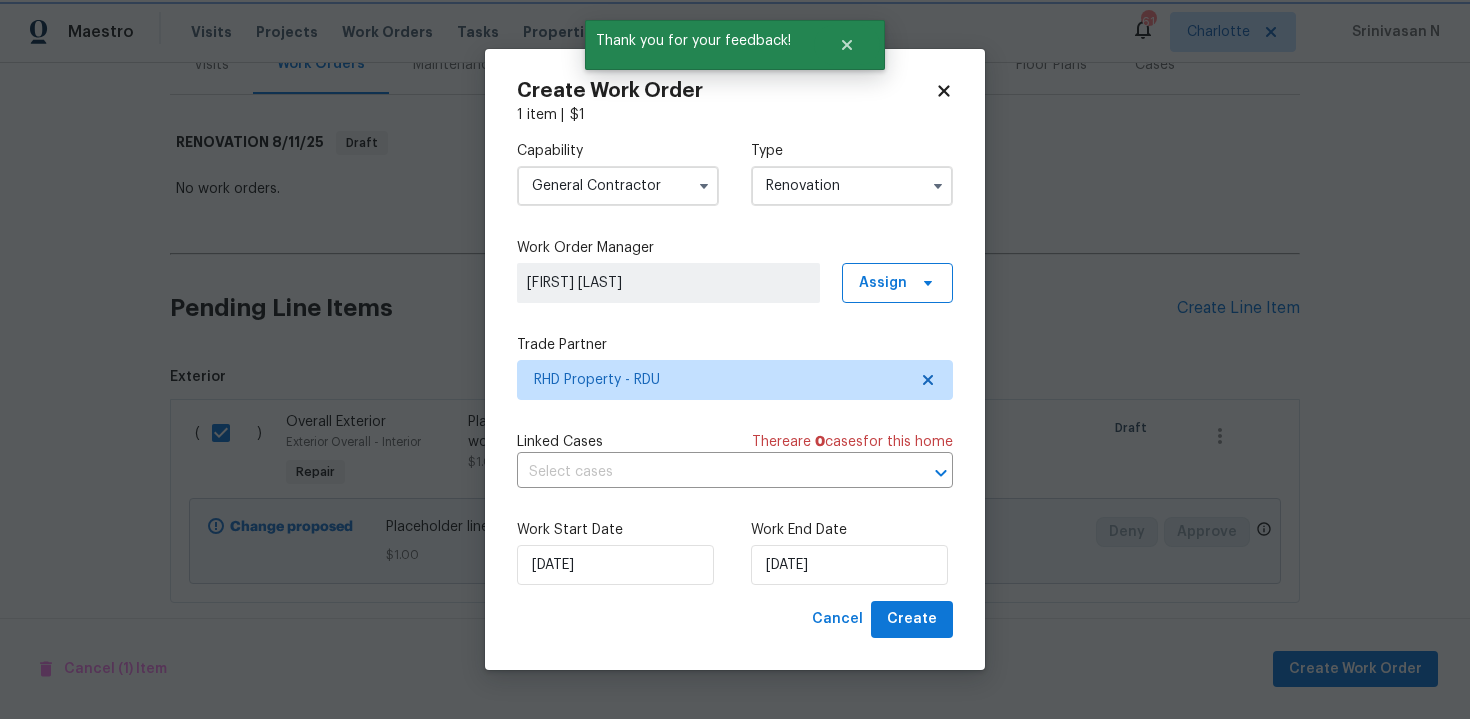 scroll, scrollTop: 0, scrollLeft: 0, axis: both 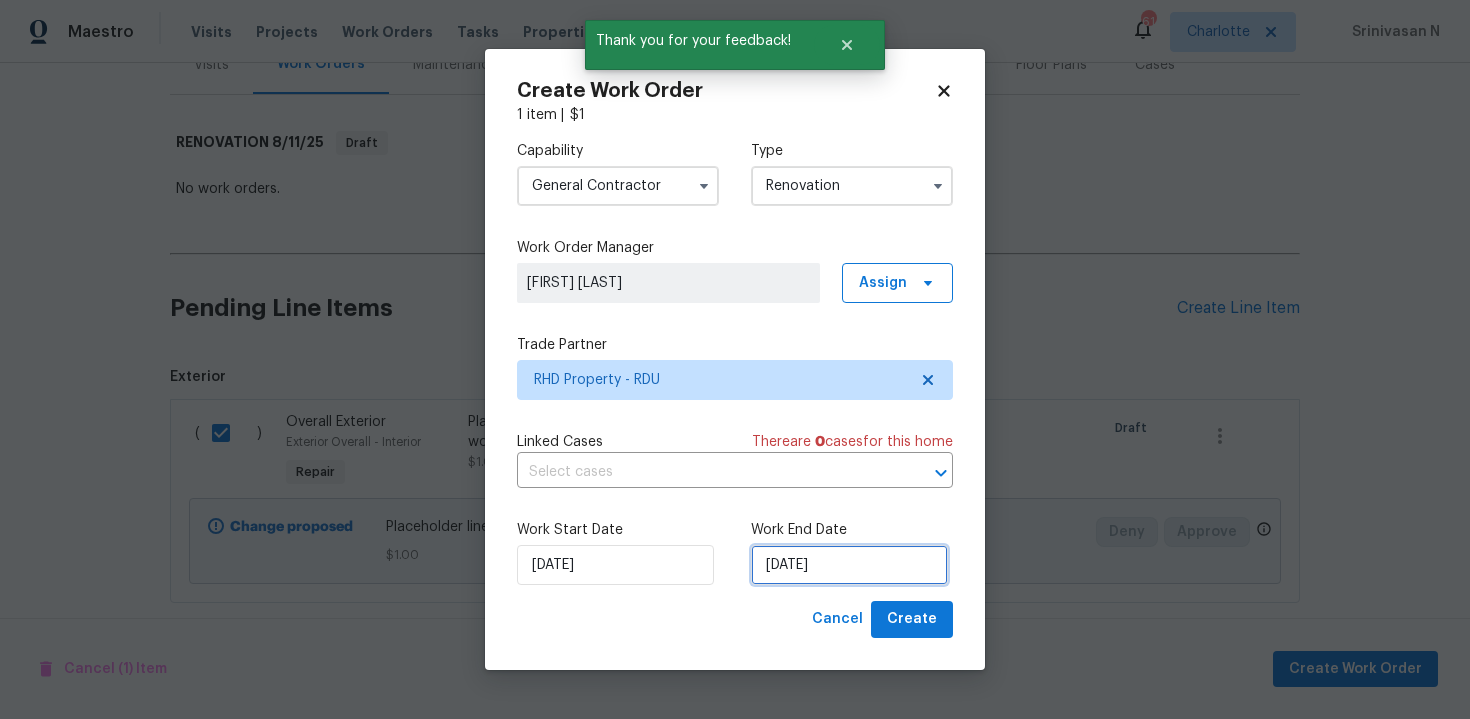 click on "11/08/2025" at bounding box center (849, 565) 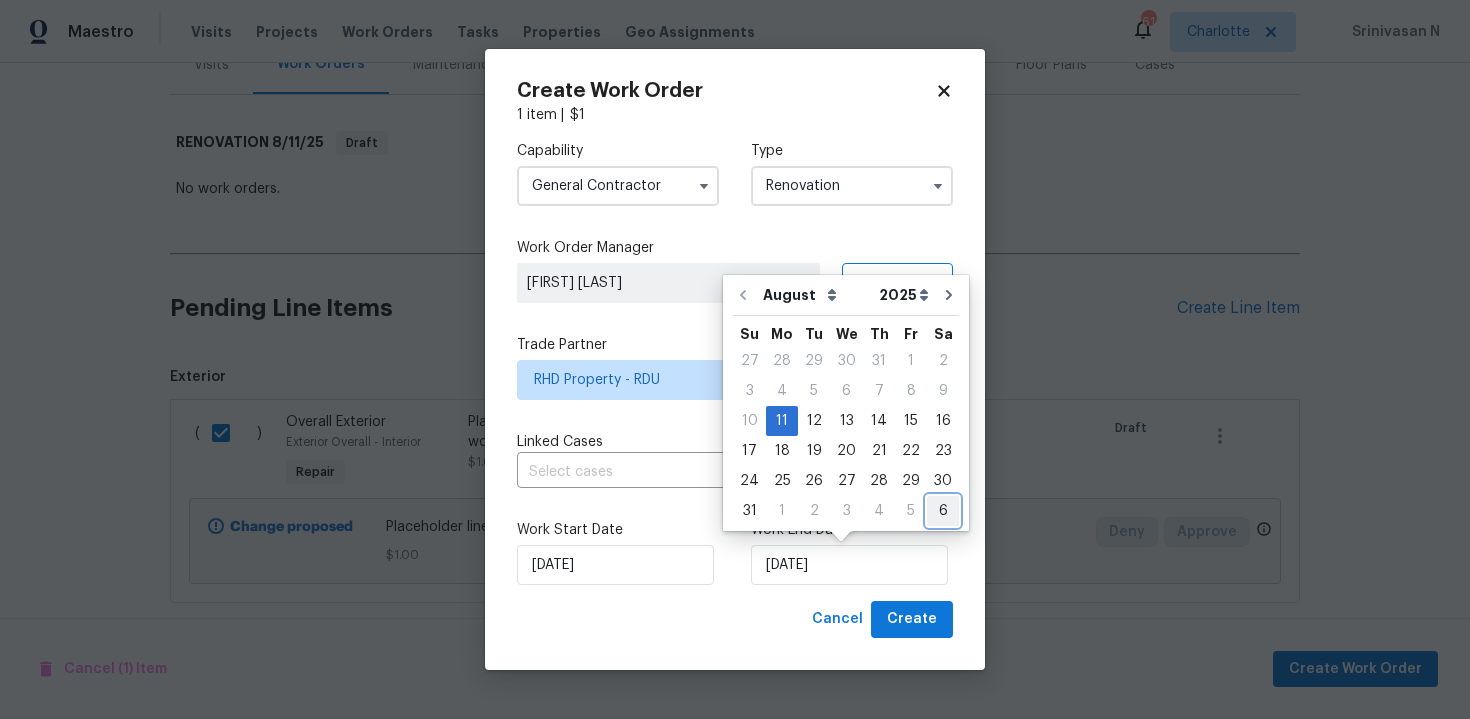 click on "6" at bounding box center [943, 511] 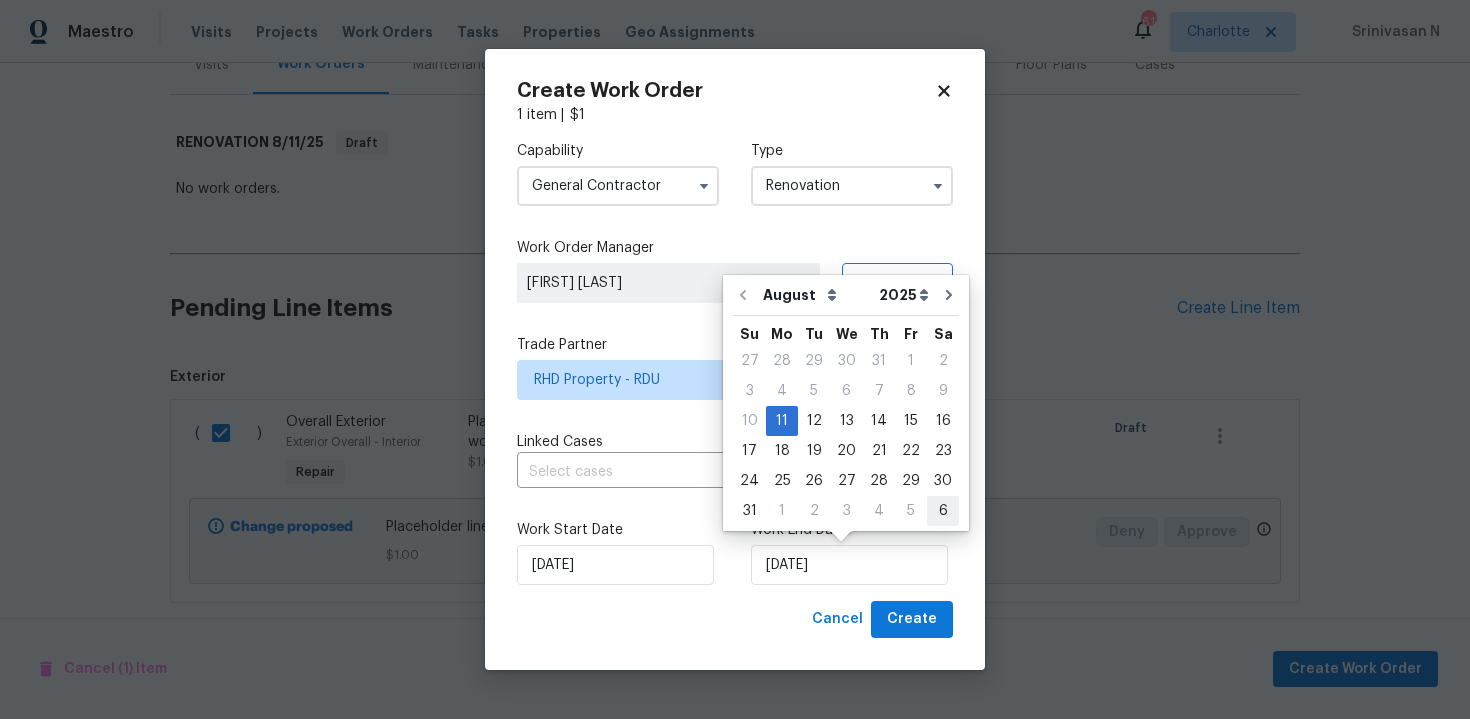 type on "06/09/2025" 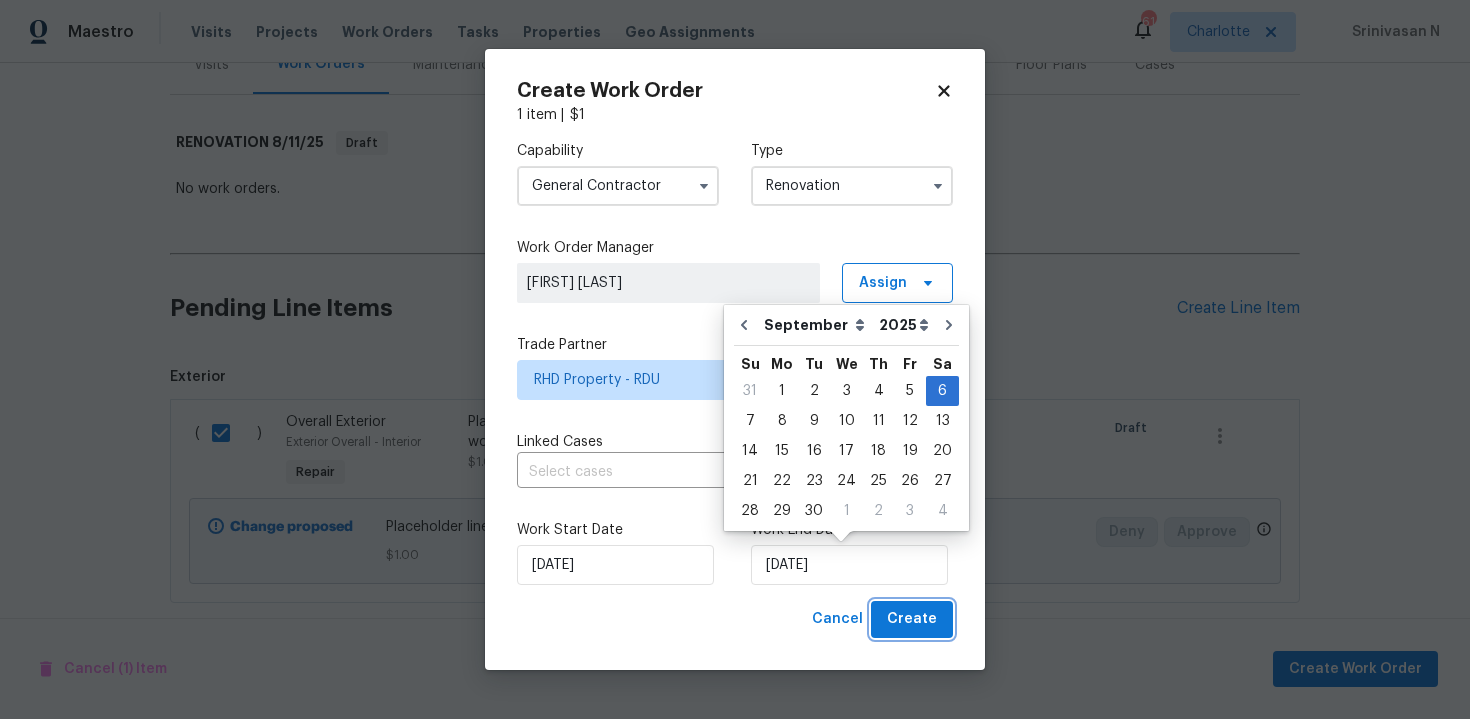 click on "Create" at bounding box center (912, 619) 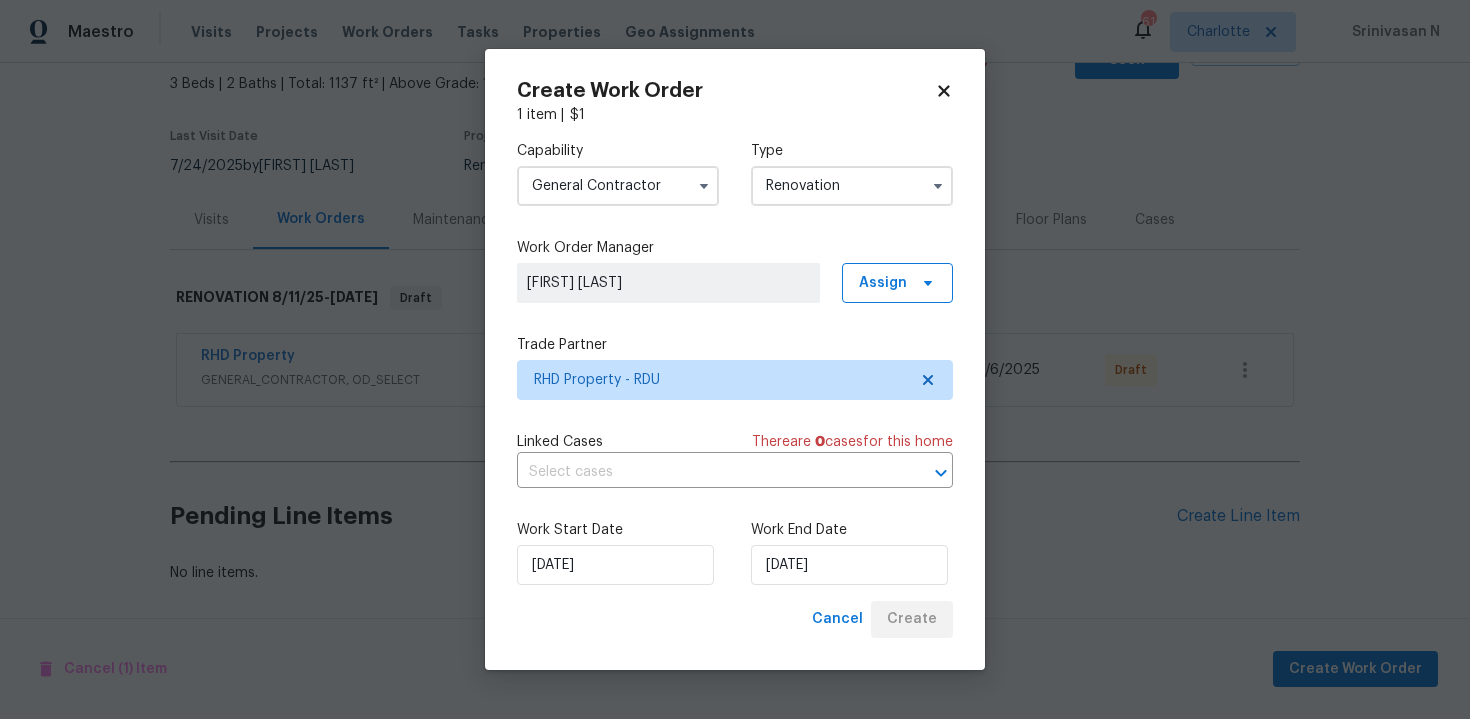 scroll, scrollTop: 113, scrollLeft: 0, axis: vertical 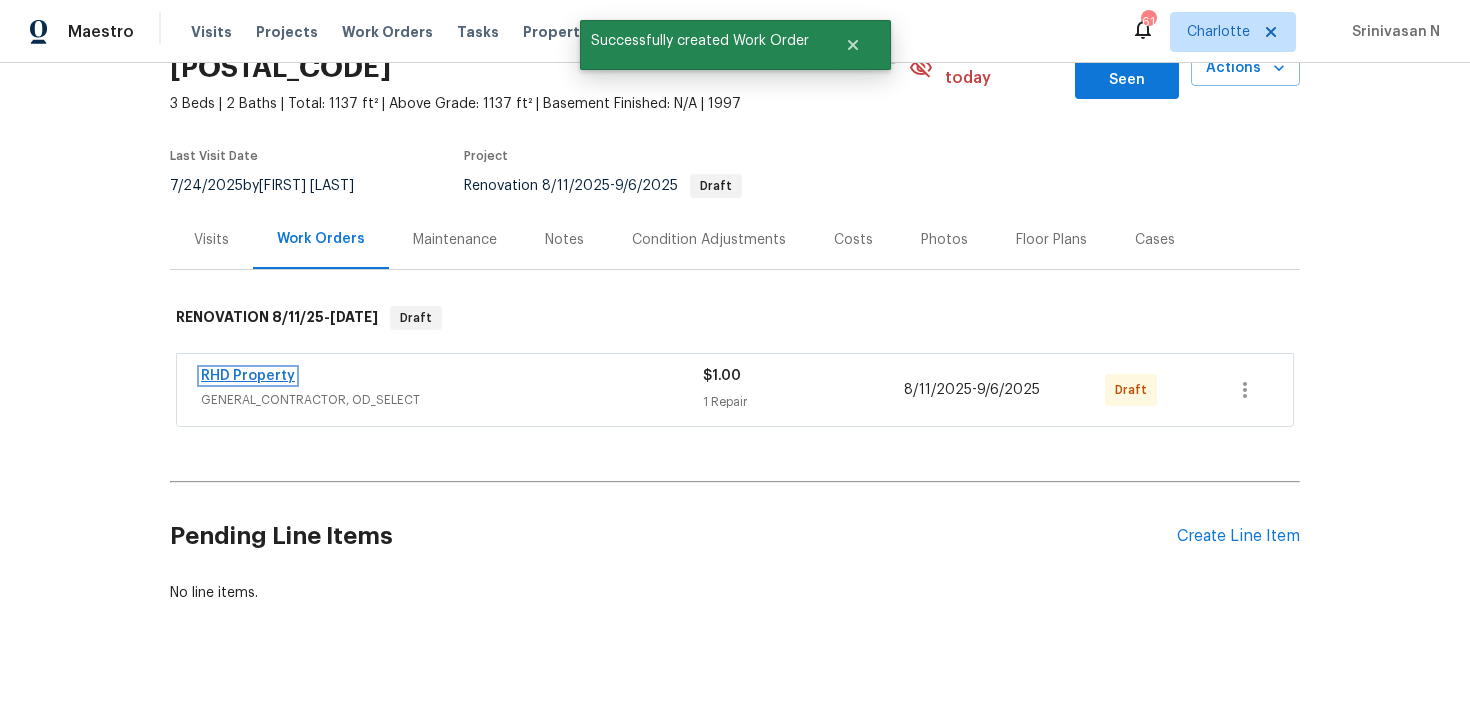 click on "RHD Property" at bounding box center (248, 376) 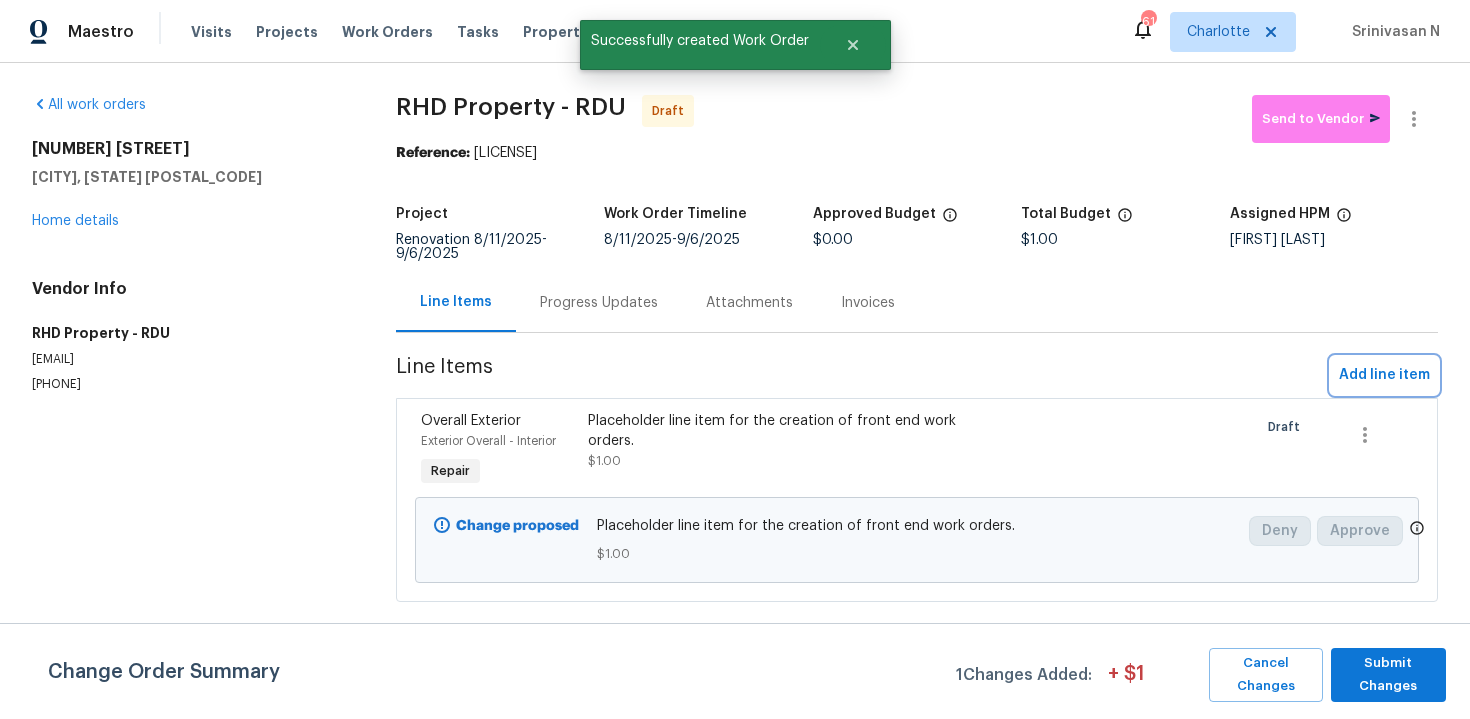 click on "Add line item" at bounding box center (1384, 375) 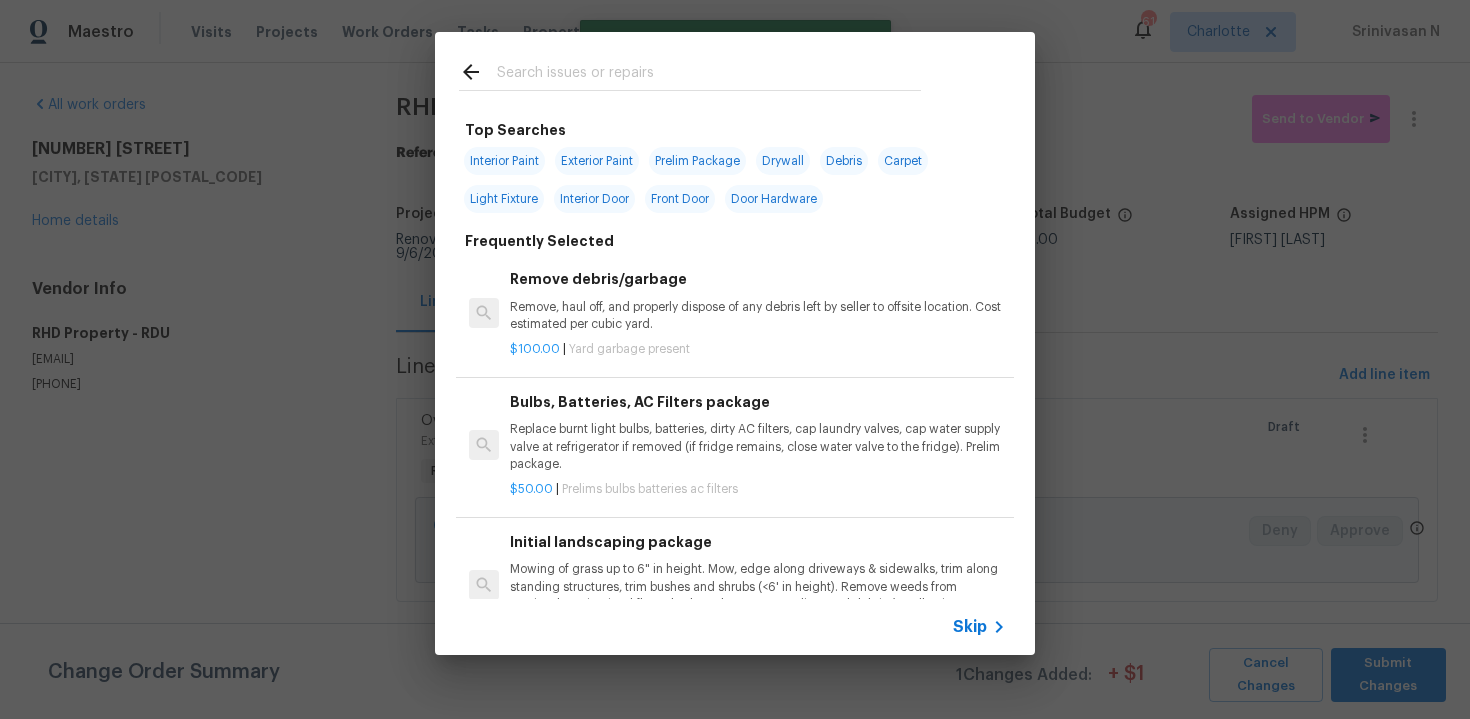 click on "Skip" at bounding box center (735, 627) 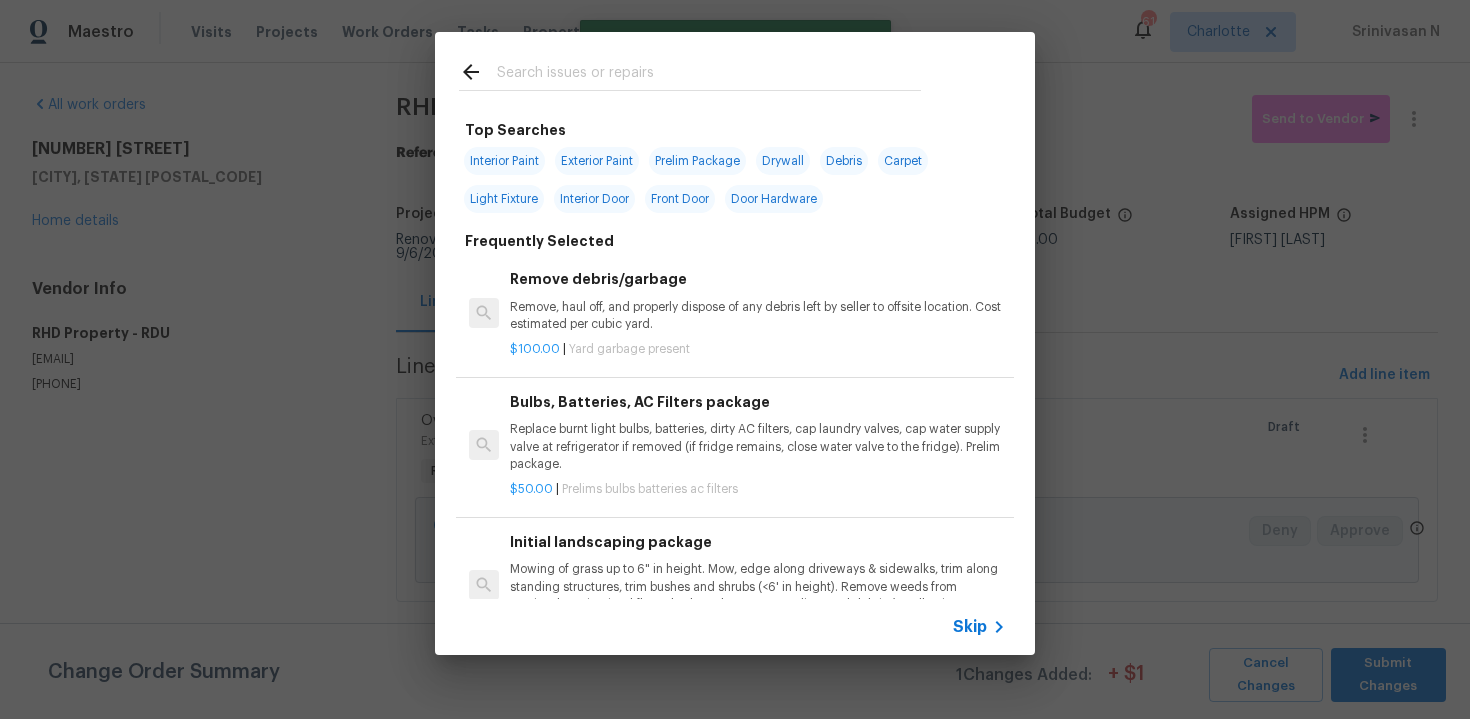 click on "Skip" at bounding box center [970, 627] 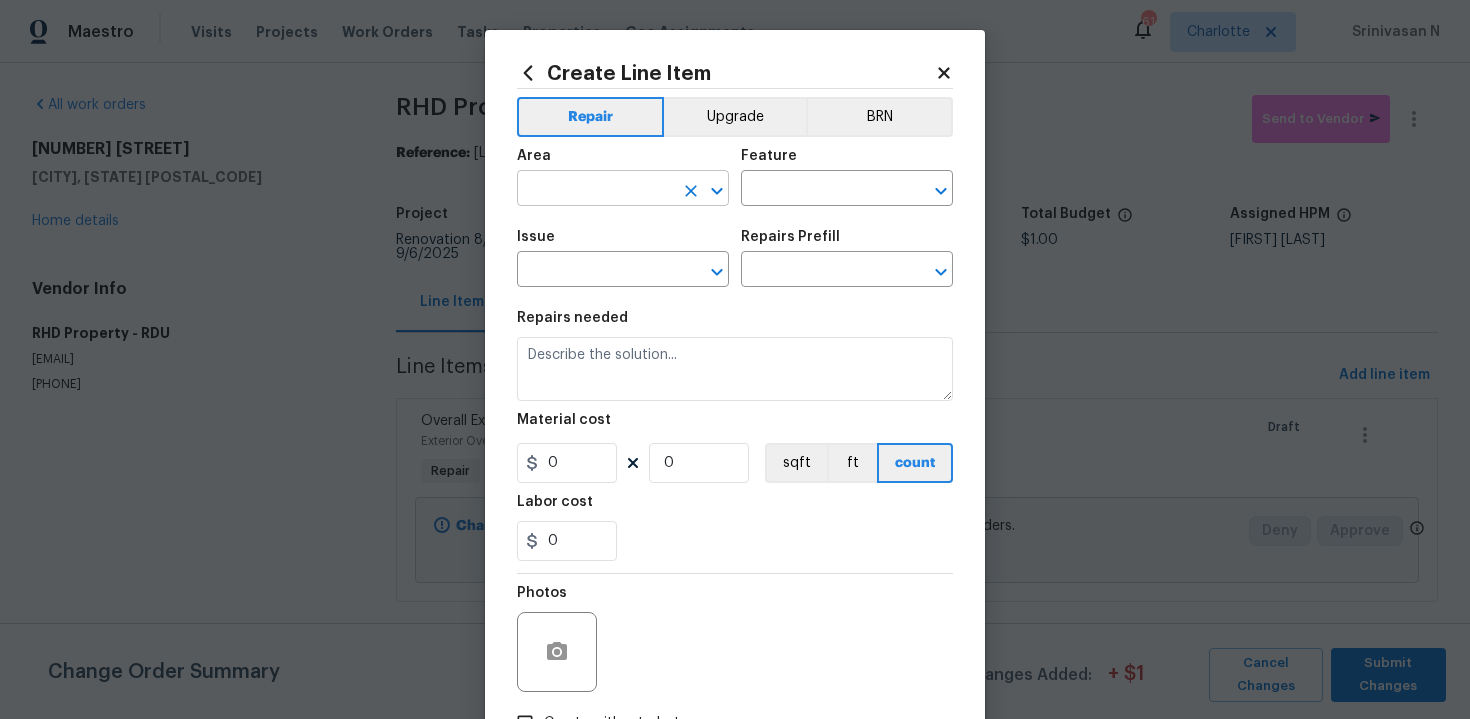 click at bounding box center (595, 190) 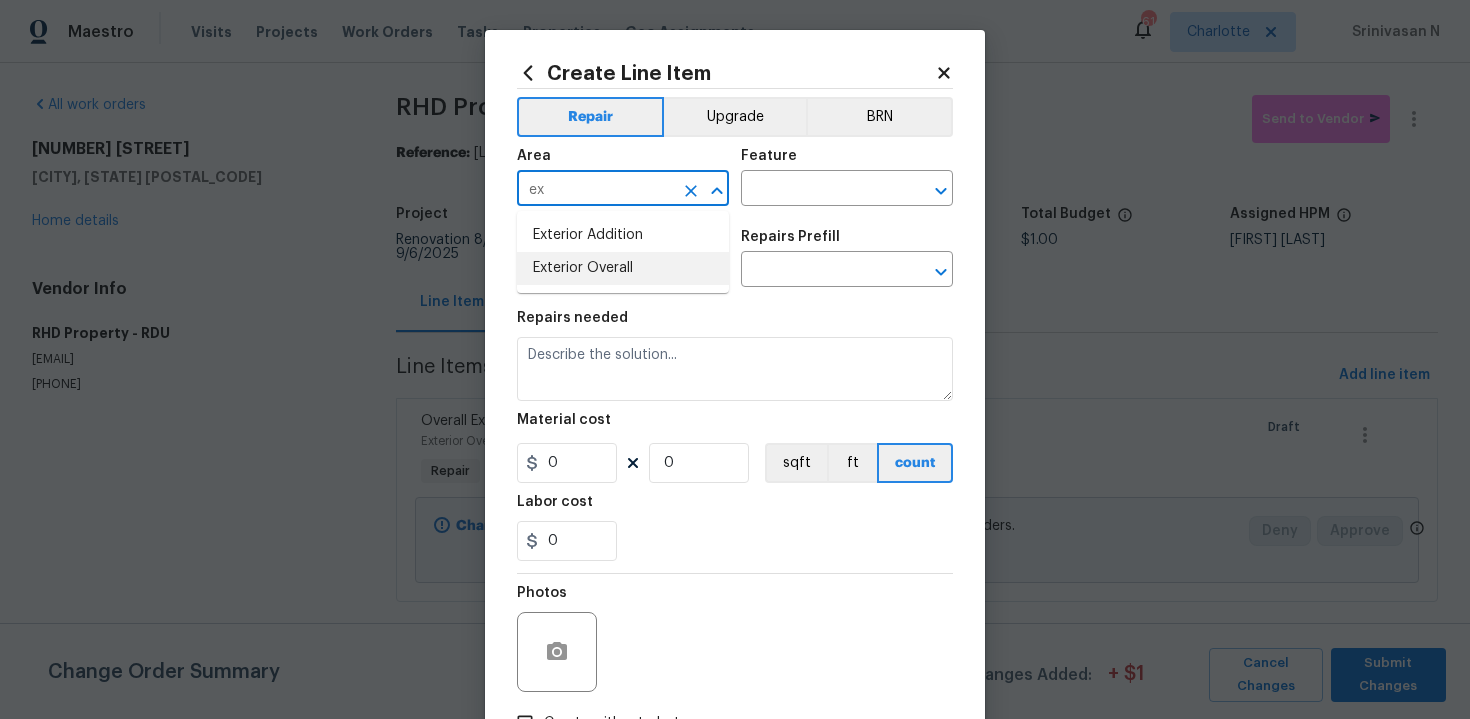 click on "Exterior Overall" at bounding box center (623, 268) 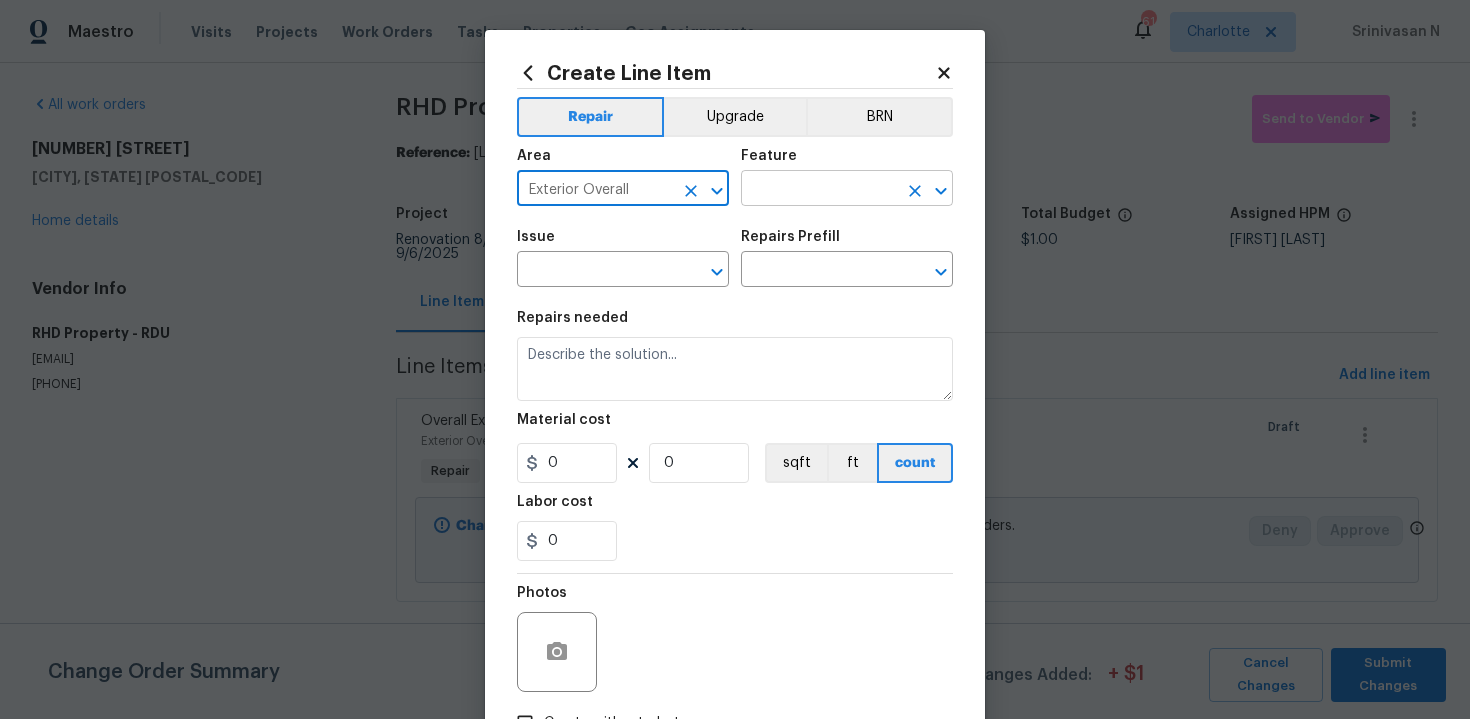 type on "Exterior Overall" 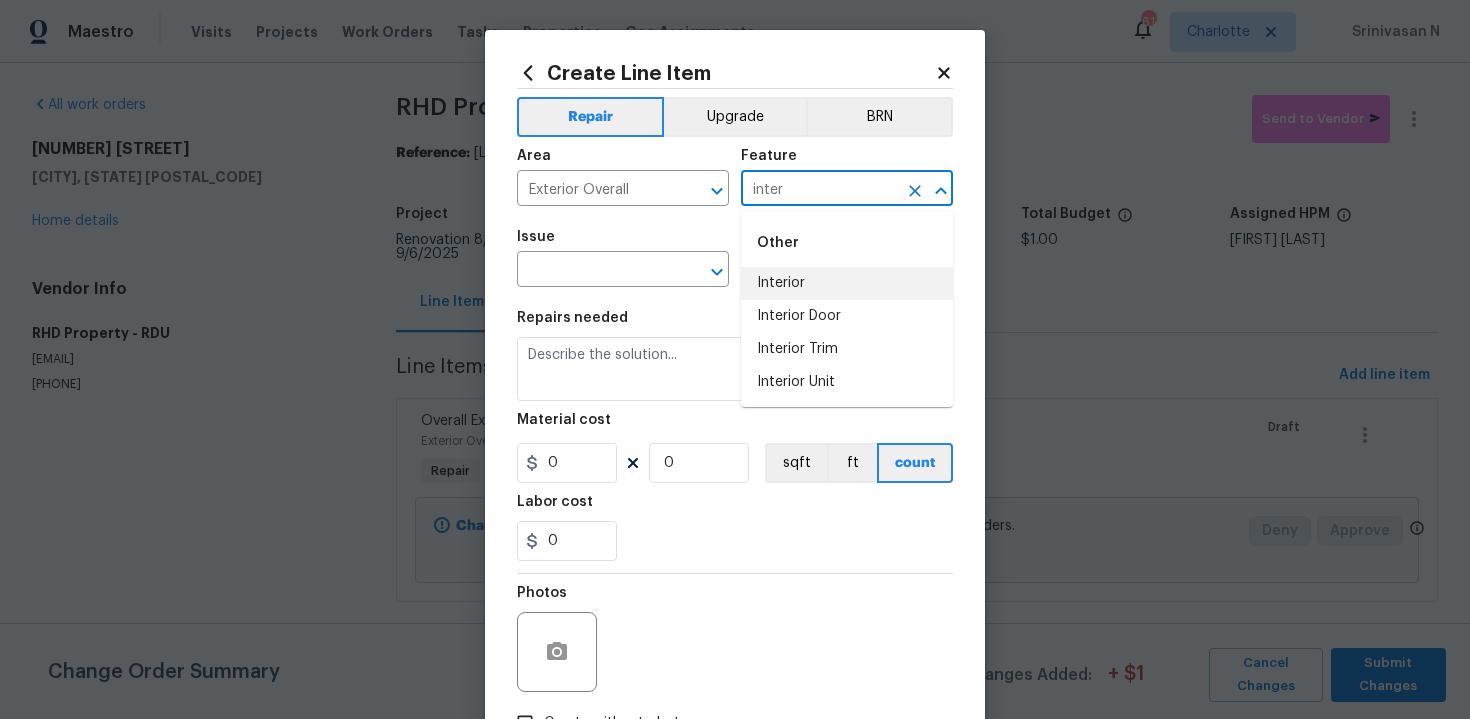 click on "Interior" at bounding box center [847, 283] 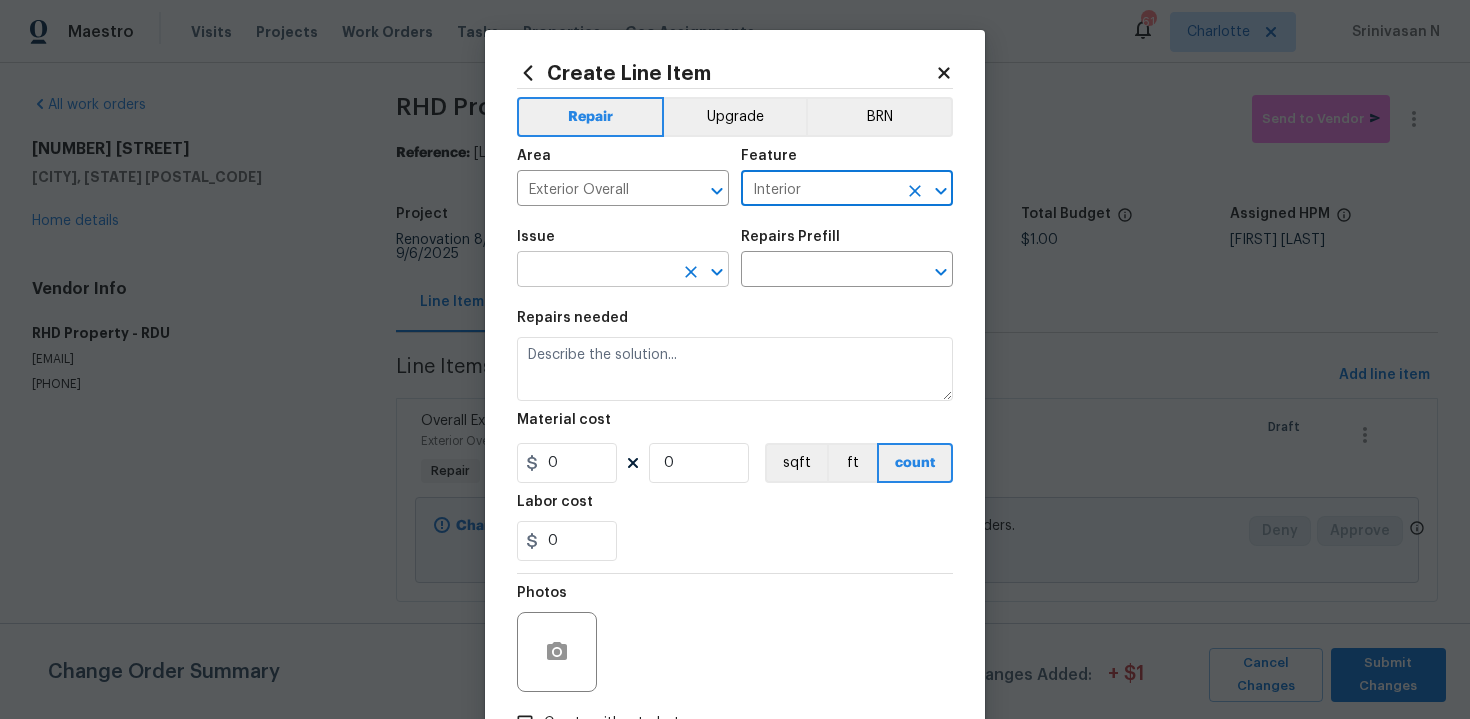 type on "Interior" 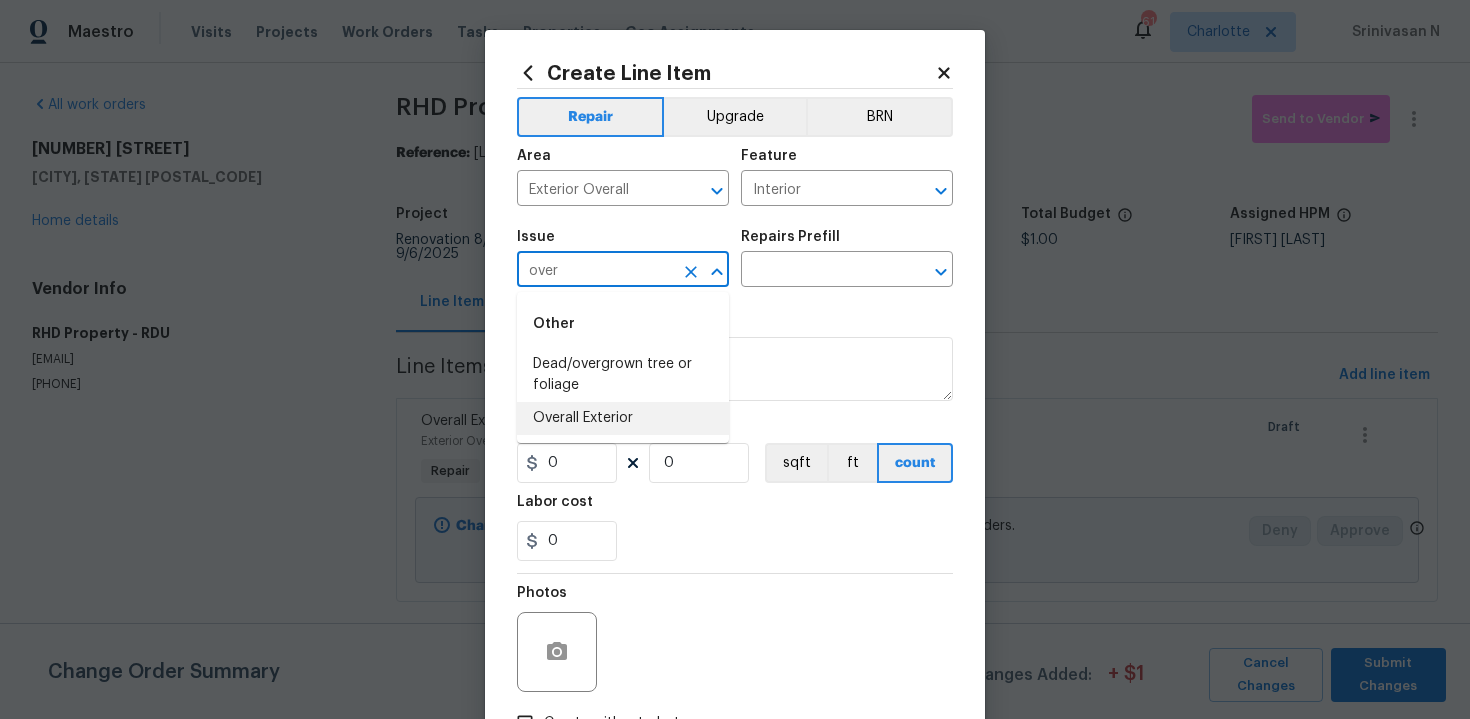 click on "Overall Exterior" at bounding box center [623, 418] 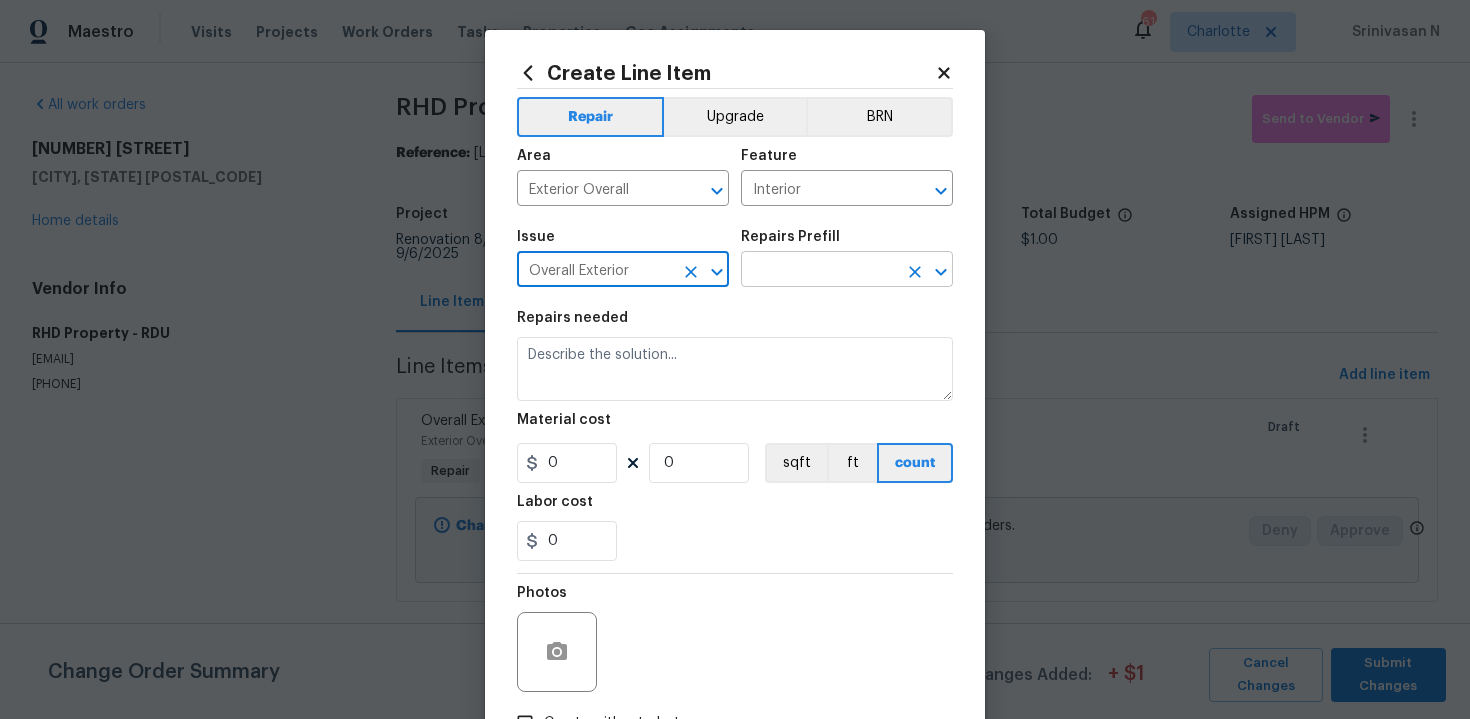 type on "Overall Exterior" 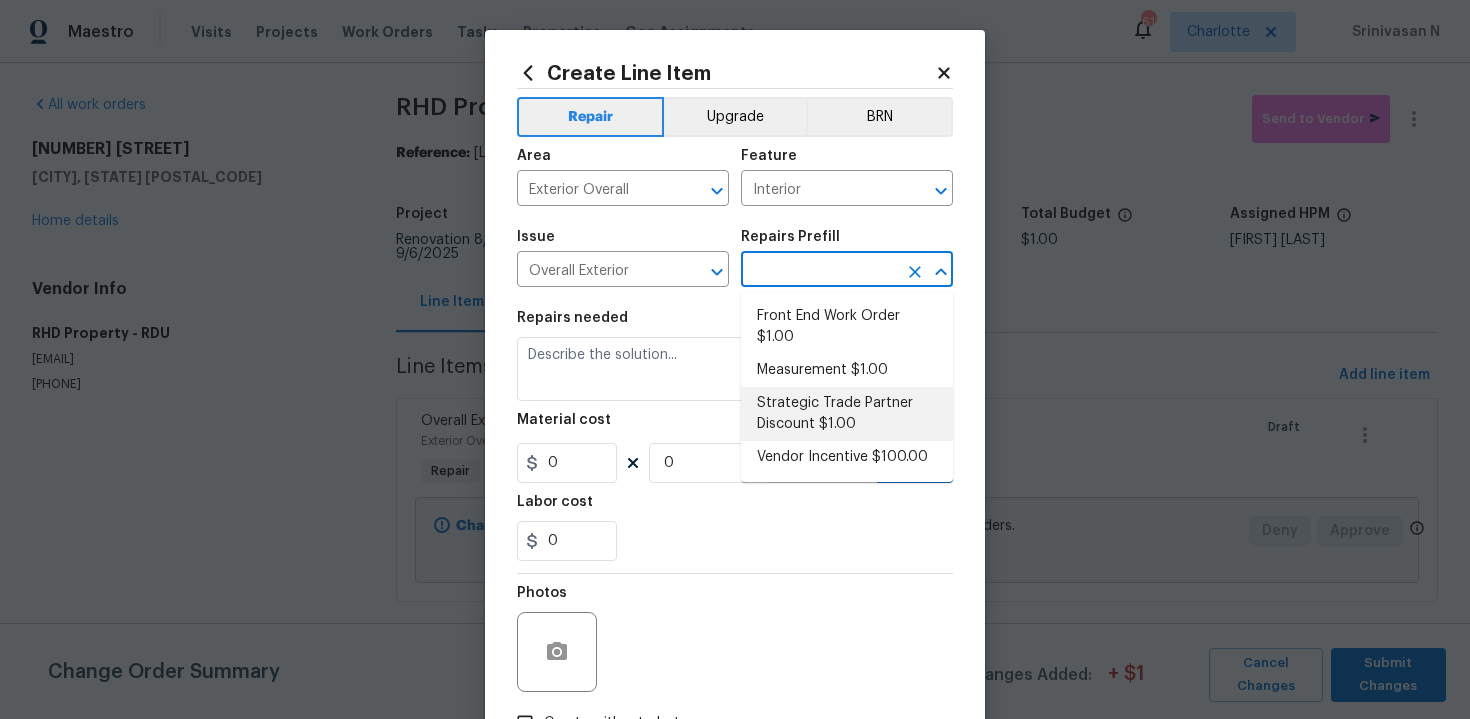 click on "Strategic Trade Partner Discount $1.00" at bounding box center [847, 414] 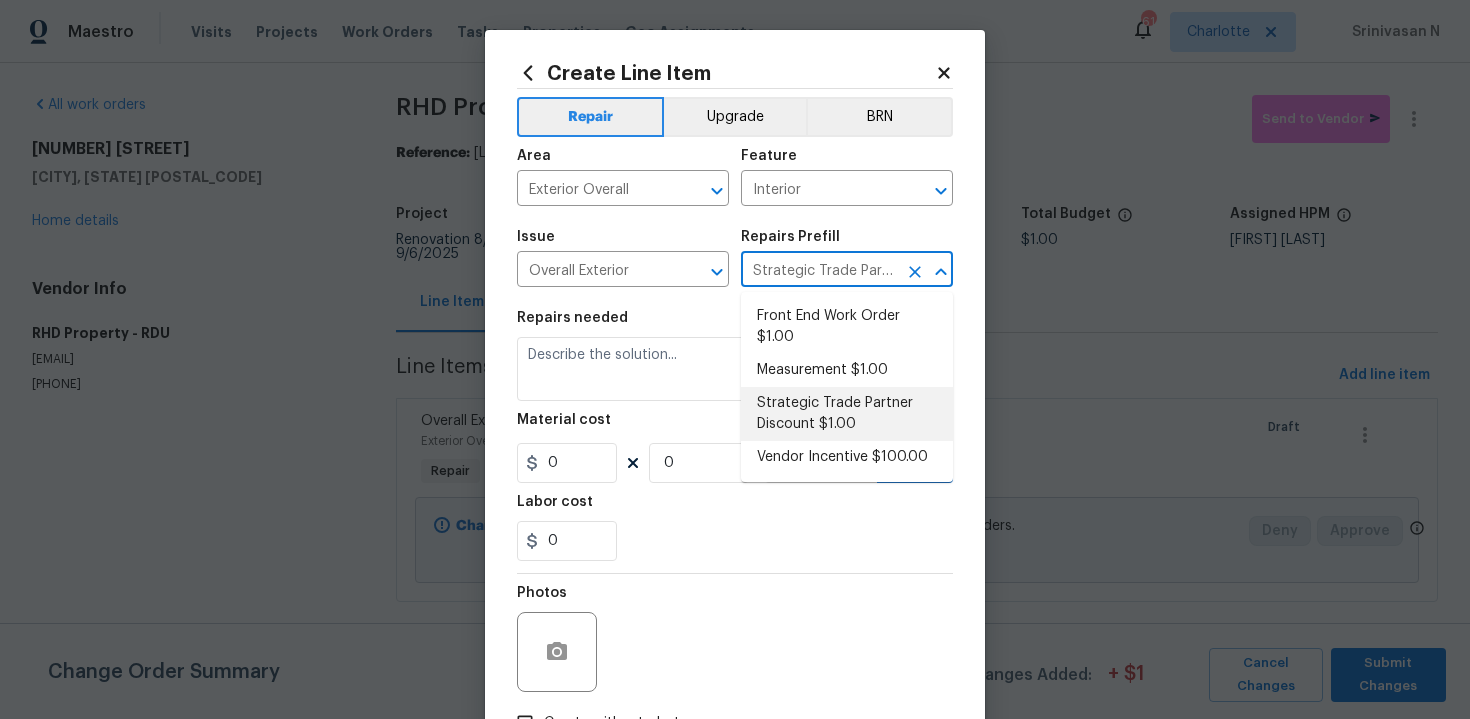 type on "Calculate and apply 5% STPP discount to the total of the work order as a negative cost" 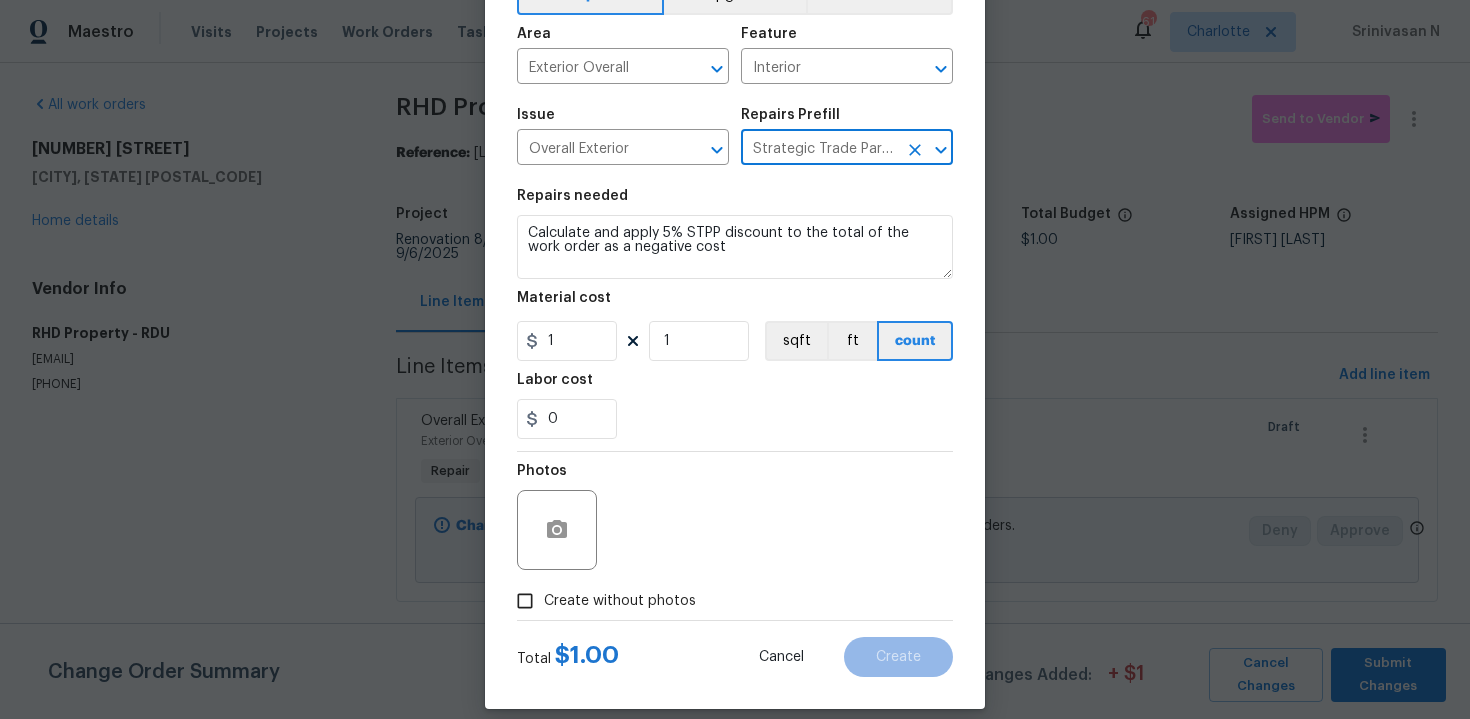 scroll, scrollTop: 143, scrollLeft: 0, axis: vertical 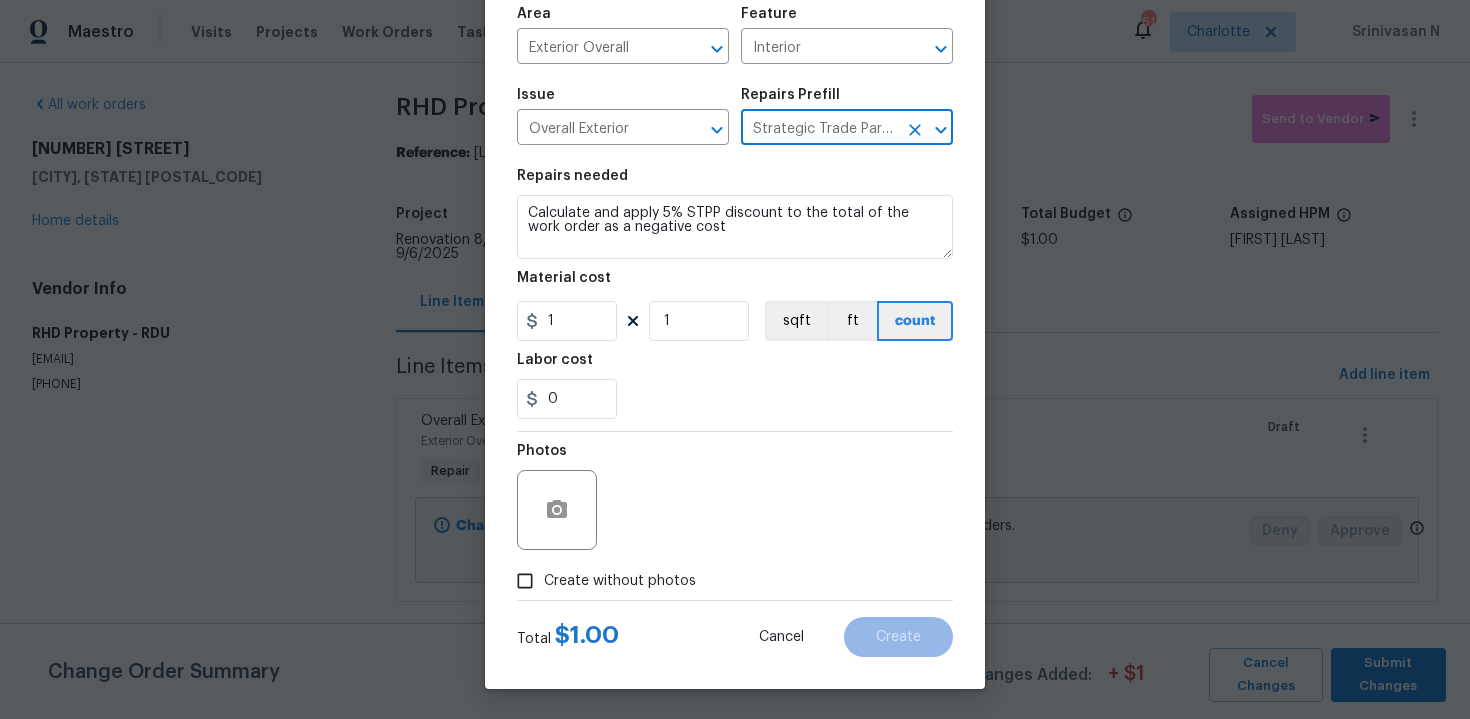 click on "Create without photos" at bounding box center (620, 581) 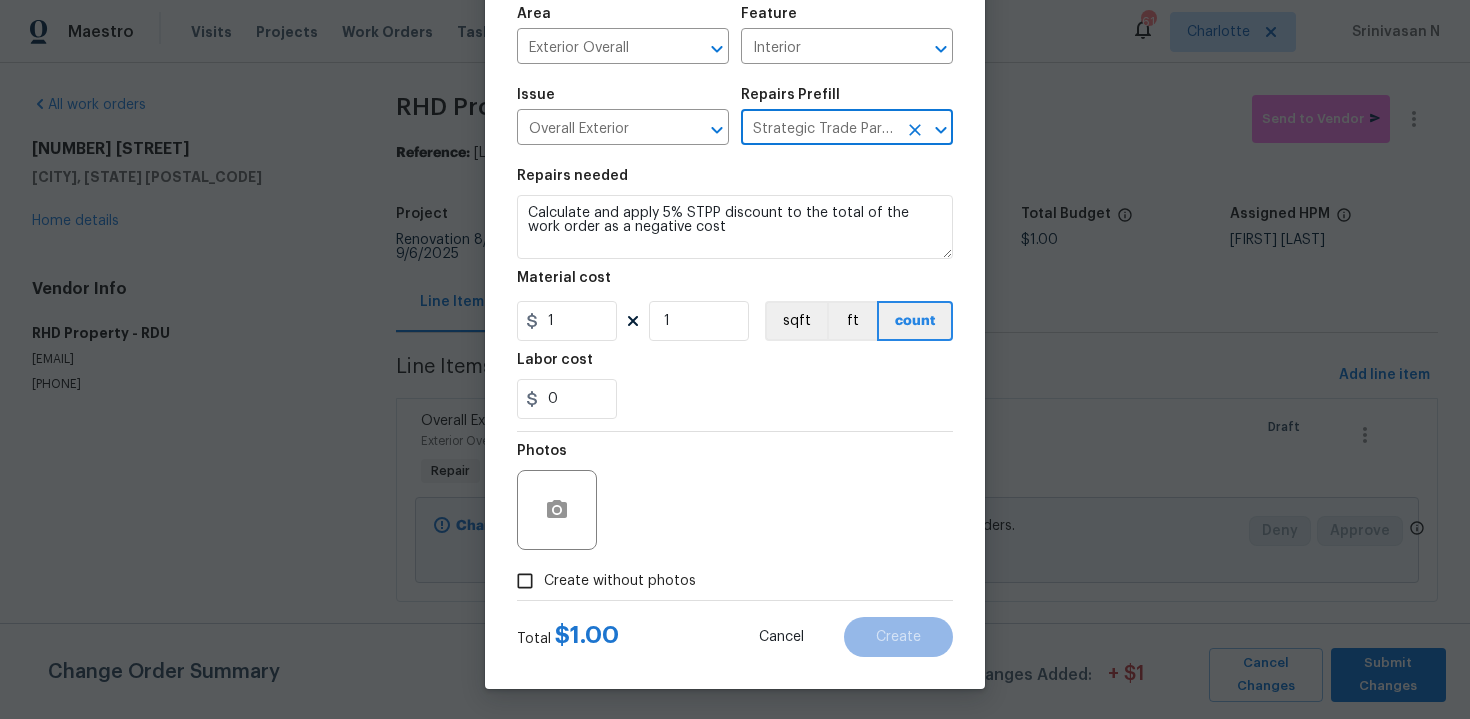 click on "Create without photos" at bounding box center (525, 581) 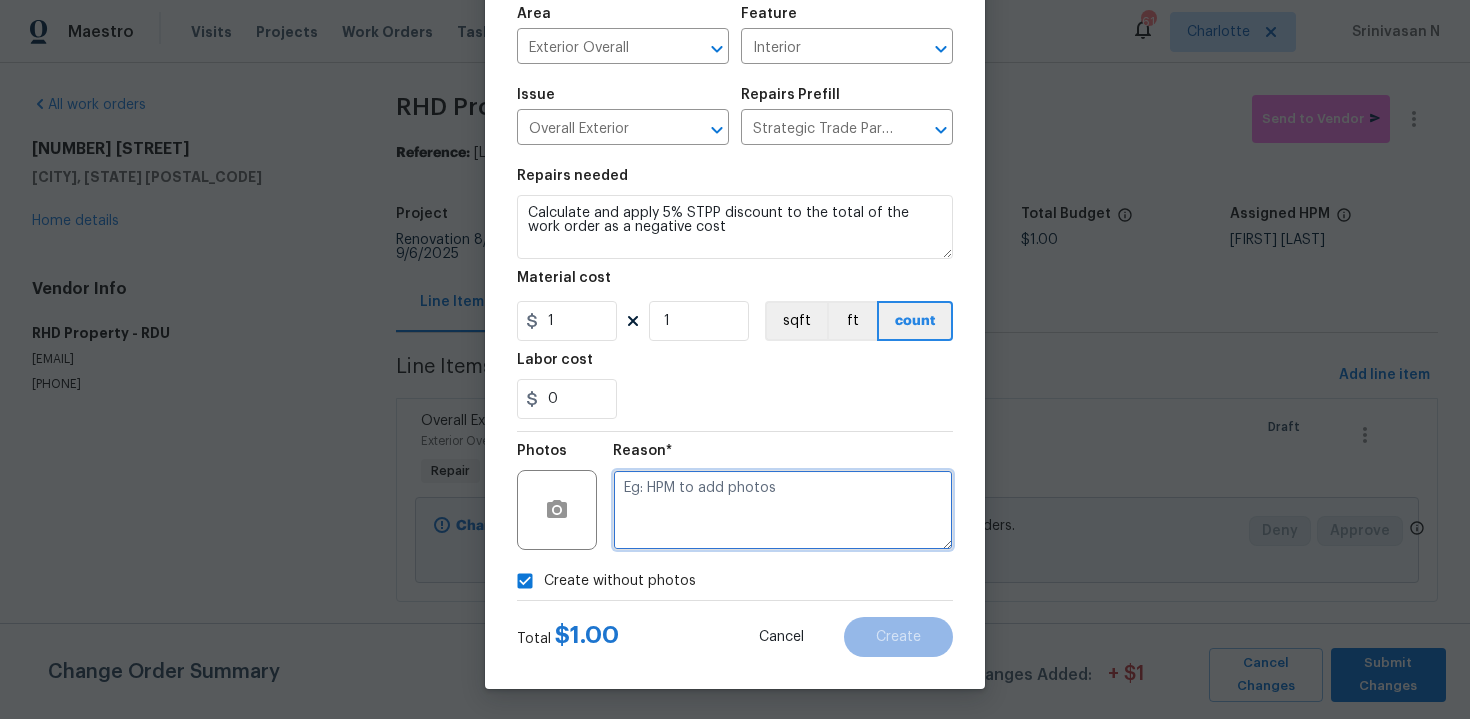 click at bounding box center (783, 510) 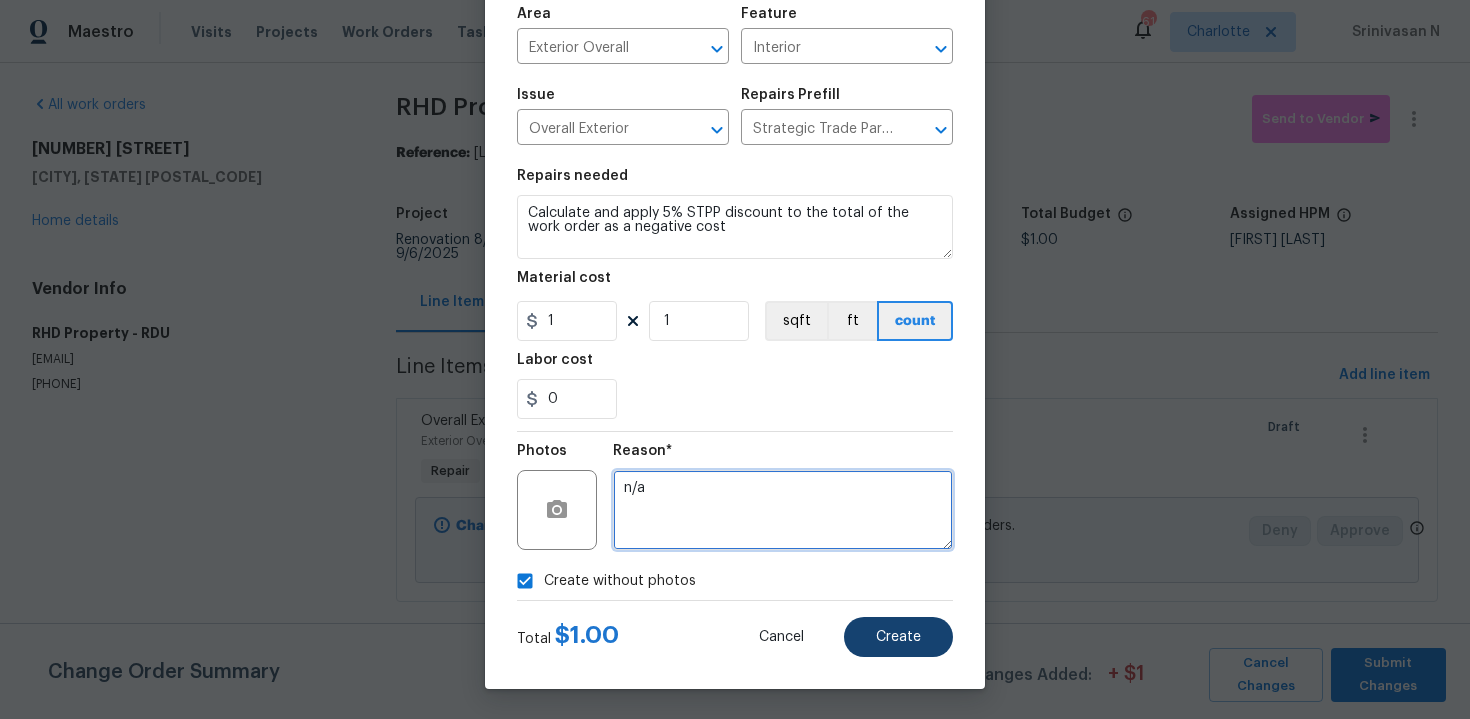 type on "n/a" 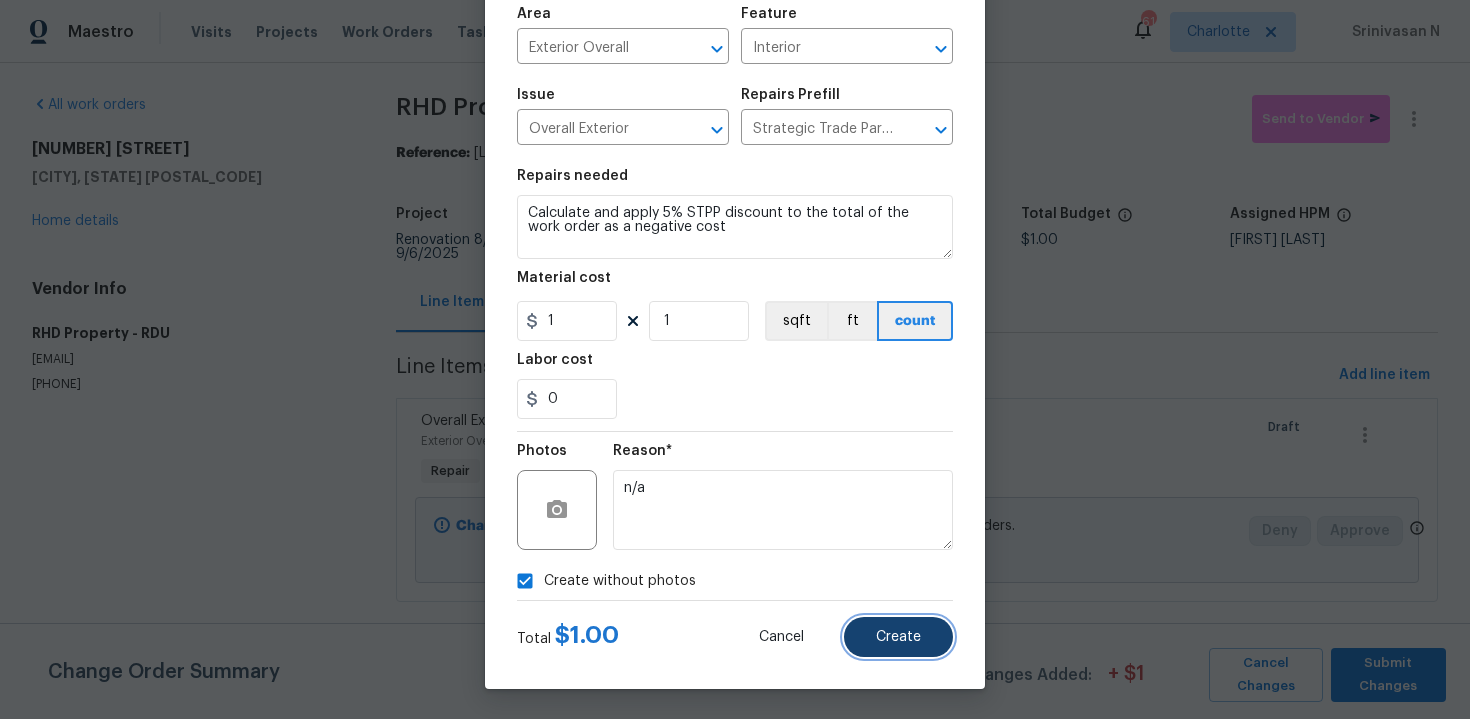 click on "Create" at bounding box center [898, 637] 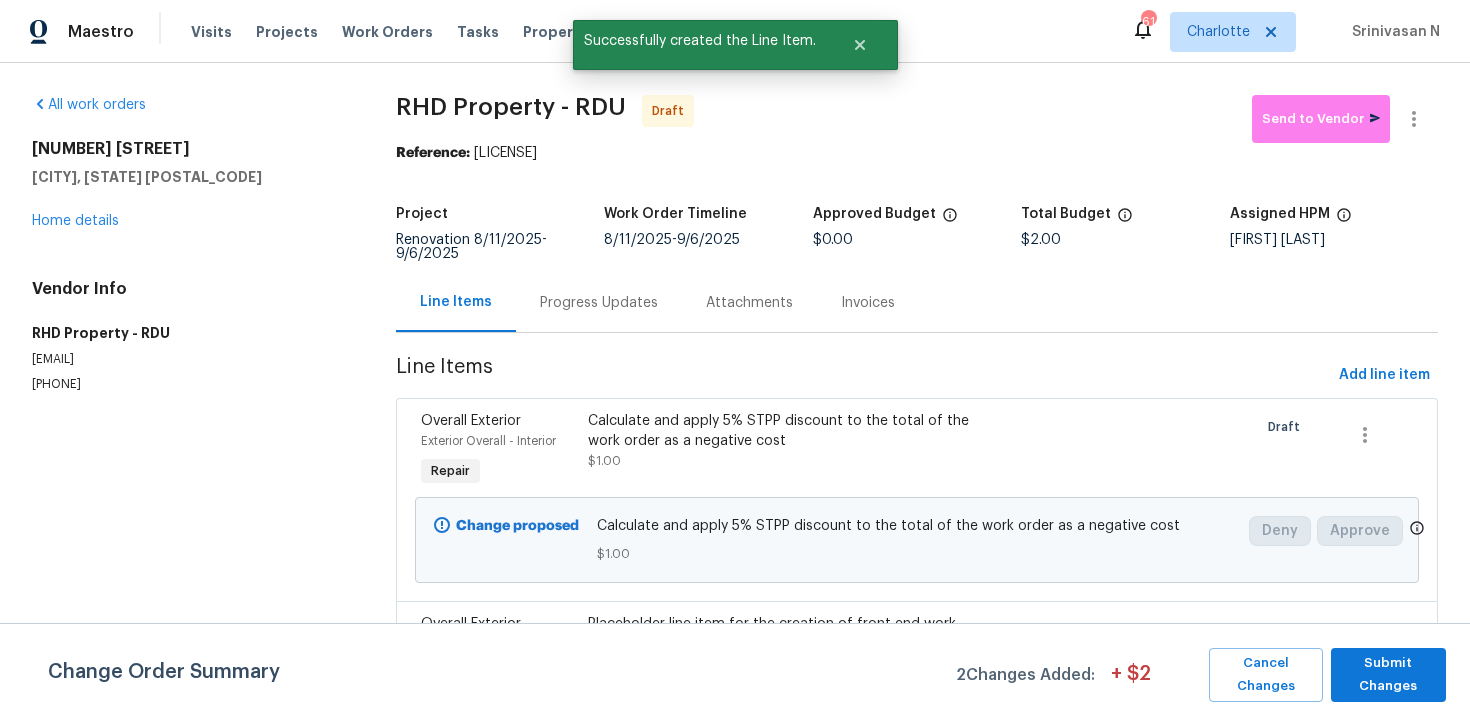scroll, scrollTop: 143, scrollLeft: 0, axis: vertical 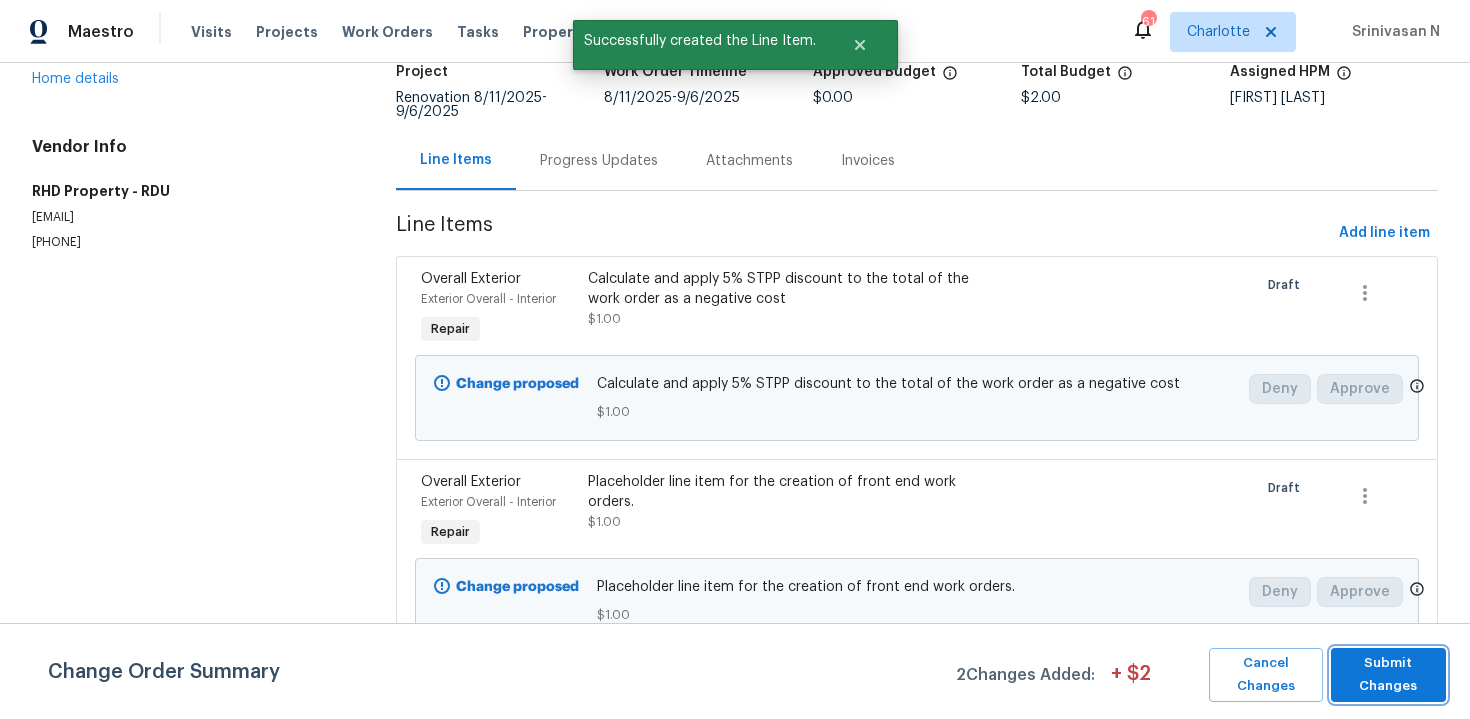 click on "Submit Changes" at bounding box center [1388, 675] 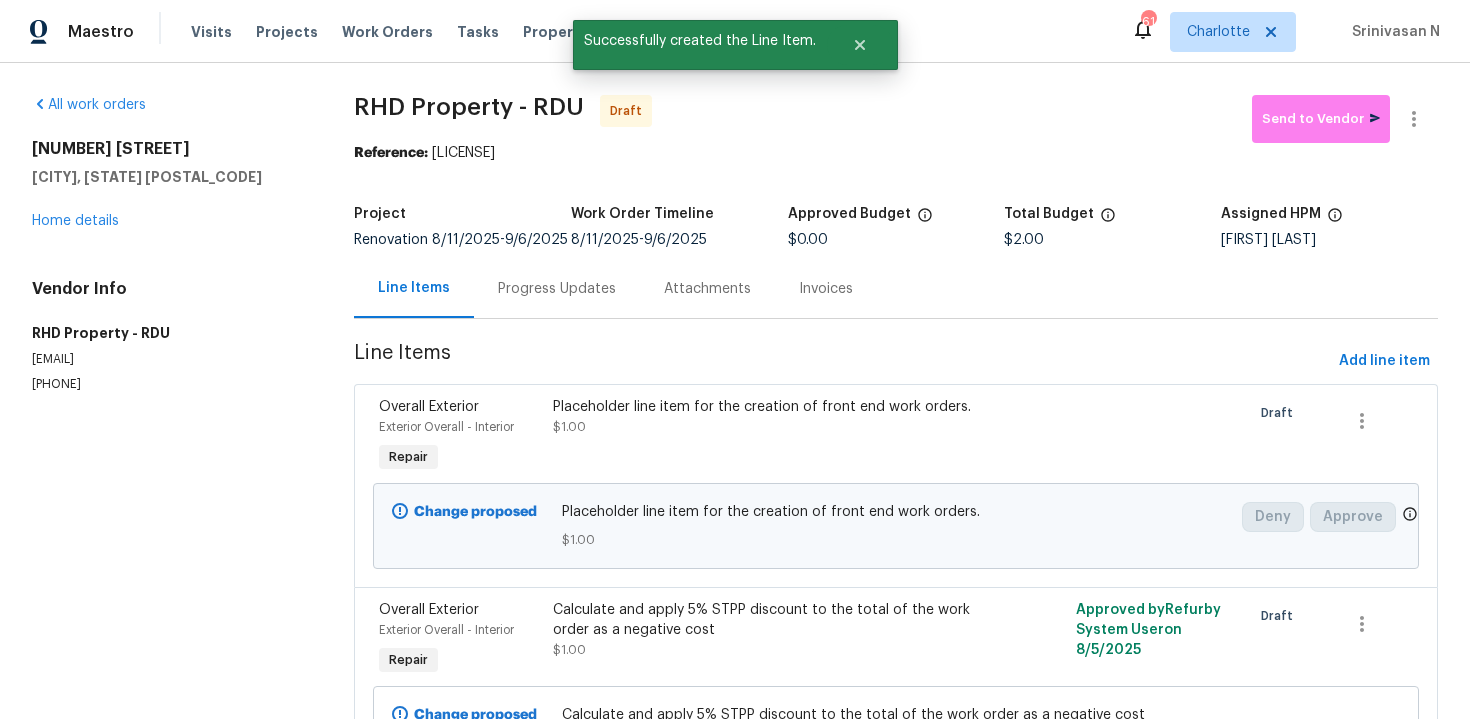 scroll, scrollTop: 0, scrollLeft: 0, axis: both 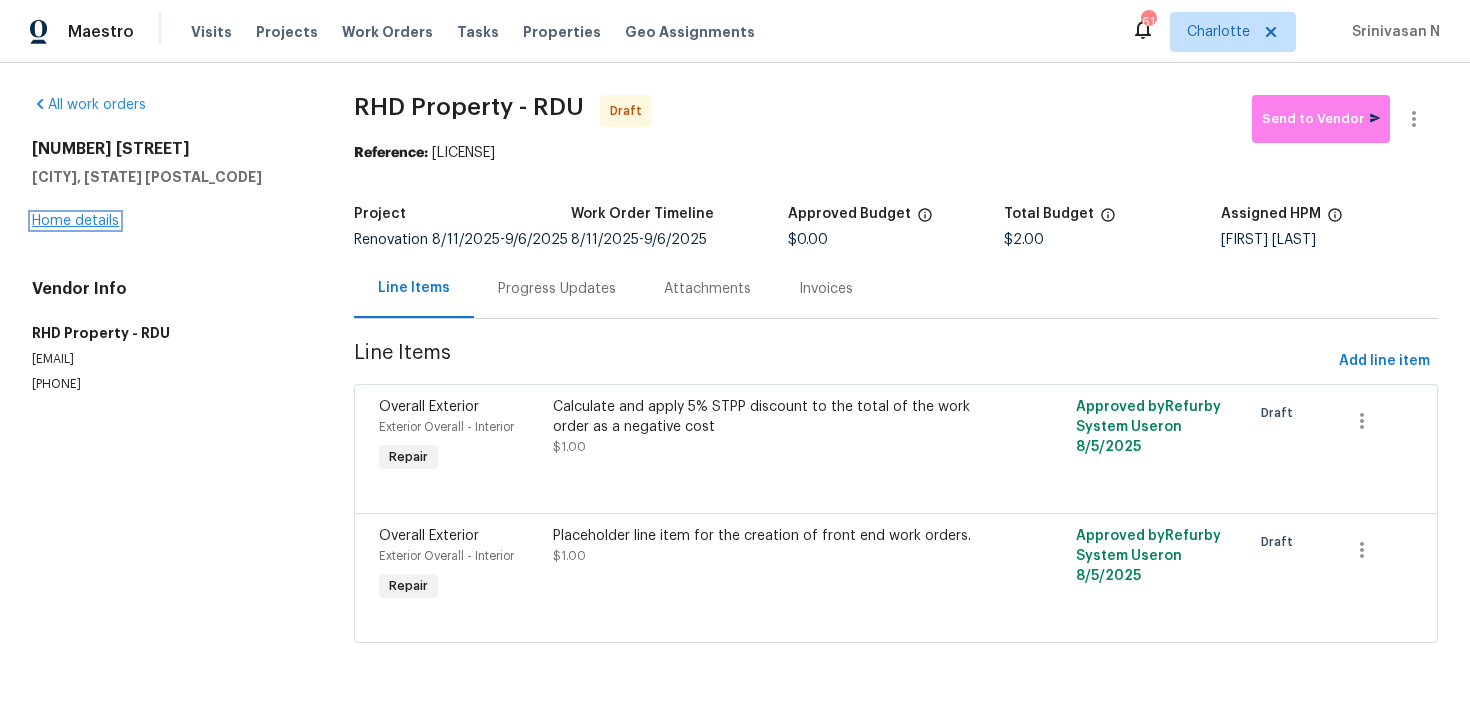 click on "Home details" at bounding box center (75, 221) 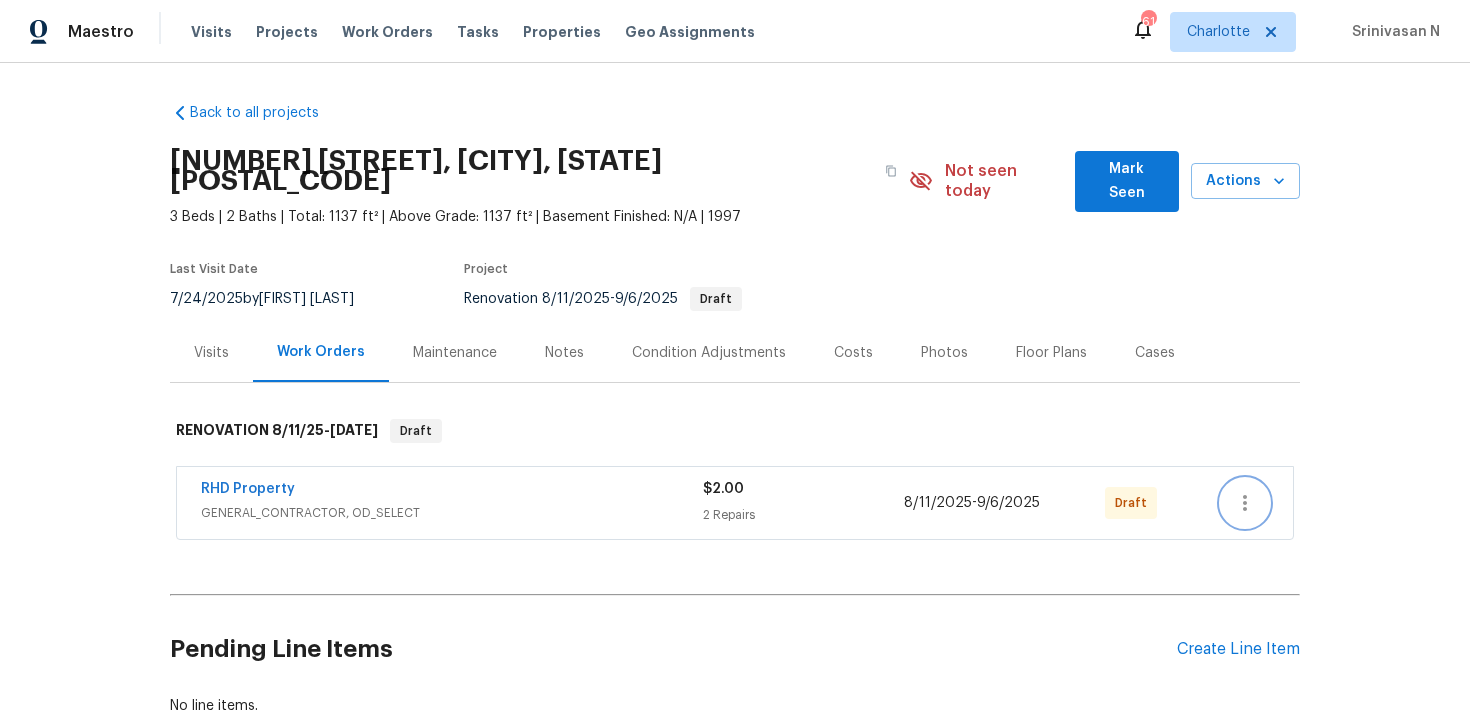 click 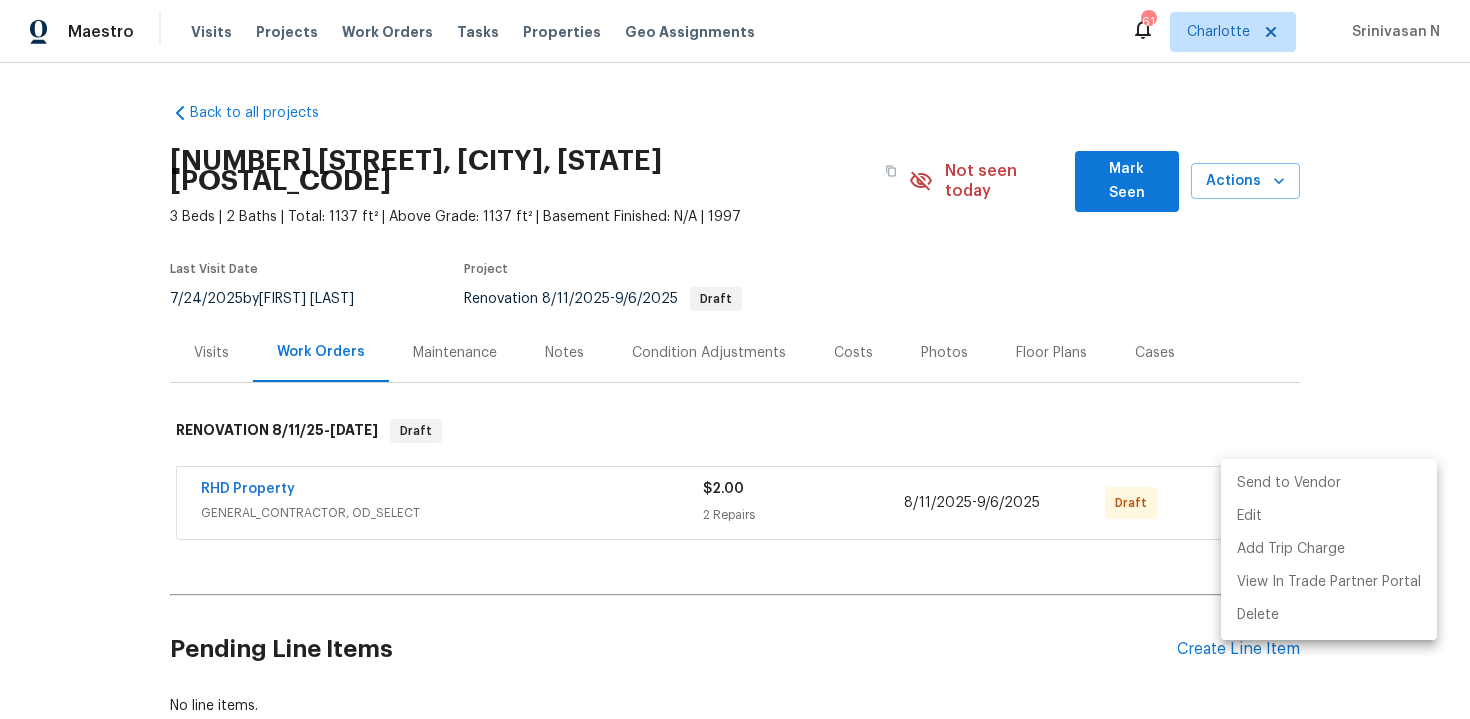 click on "Send to Vendor" at bounding box center [1329, 483] 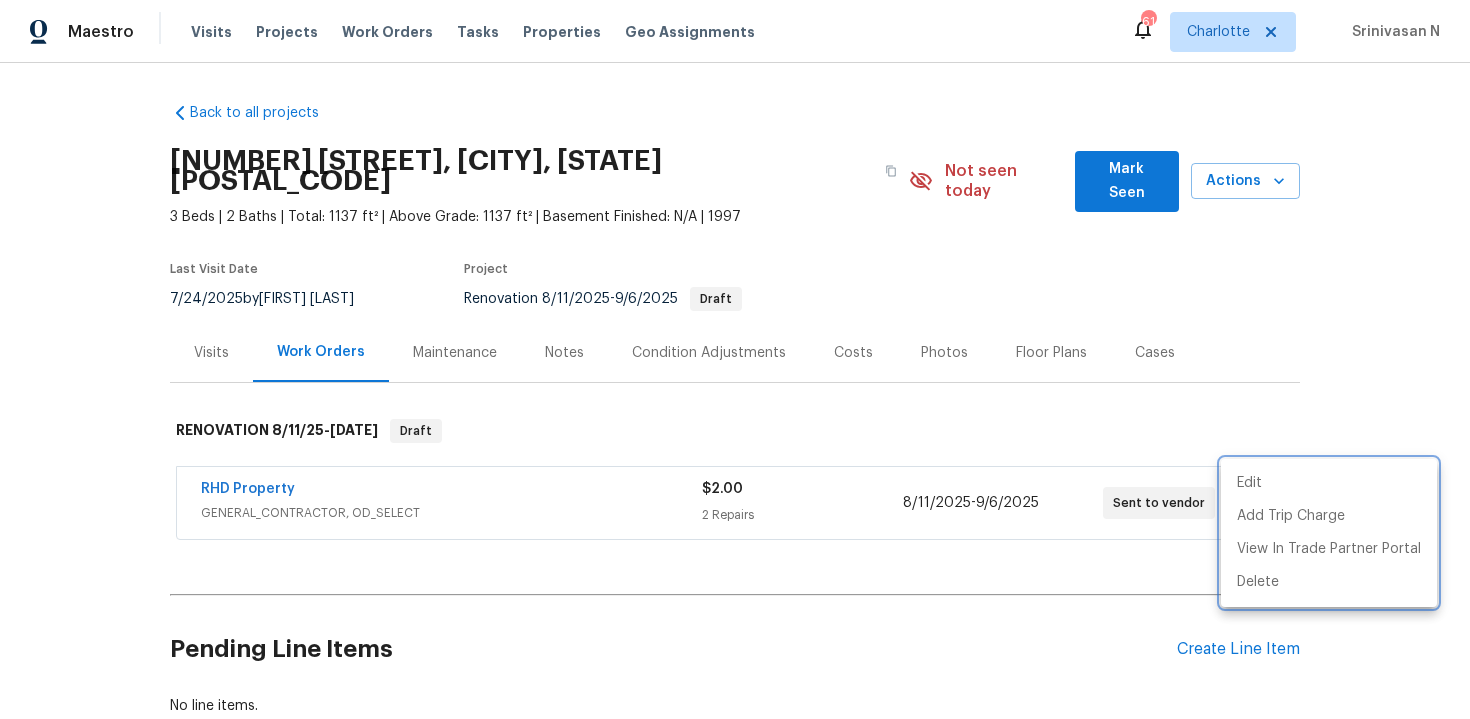click at bounding box center [735, 359] 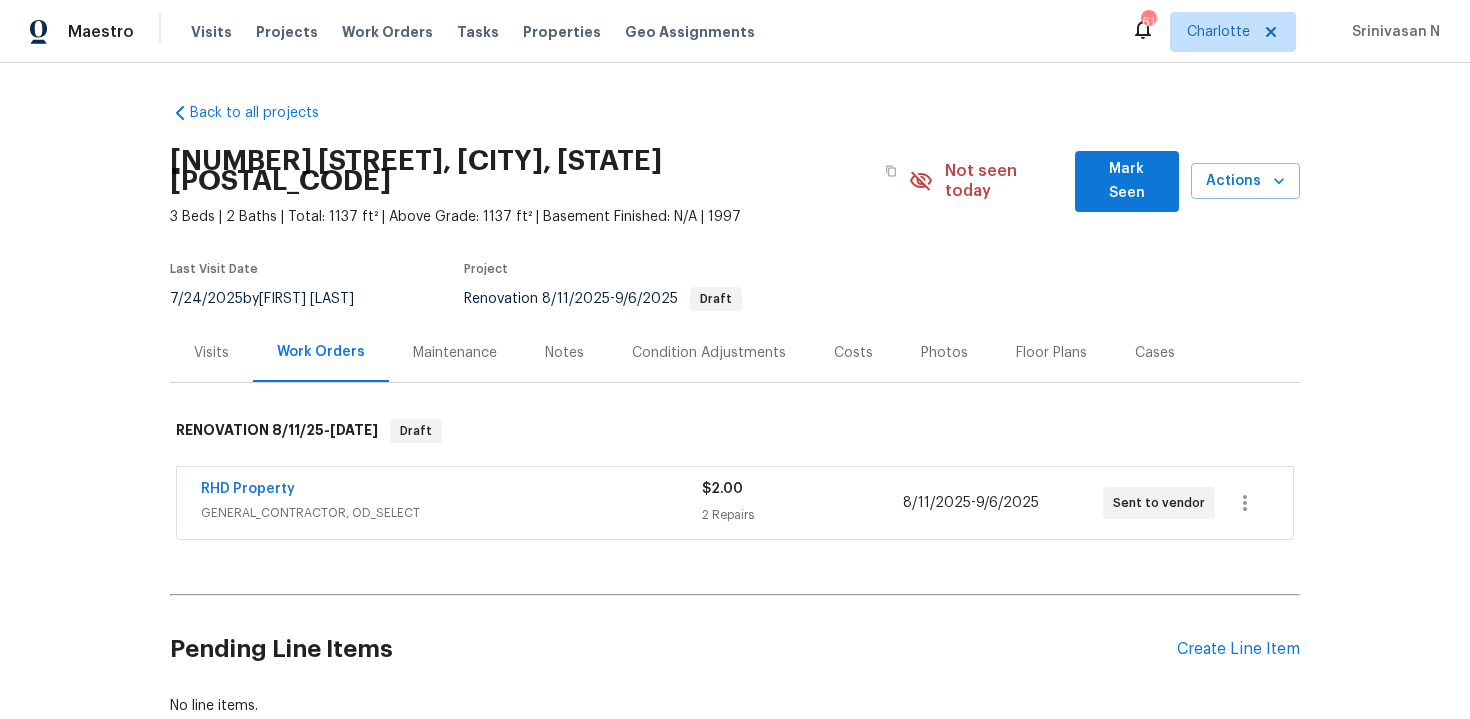 click on "Edit Add Trip Charge View In Trade Partner Portal Delete" at bounding box center (735, 359) 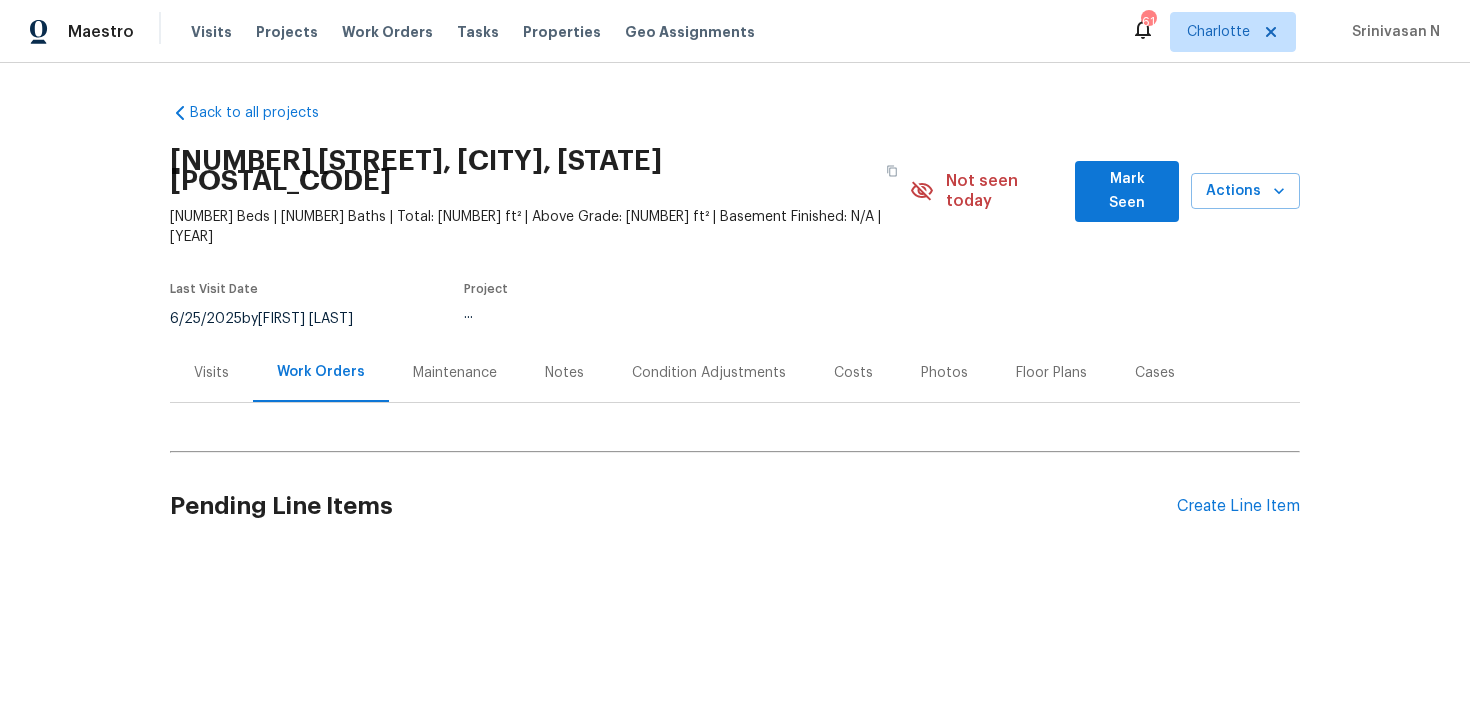 scroll, scrollTop: 0, scrollLeft: 0, axis: both 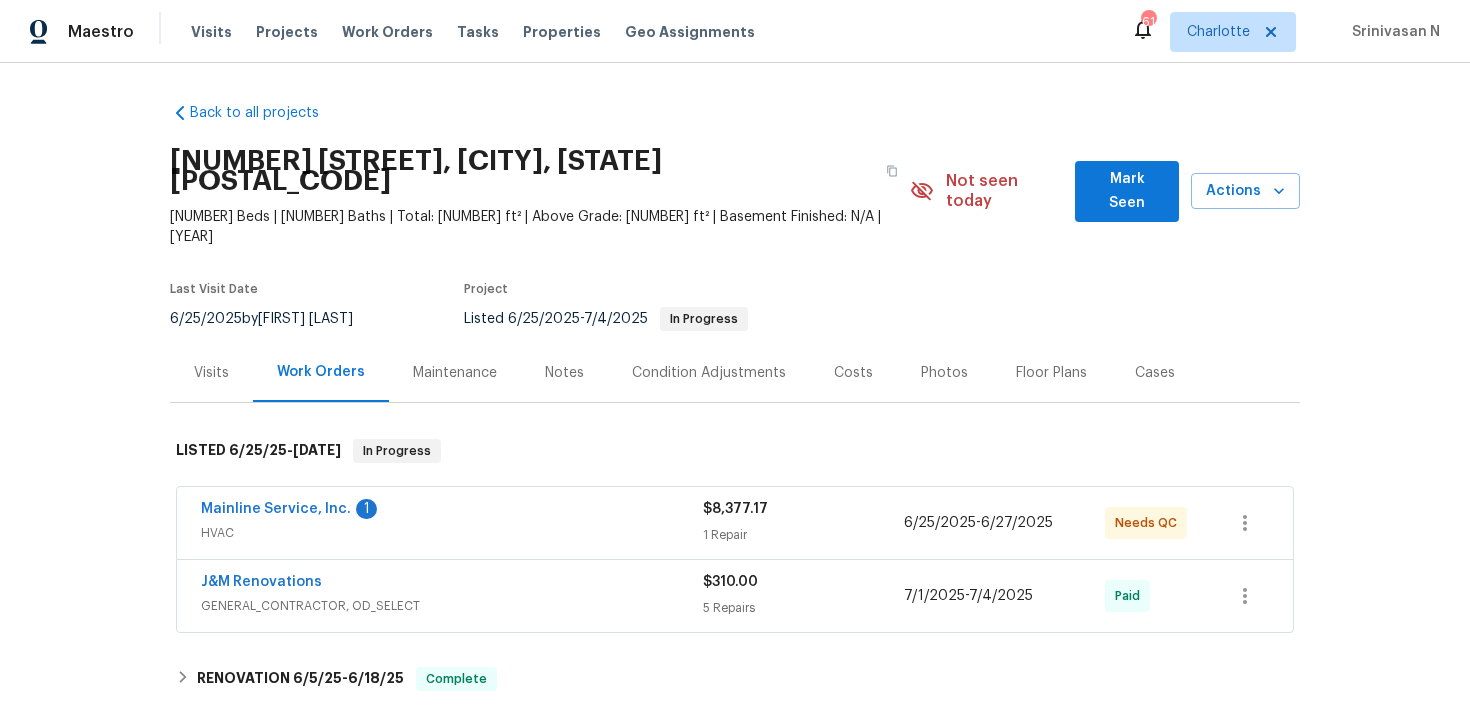 click on "Visits" at bounding box center (211, 373) 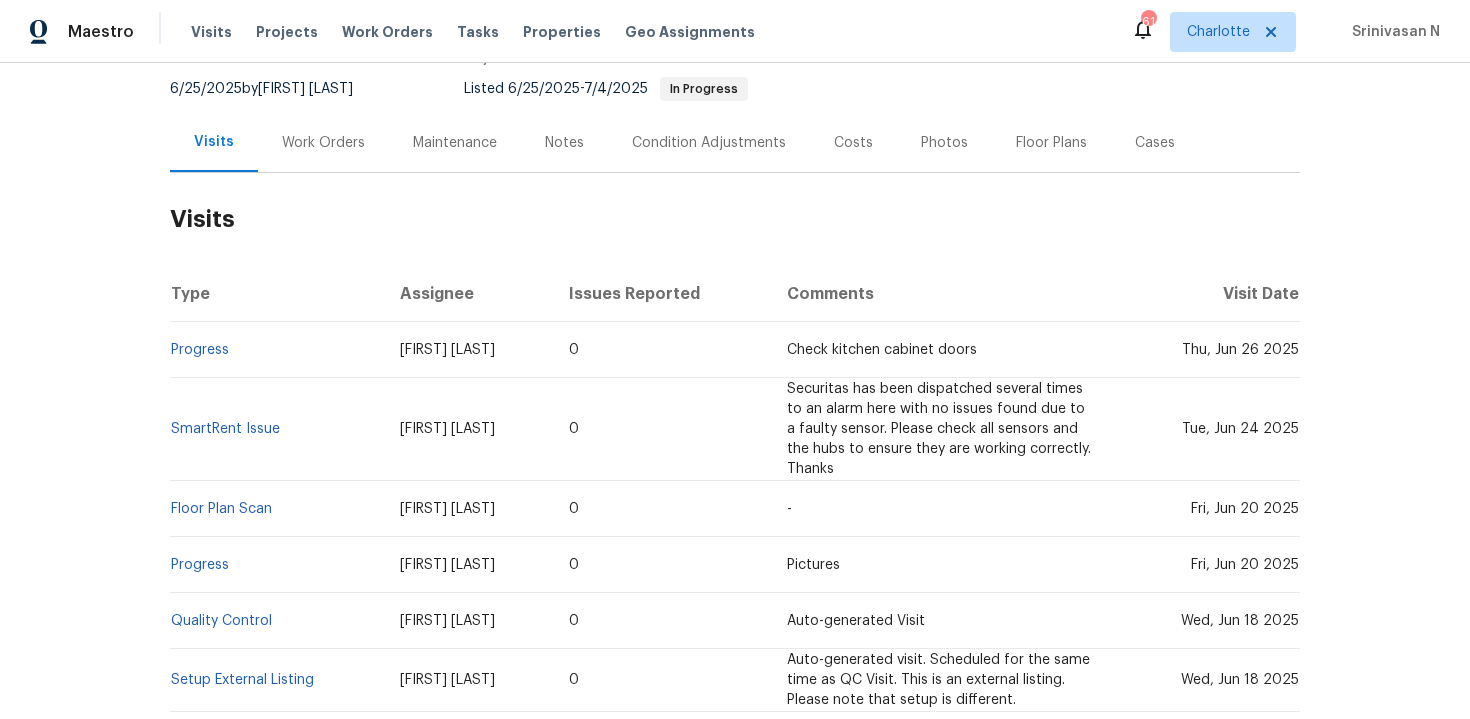 scroll, scrollTop: 235, scrollLeft: 0, axis: vertical 